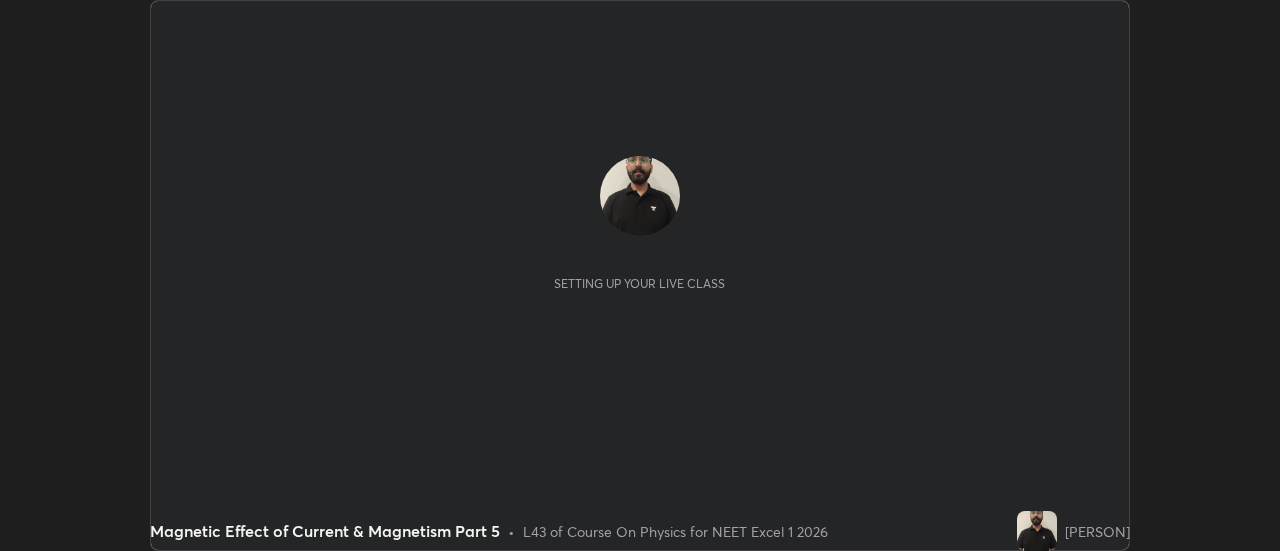 scroll, scrollTop: 0, scrollLeft: 0, axis: both 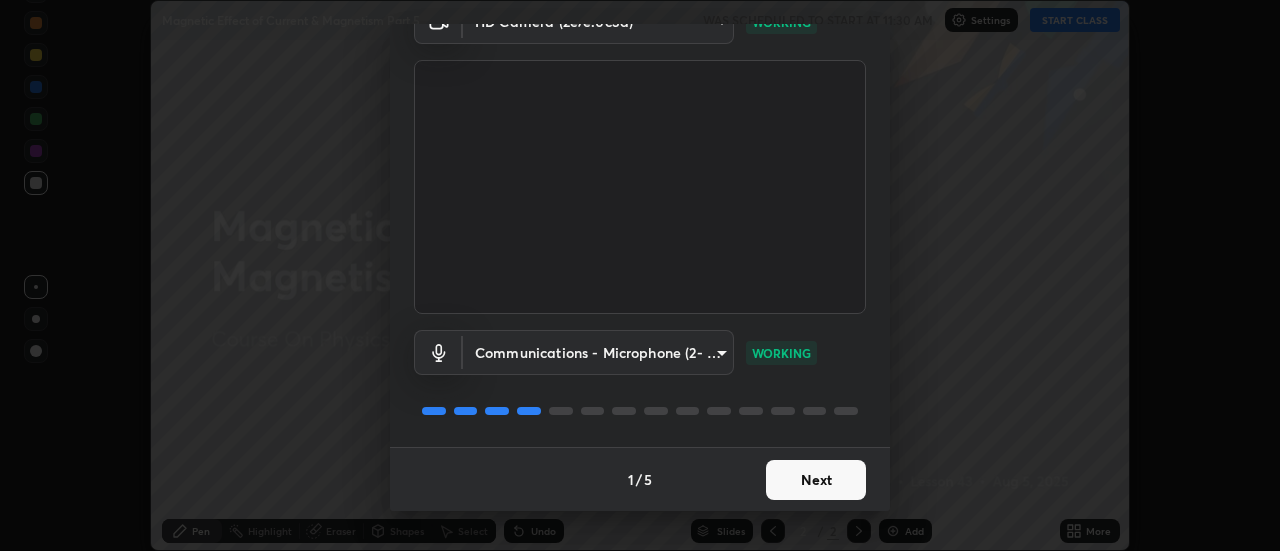 click on "Next" at bounding box center [816, 480] 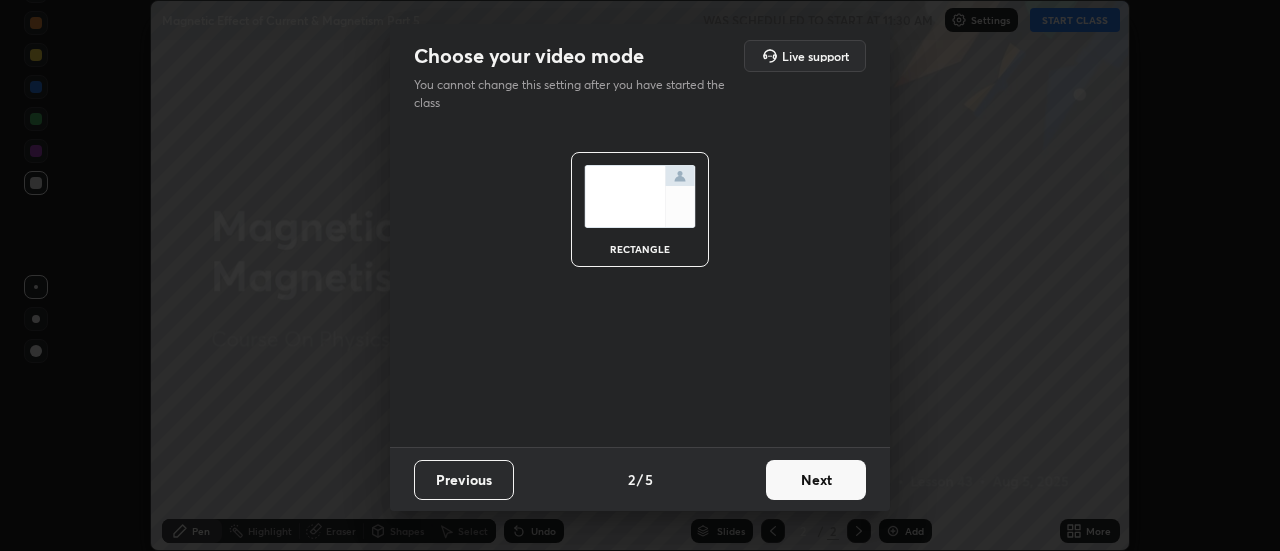 scroll, scrollTop: 0, scrollLeft: 0, axis: both 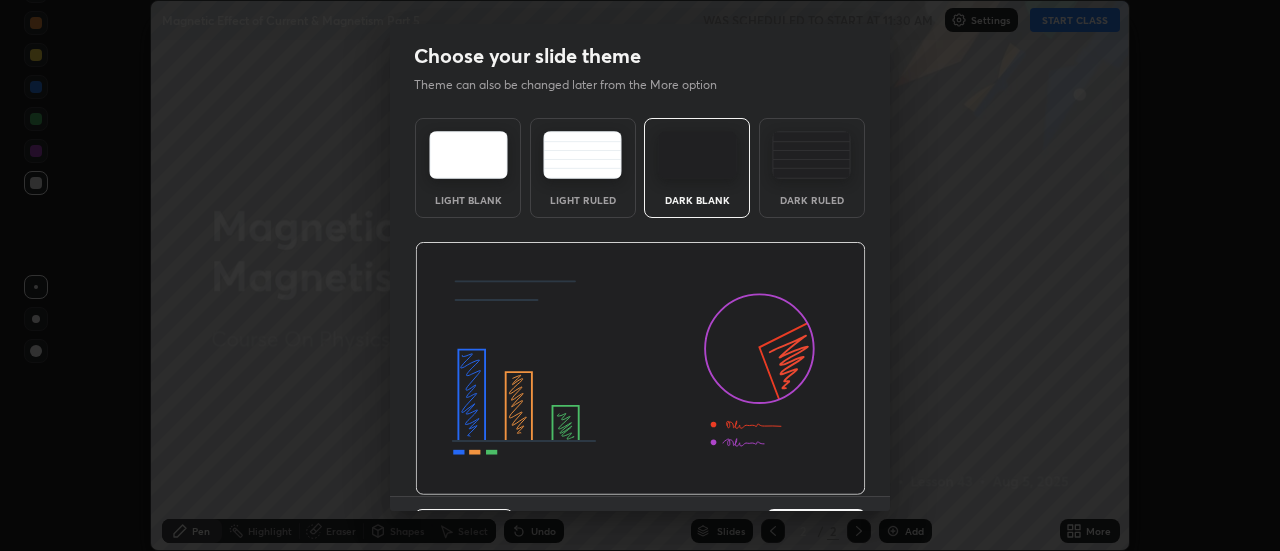 click at bounding box center (640, 369) 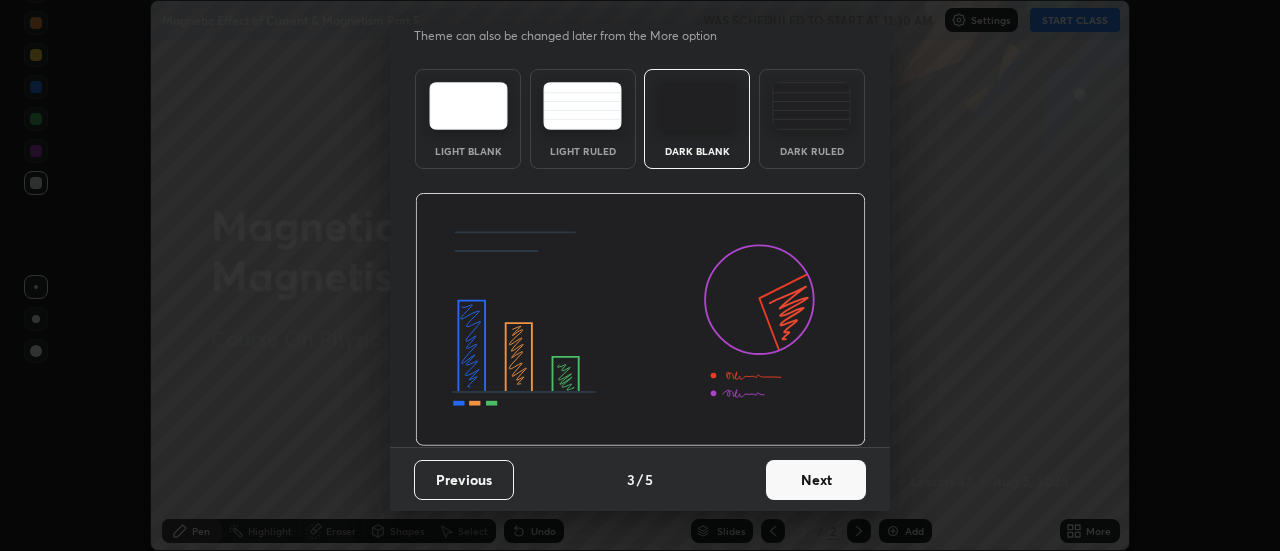 click on "Next" at bounding box center (816, 480) 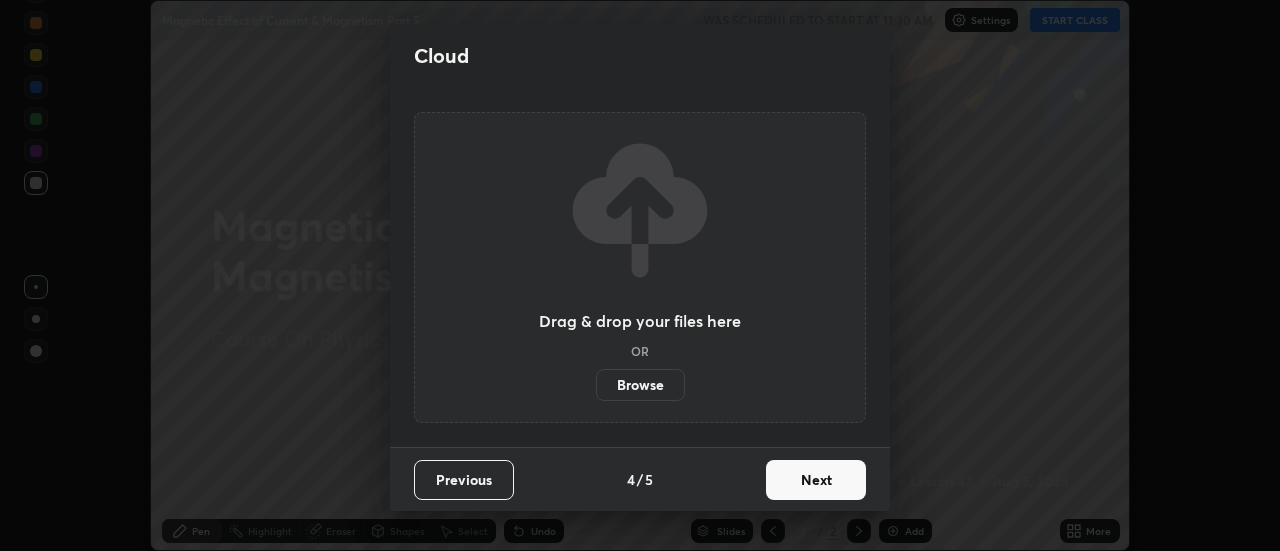 click on "Next" at bounding box center (816, 480) 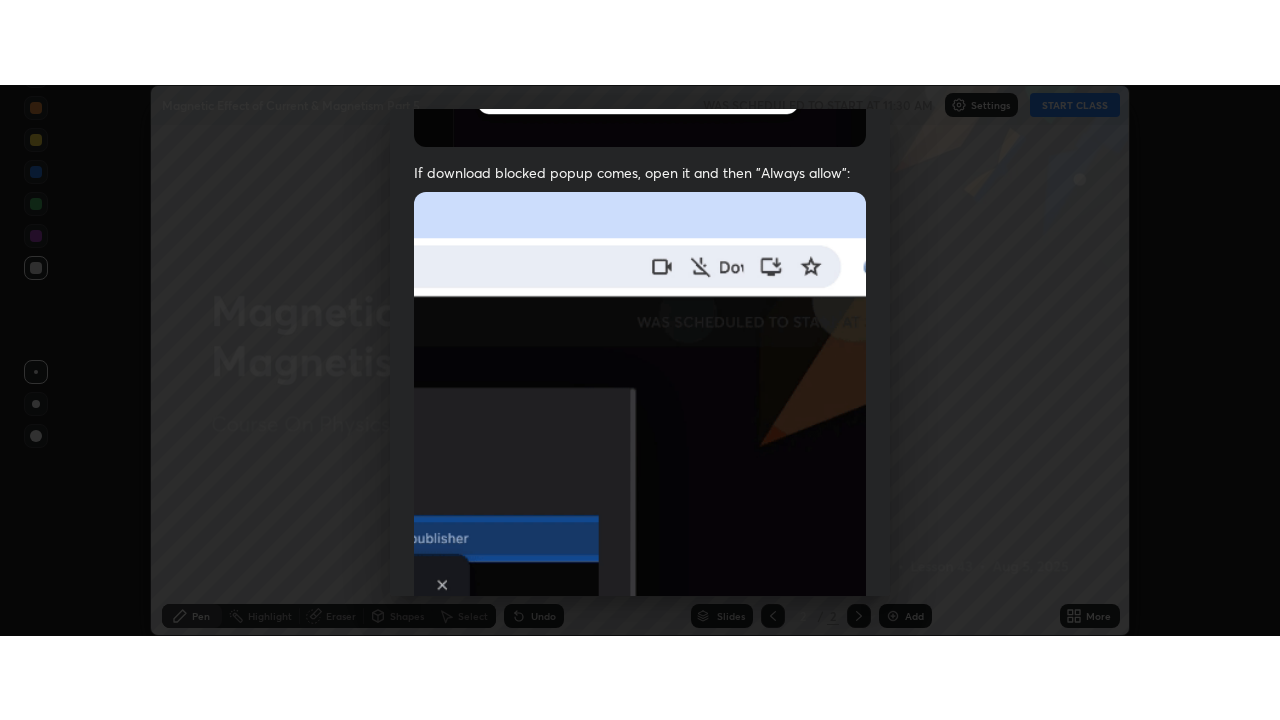 scroll, scrollTop: 513, scrollLeft: 0, axis: vertical 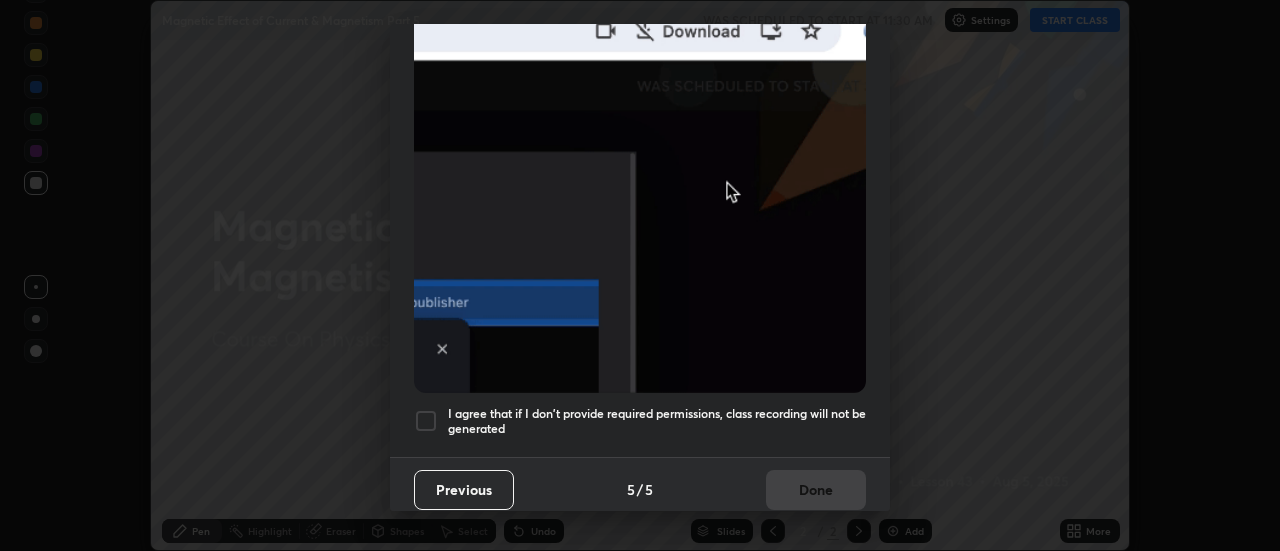 click on "I agree that if I don't provide required permissions, class recording will not be generated" at bounding box center [657, 421] 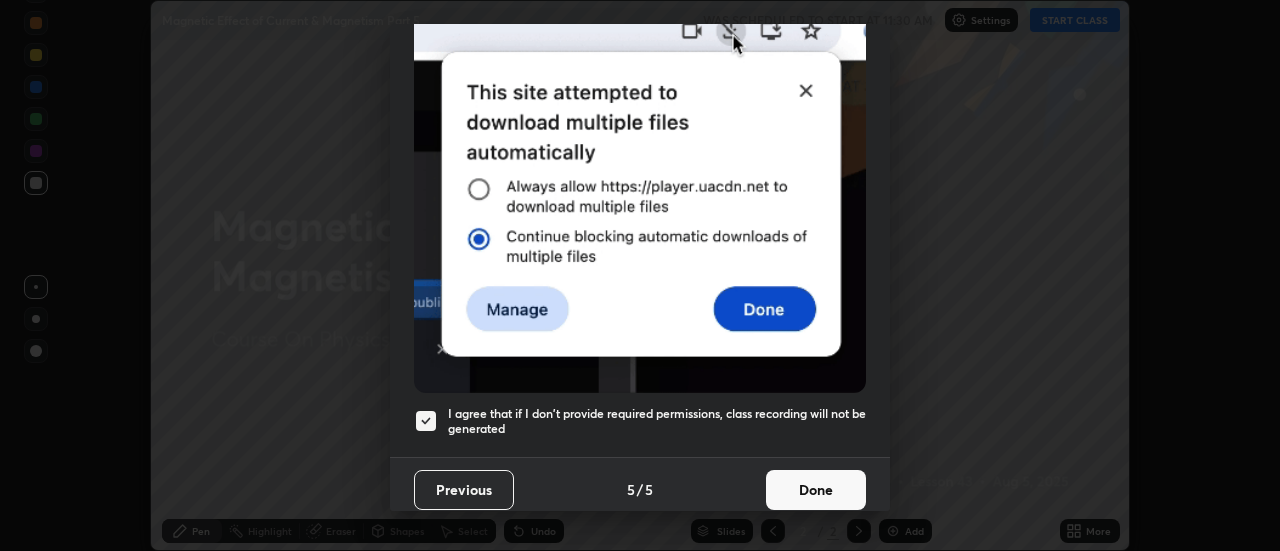 click on "Done" at bounding box center (816, 490) 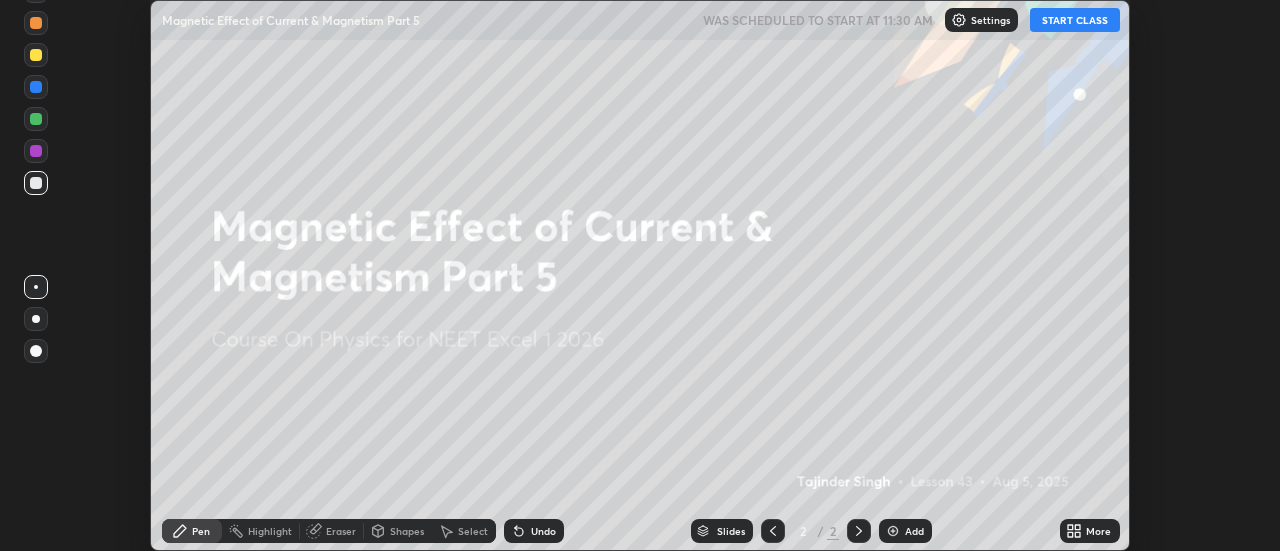 click on "START CLASS" at bounding box center (1075, 20) 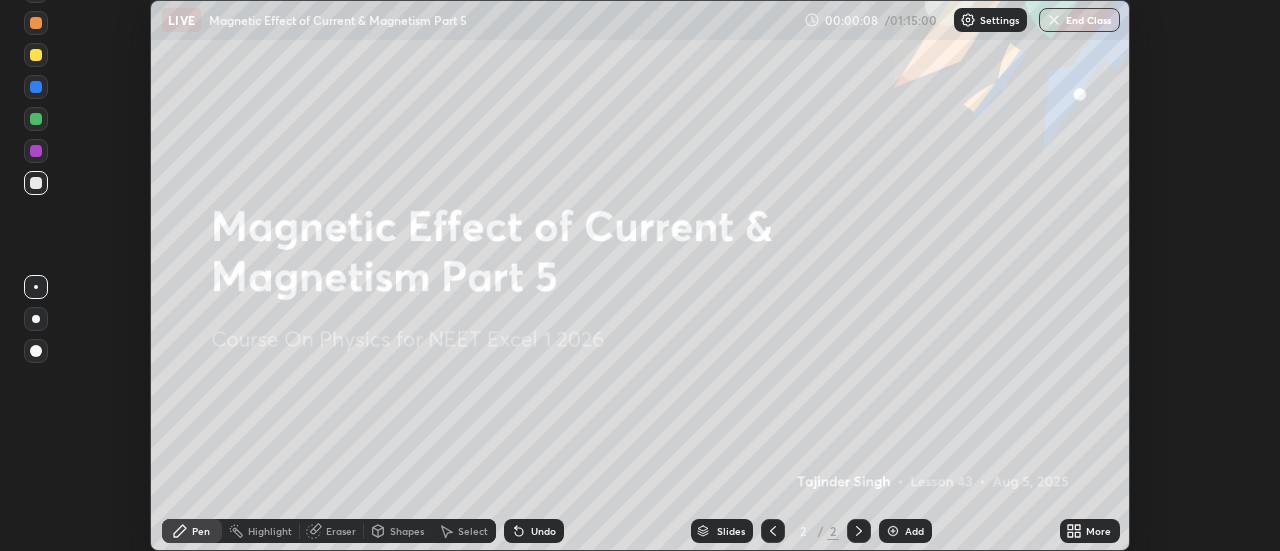 click on "More" at bounding box center (1090, 531) 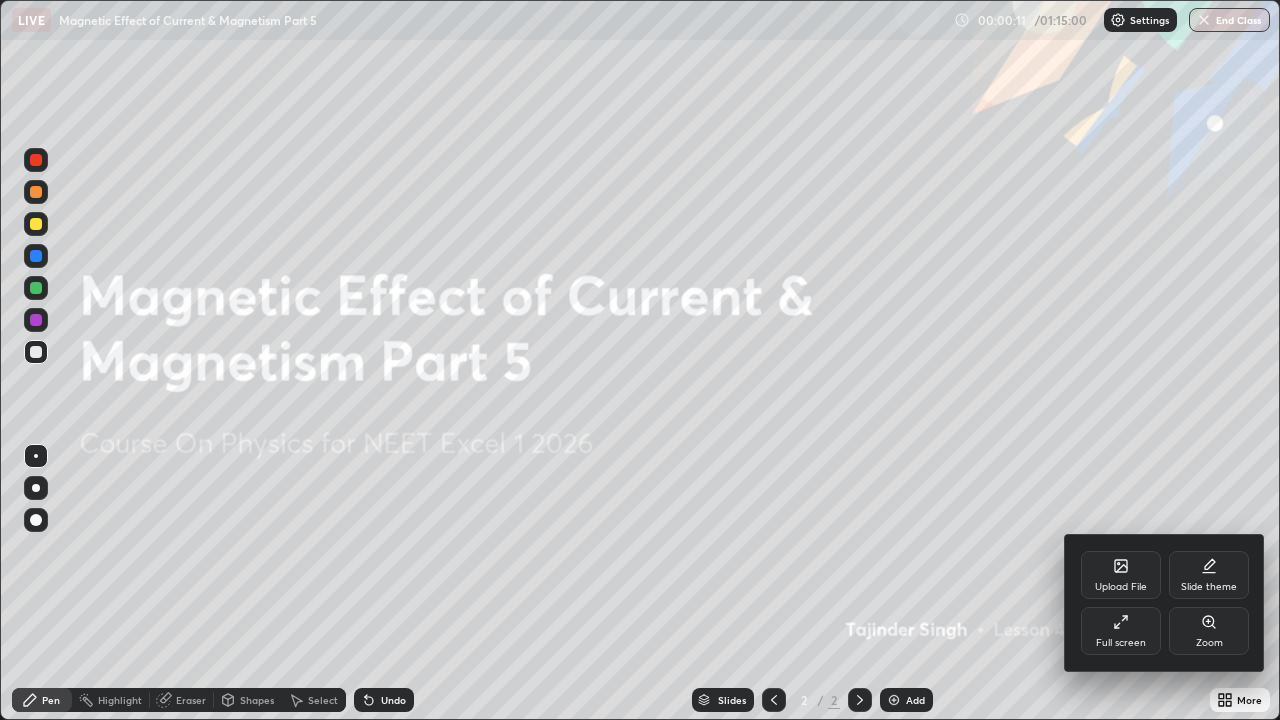 scroll, scrollTop: 99280, scrollLeft: 98720, axis: both 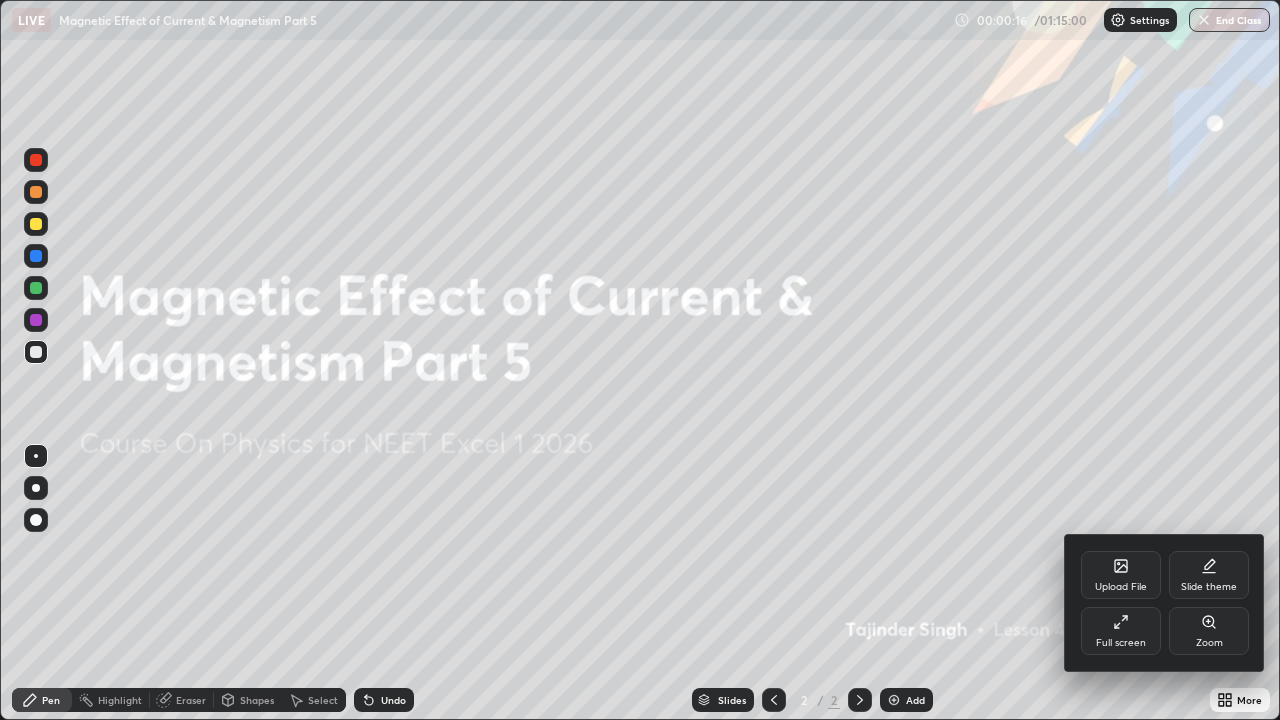 click at bounding box center [640, 360] 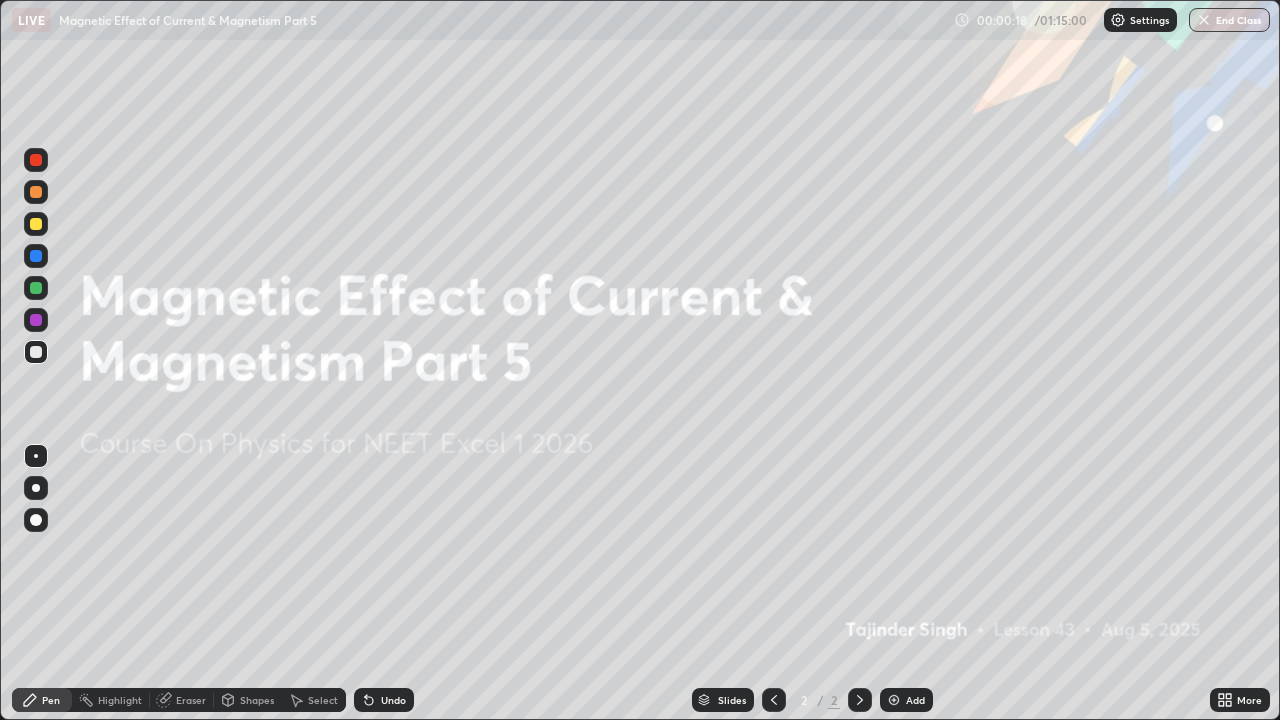 click on "Add" at bounding box center [906, 700] 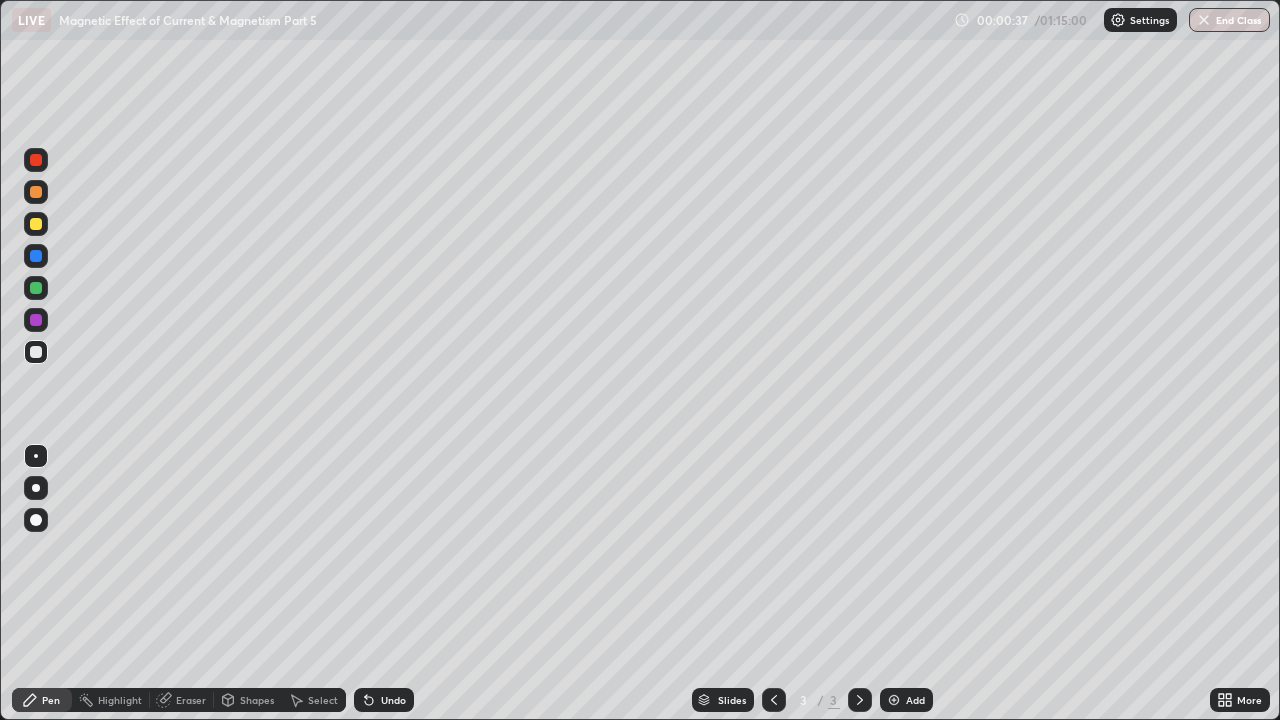 click on "Undo" at bounding box center (393, 700) 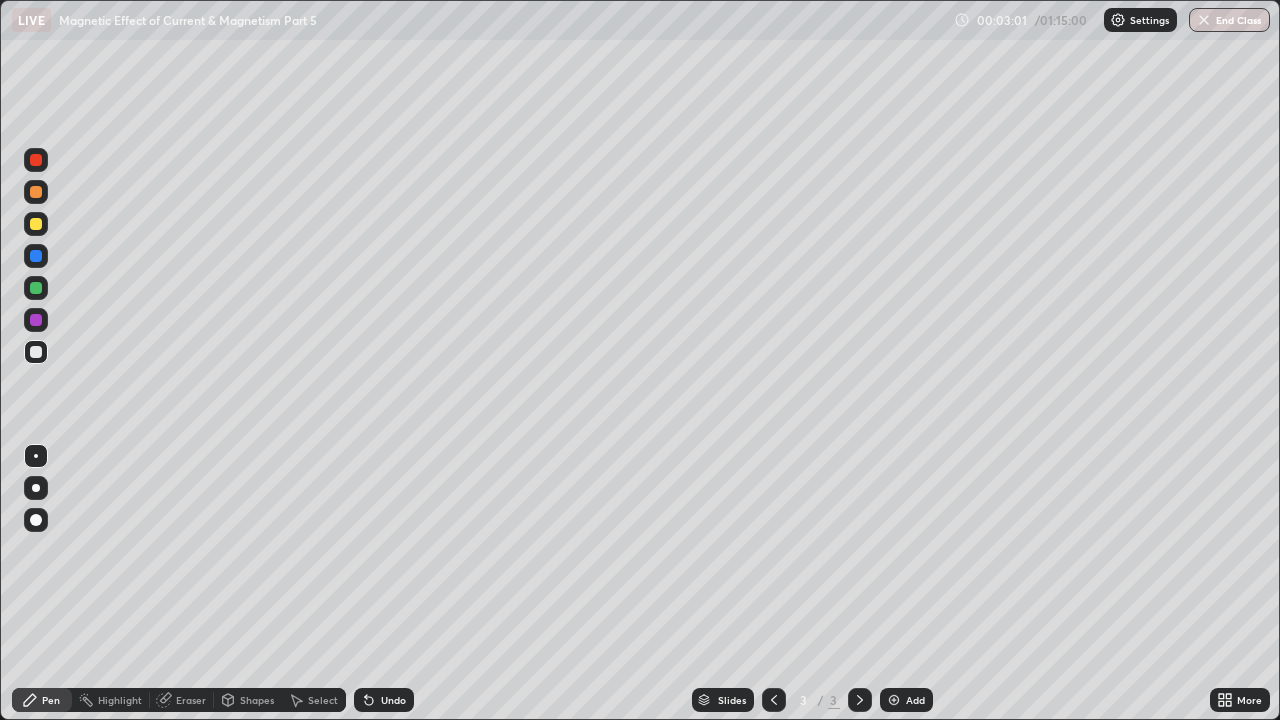 click on "Undo" at bounding box center [393, 700] 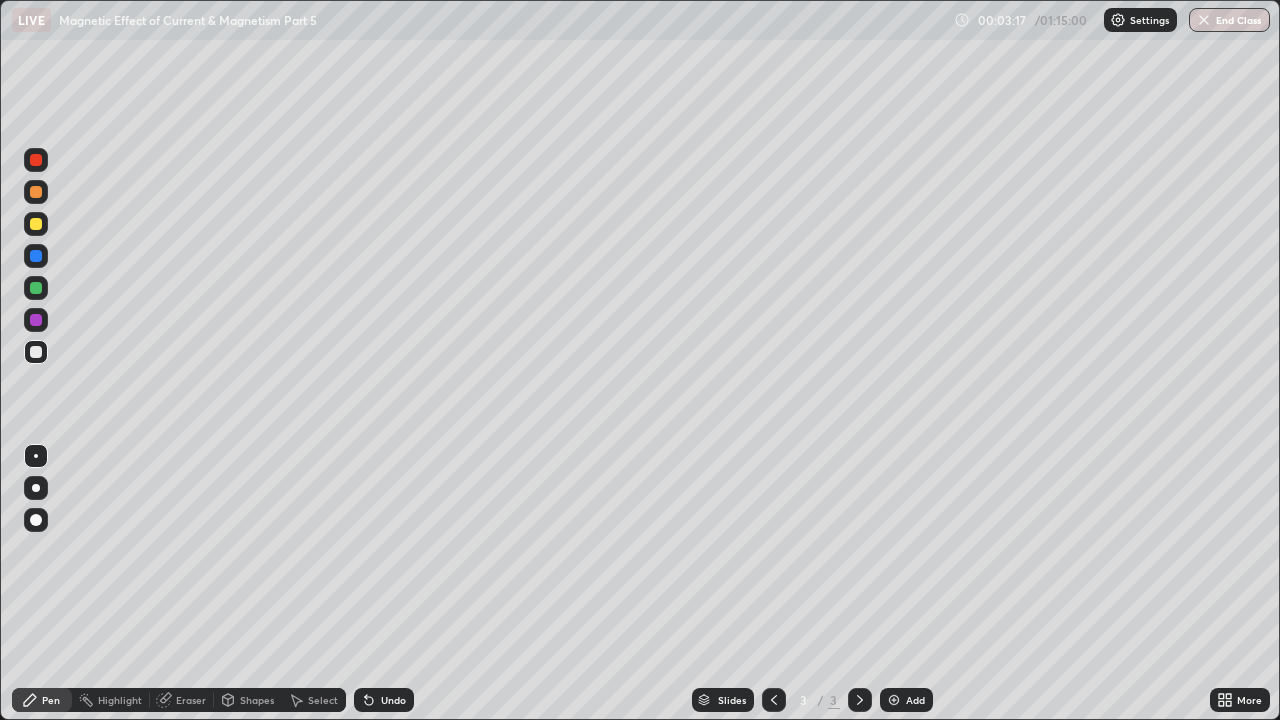 click at bounding box center [36, 224] 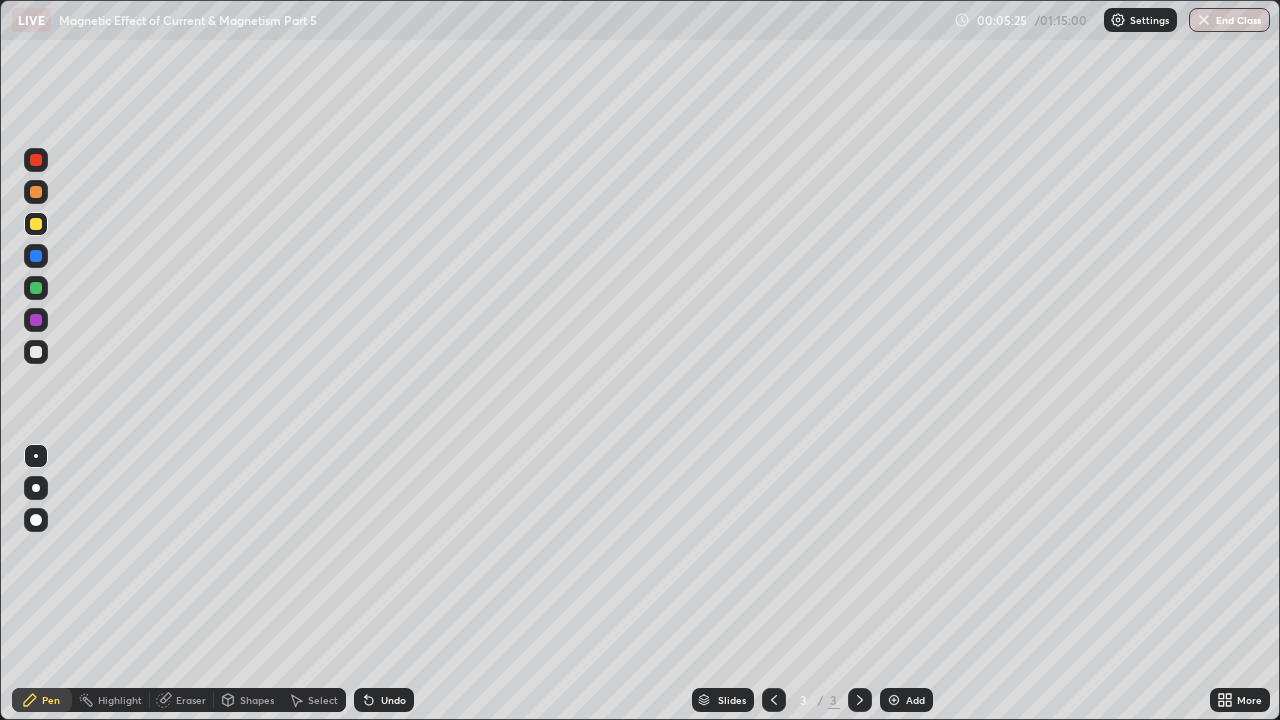 click on "Undo" at bounding box center (384, 700) 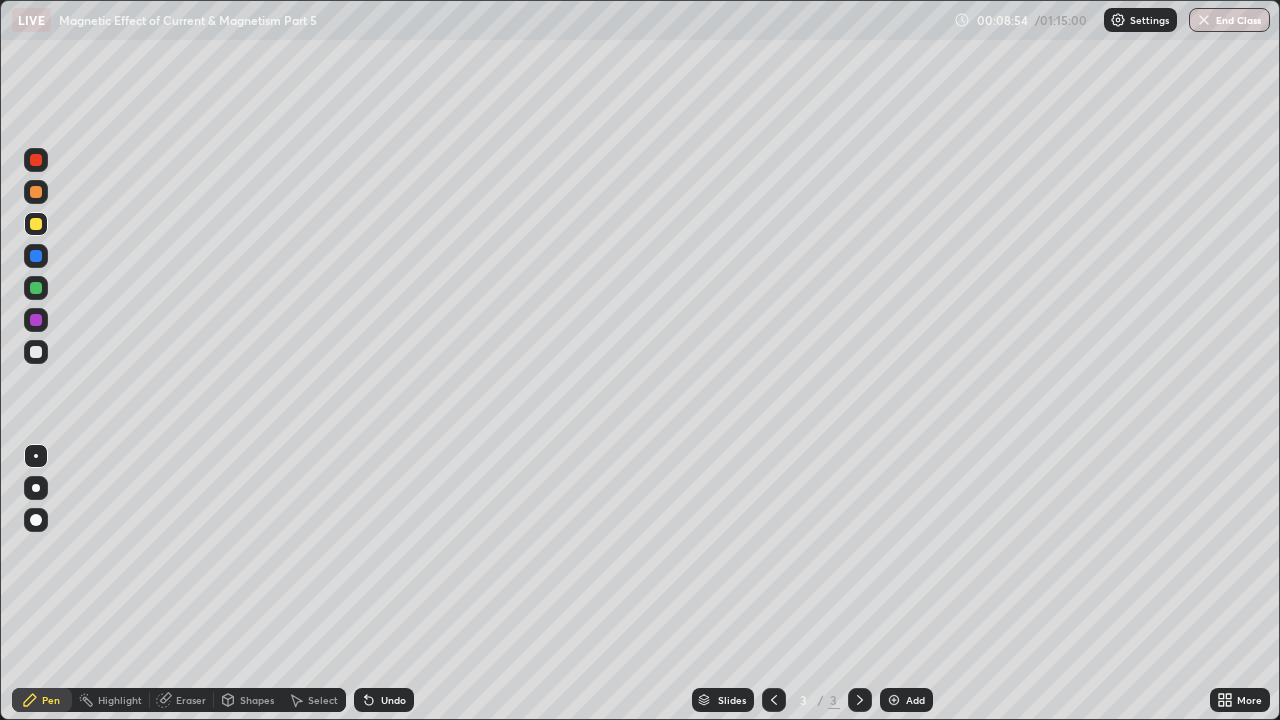 click at bounding box center [36, 352] 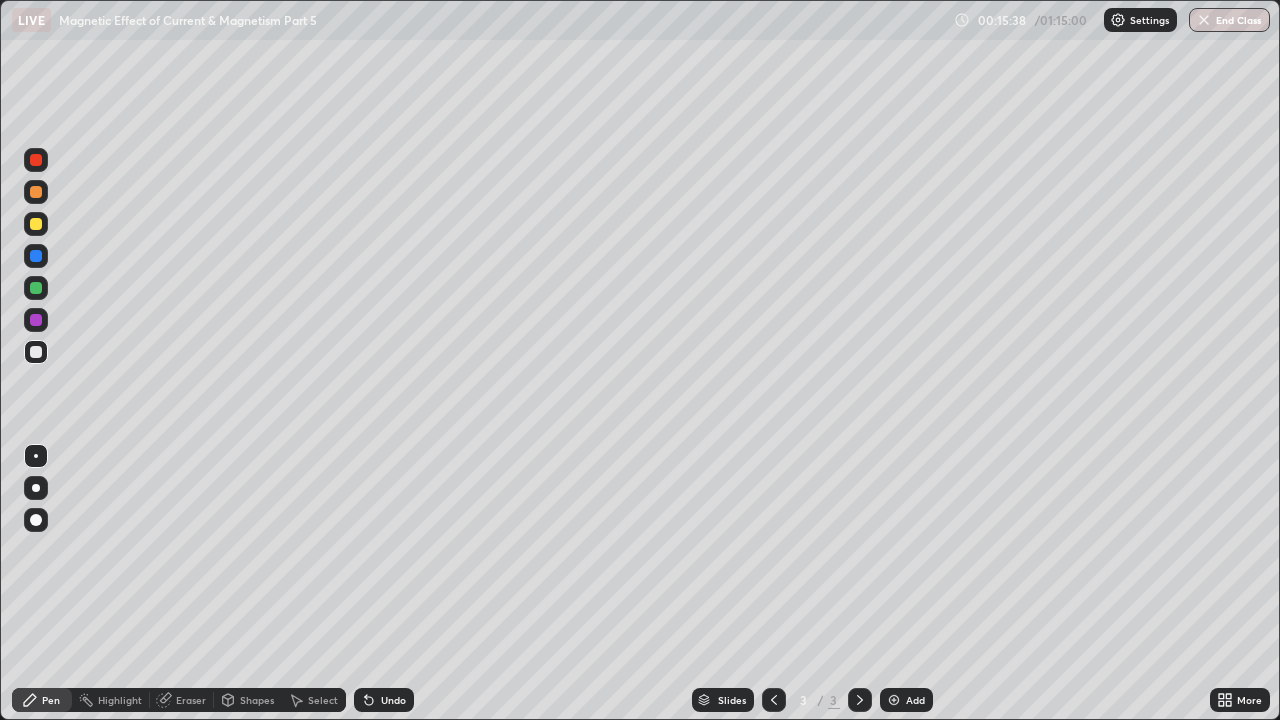 click at bounding box center (894, 700) 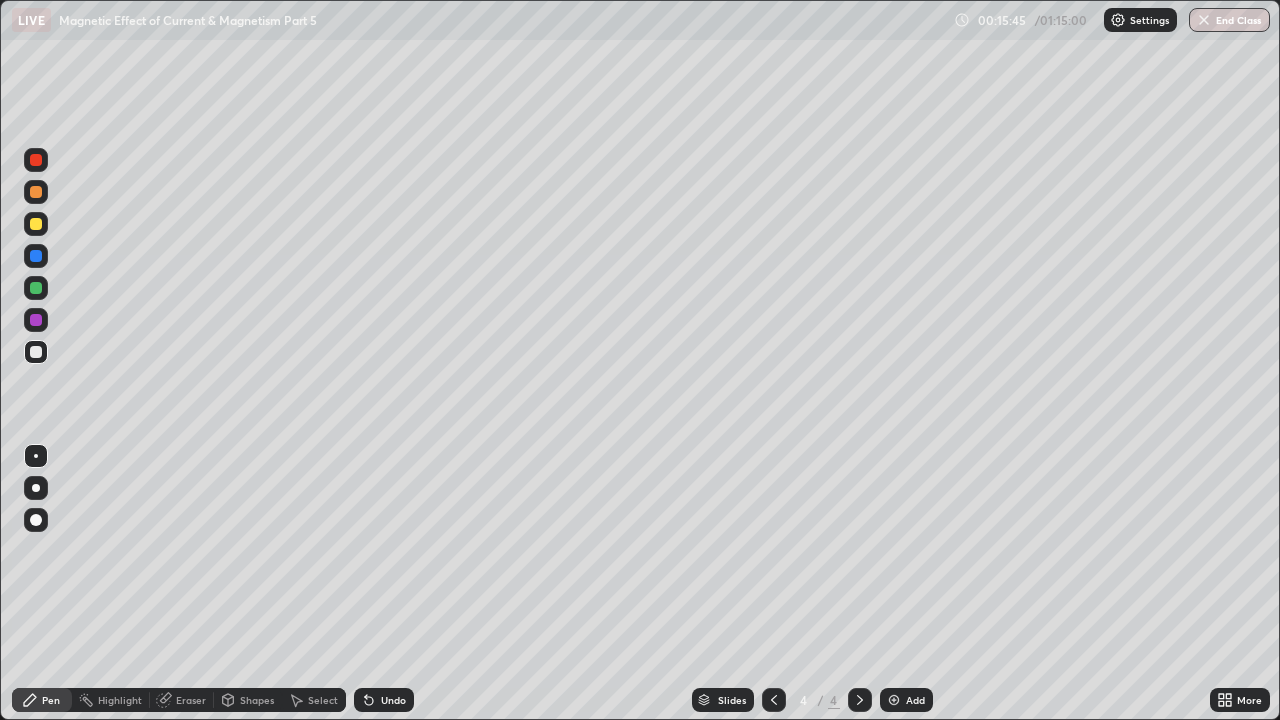 click on "Undo" at bounding box center (393, 700) 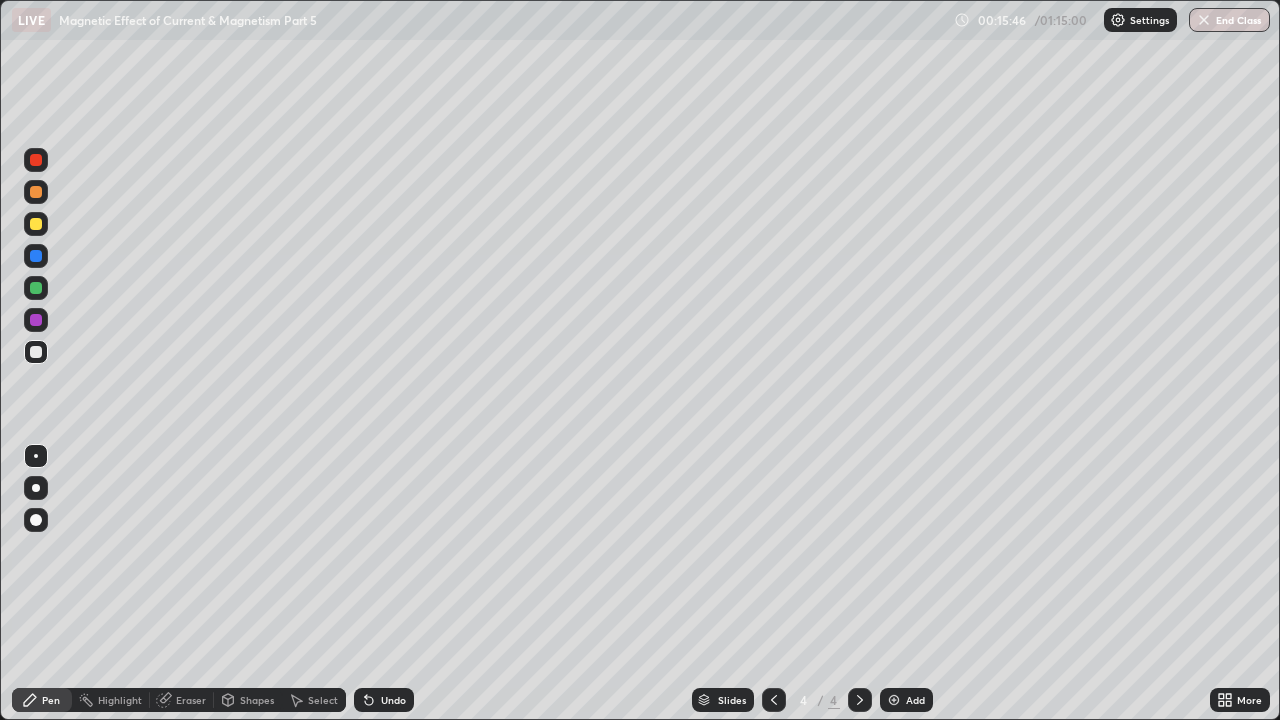 click on "Undo" at bounding box center (393, 700) 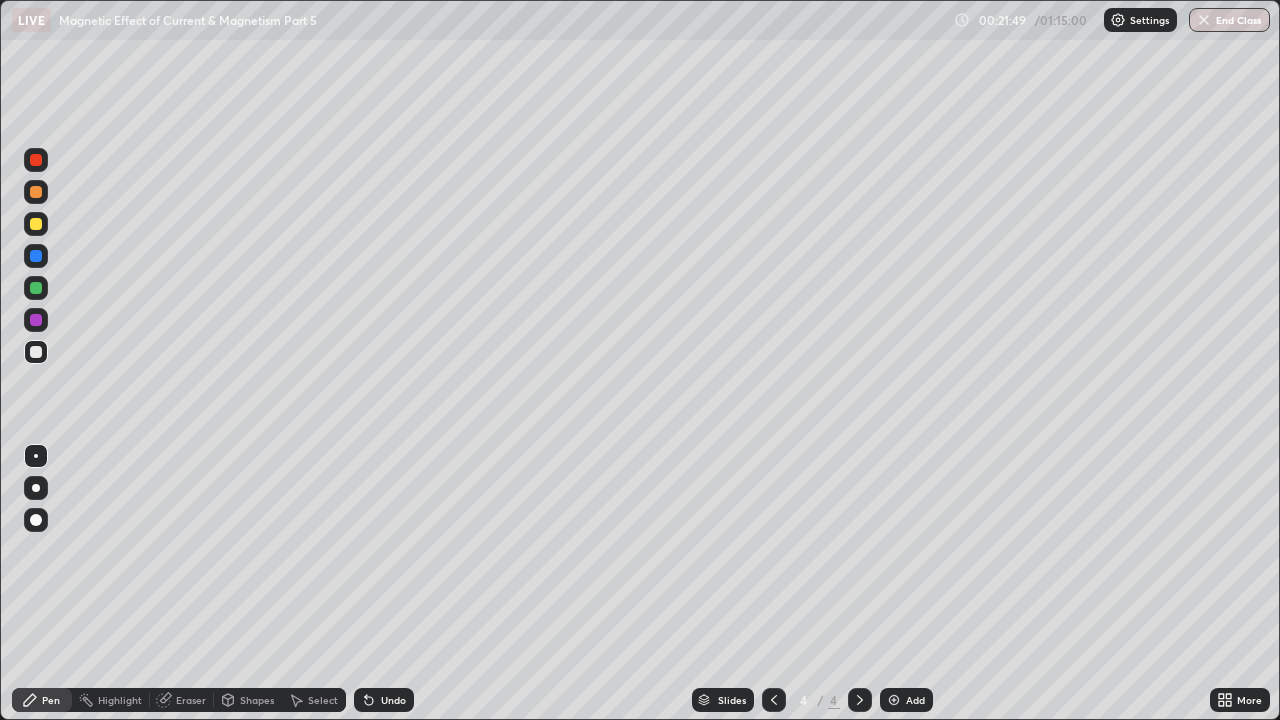 click at bounding box center (894, 700) 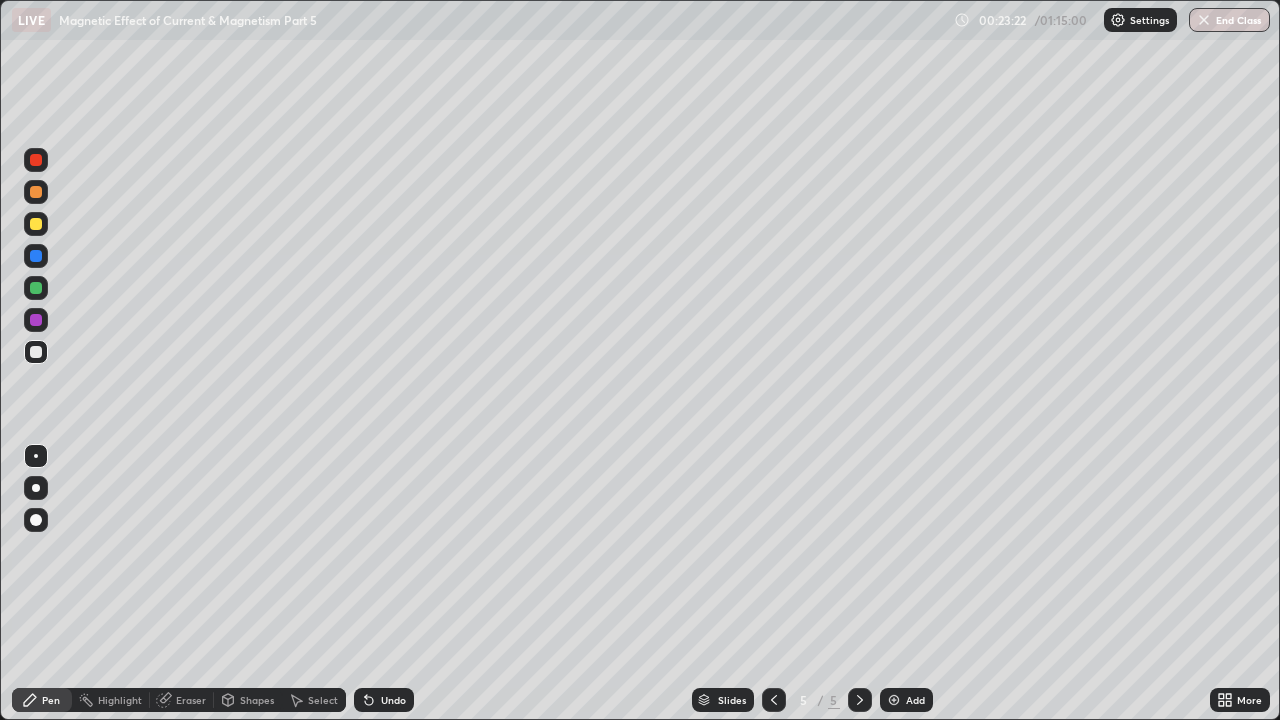click at bounding box center [36, 224] 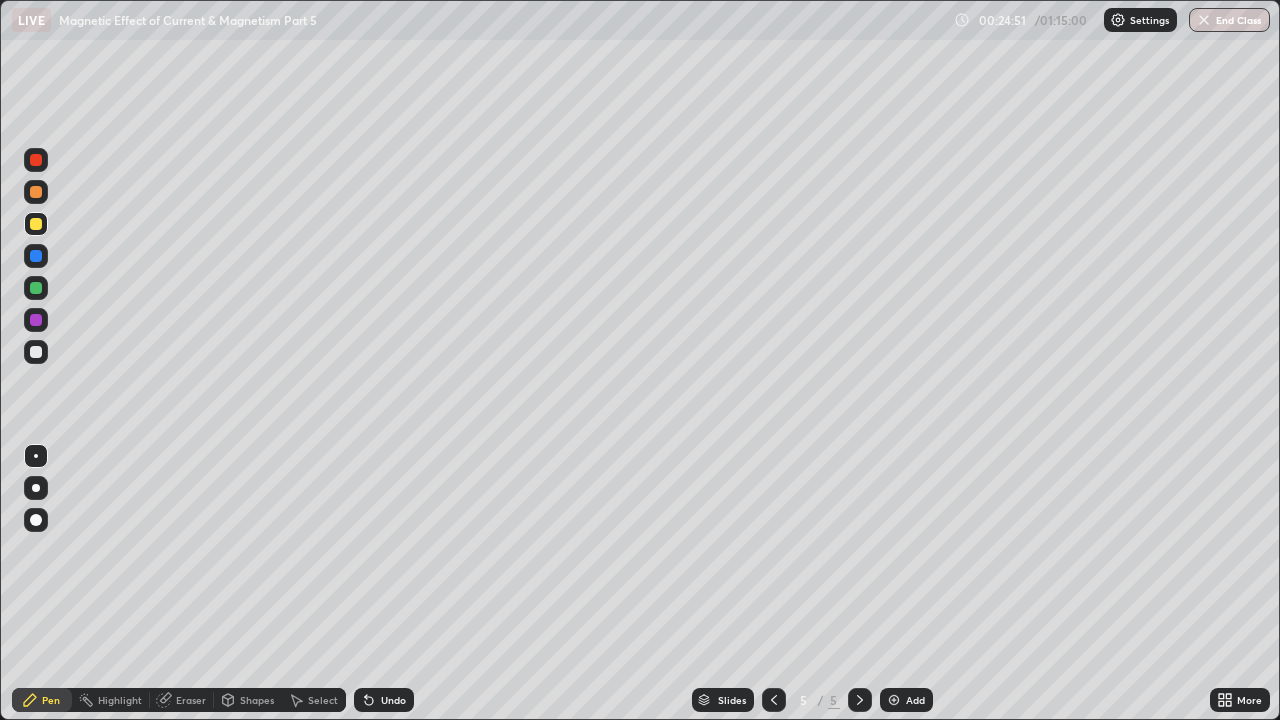 click at bounding box center (774, 700) 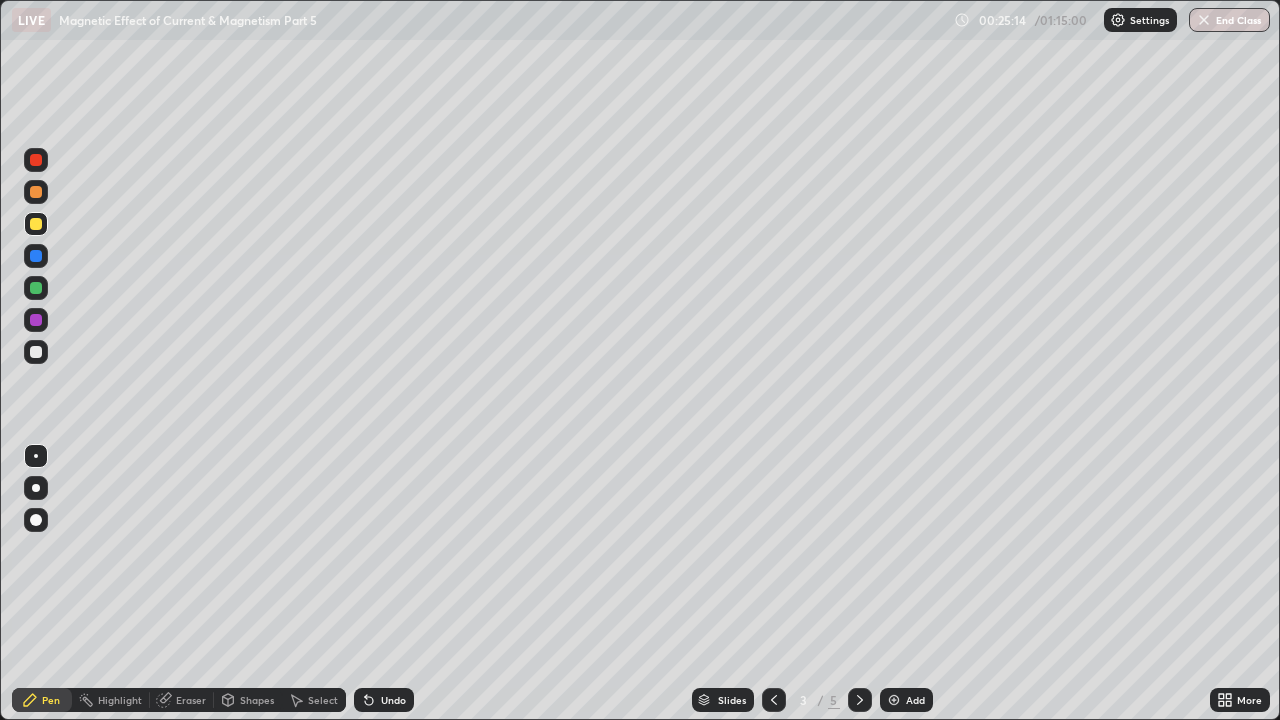 click 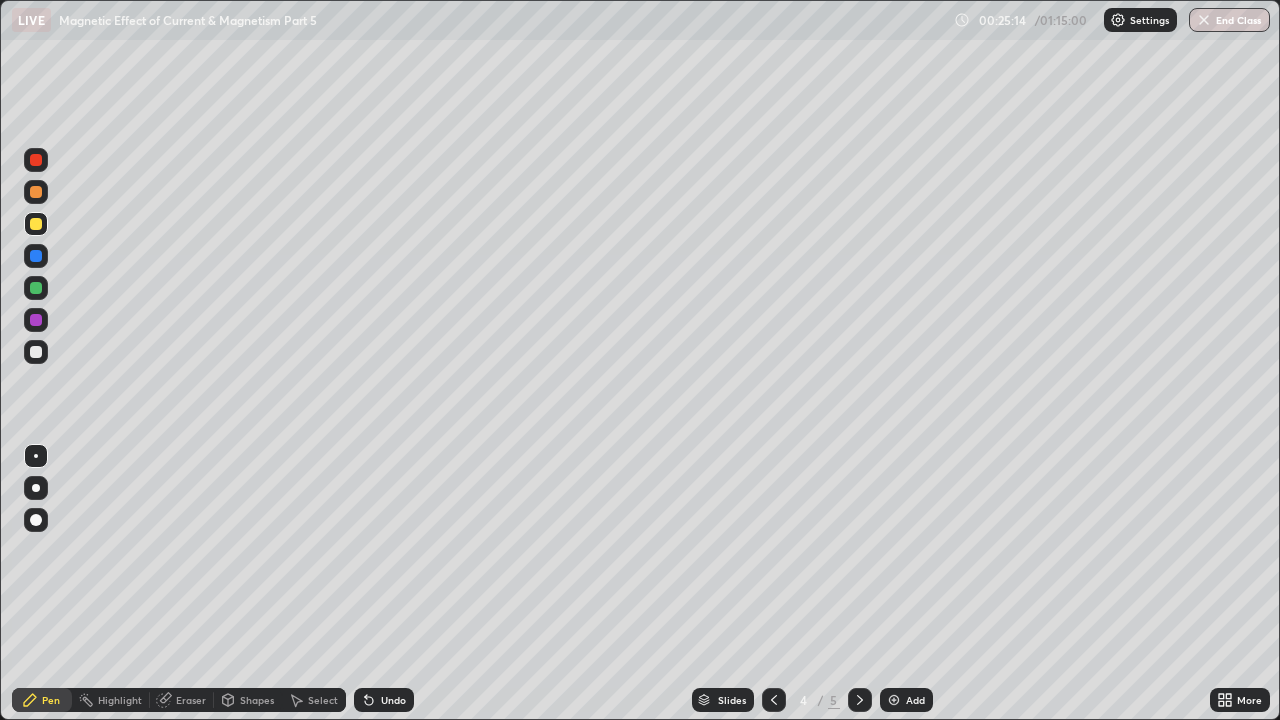 click 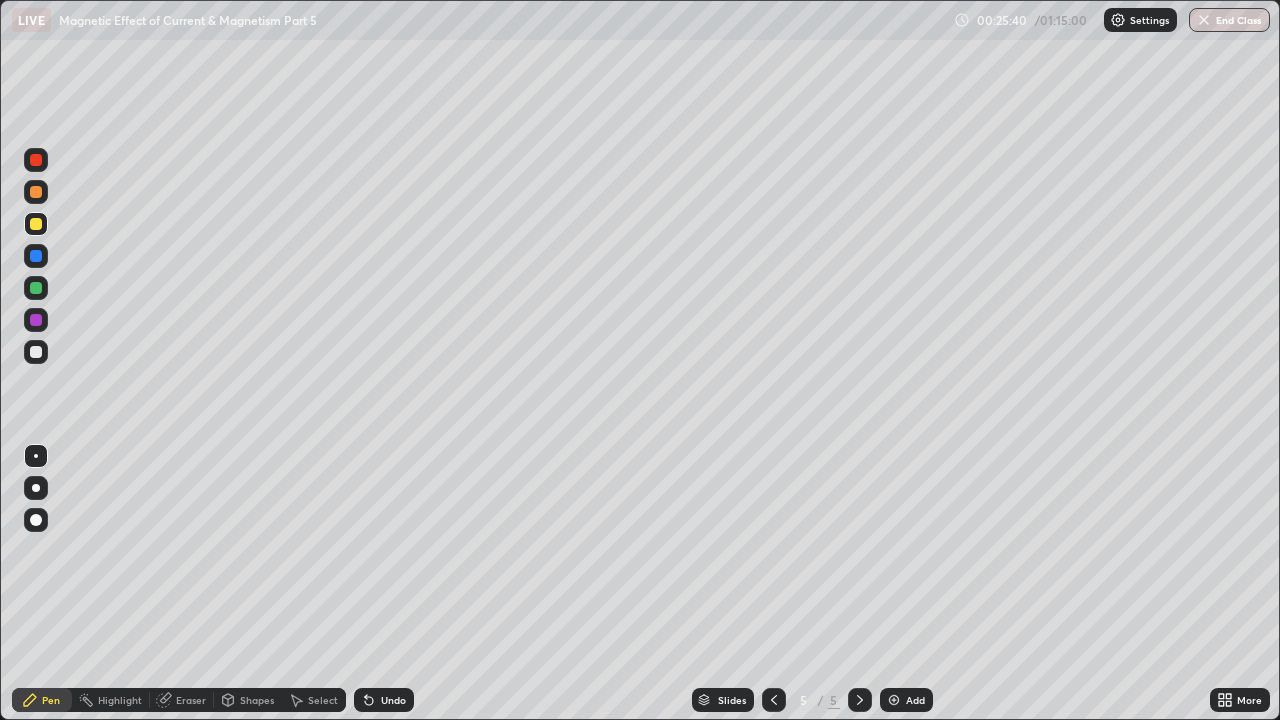 click on "Undo" at bounding box center [393, 700] 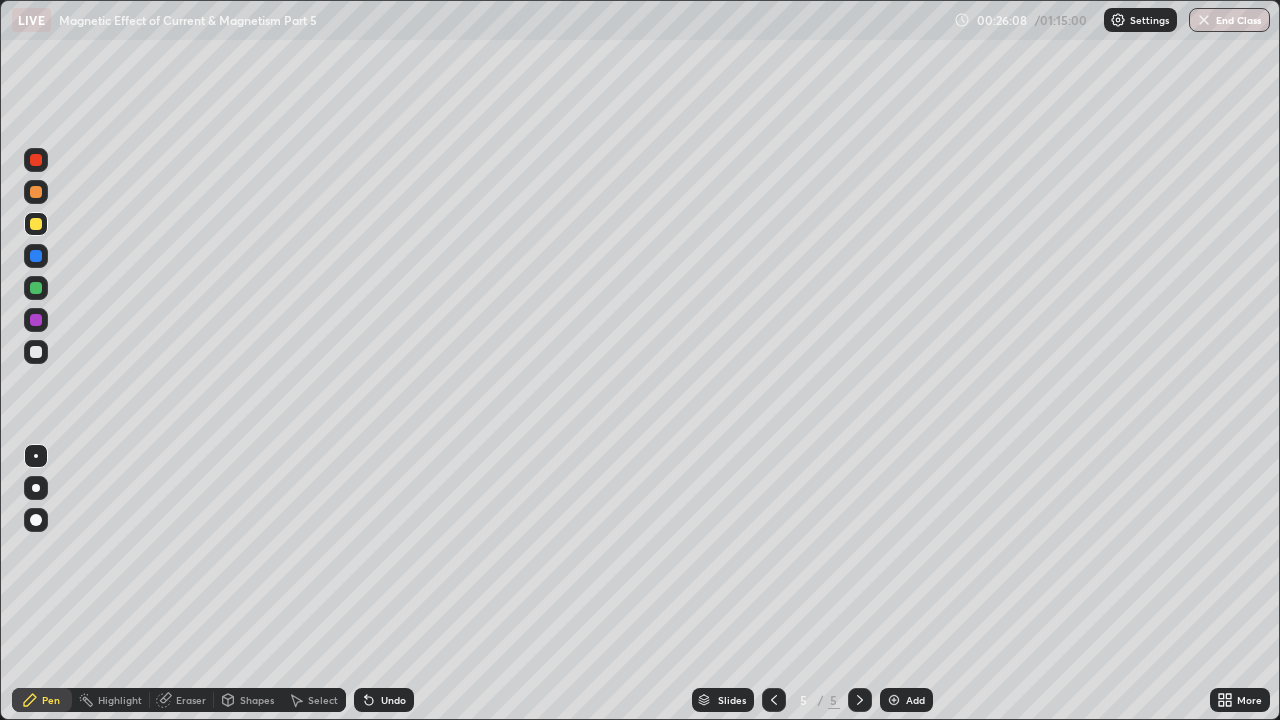 click at bounding box center (36, 352) 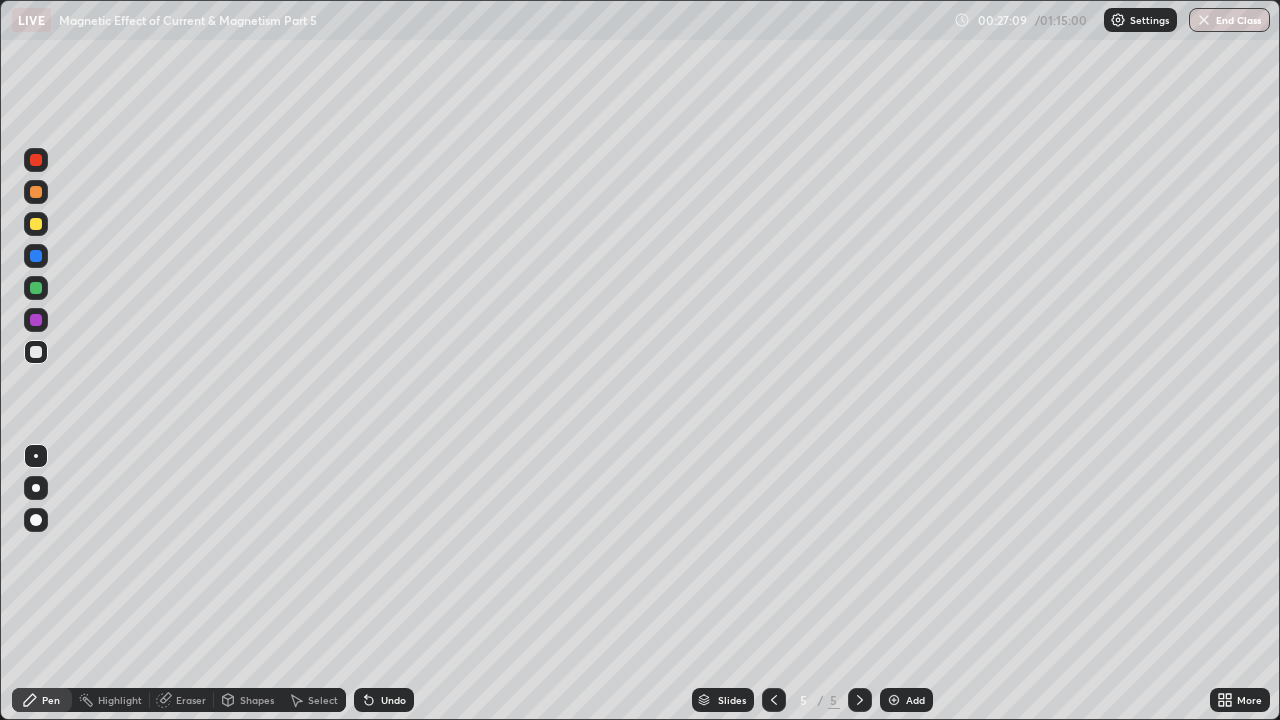 click 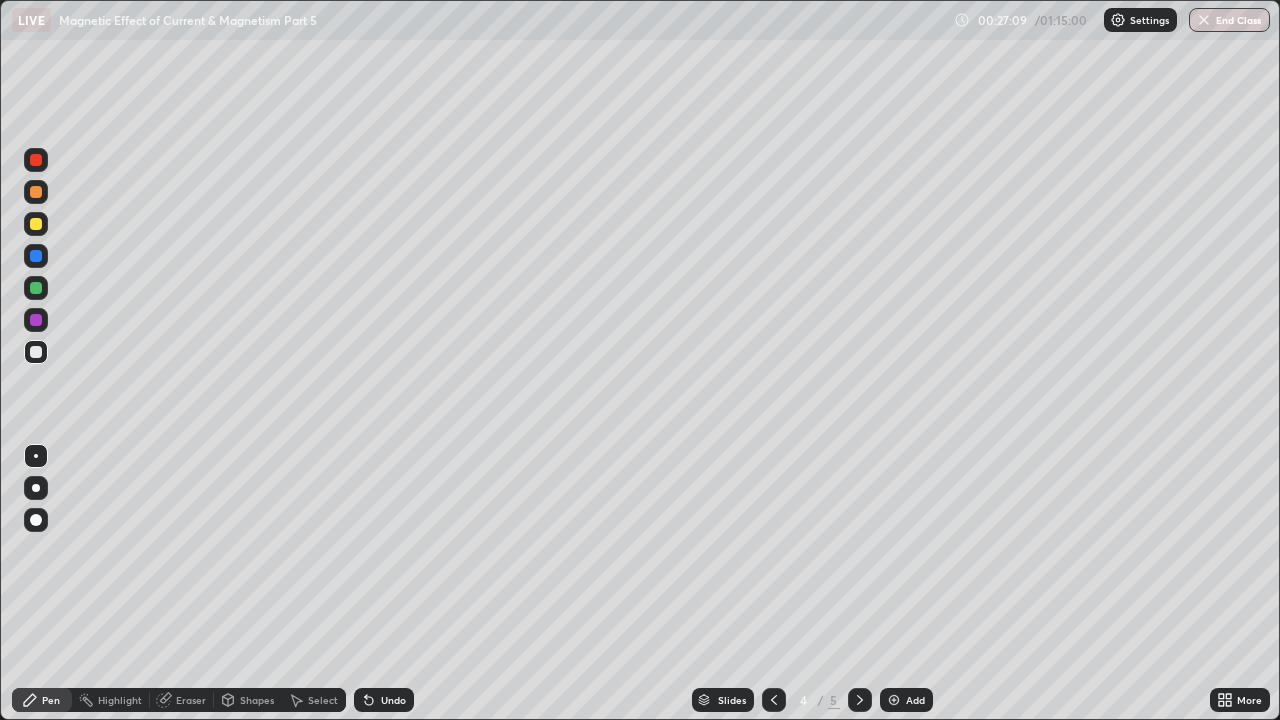 click 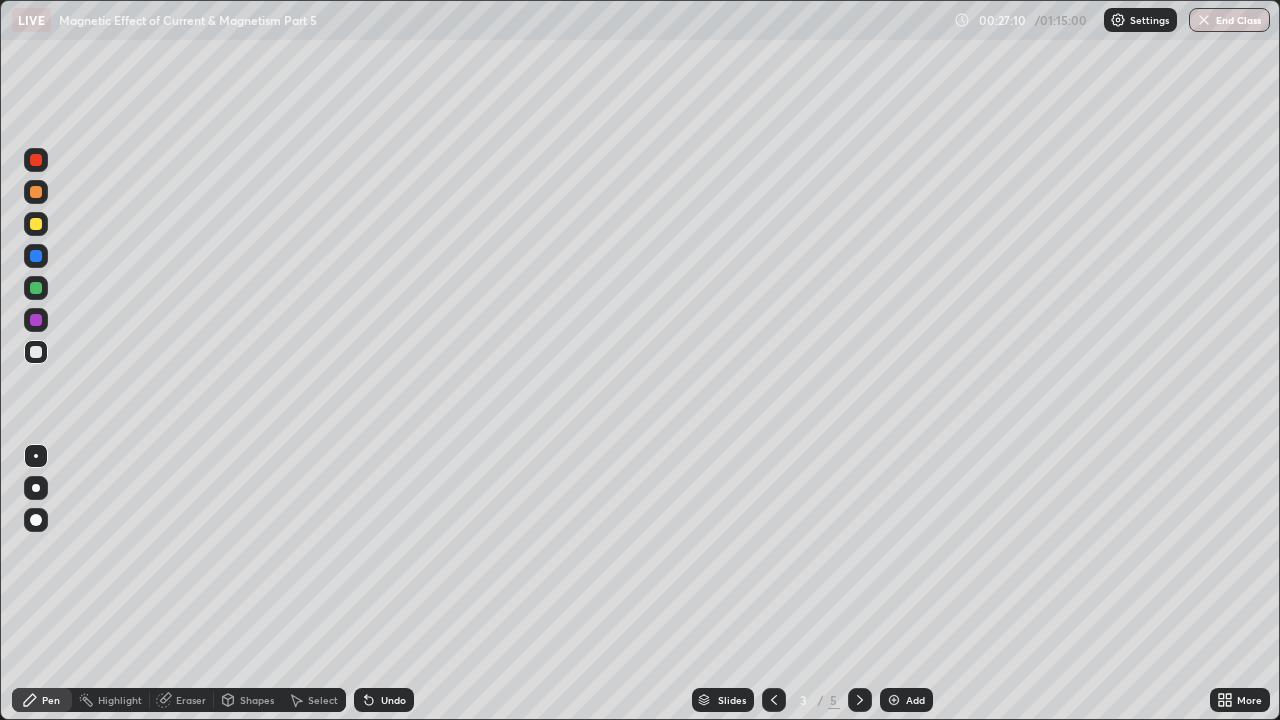 click 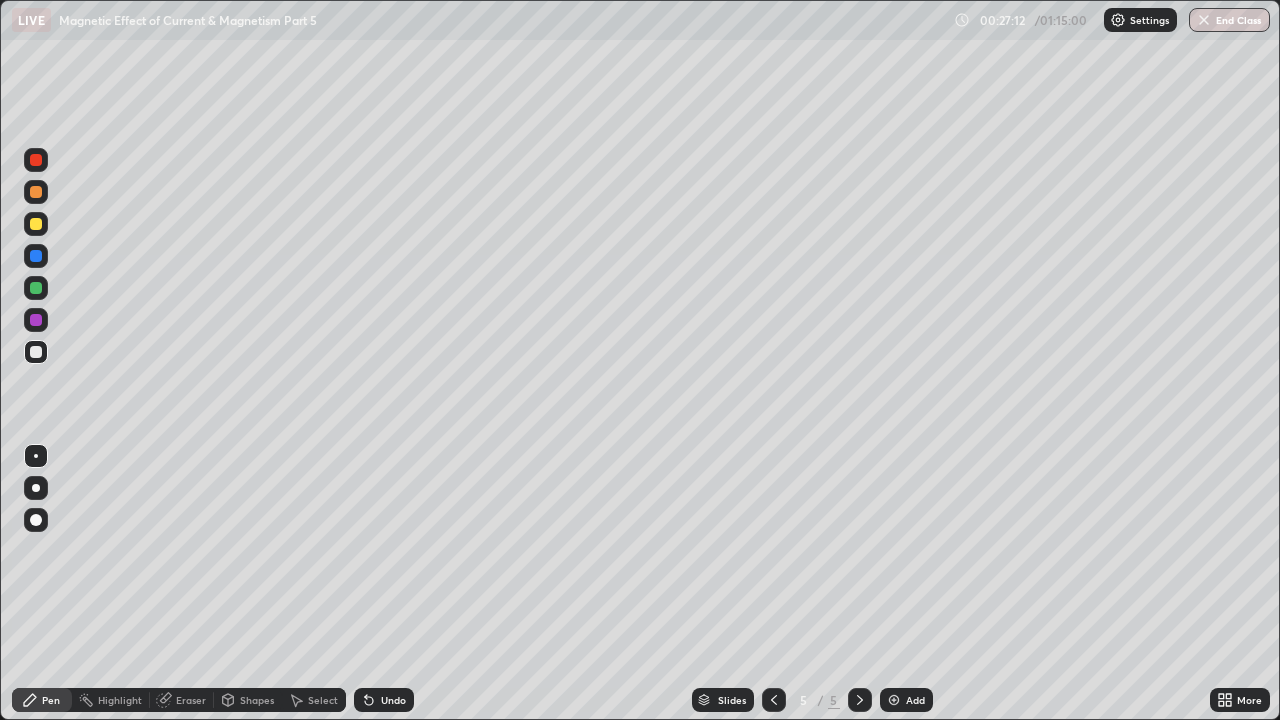 click on "Undo" at bounding box center [384, 700] 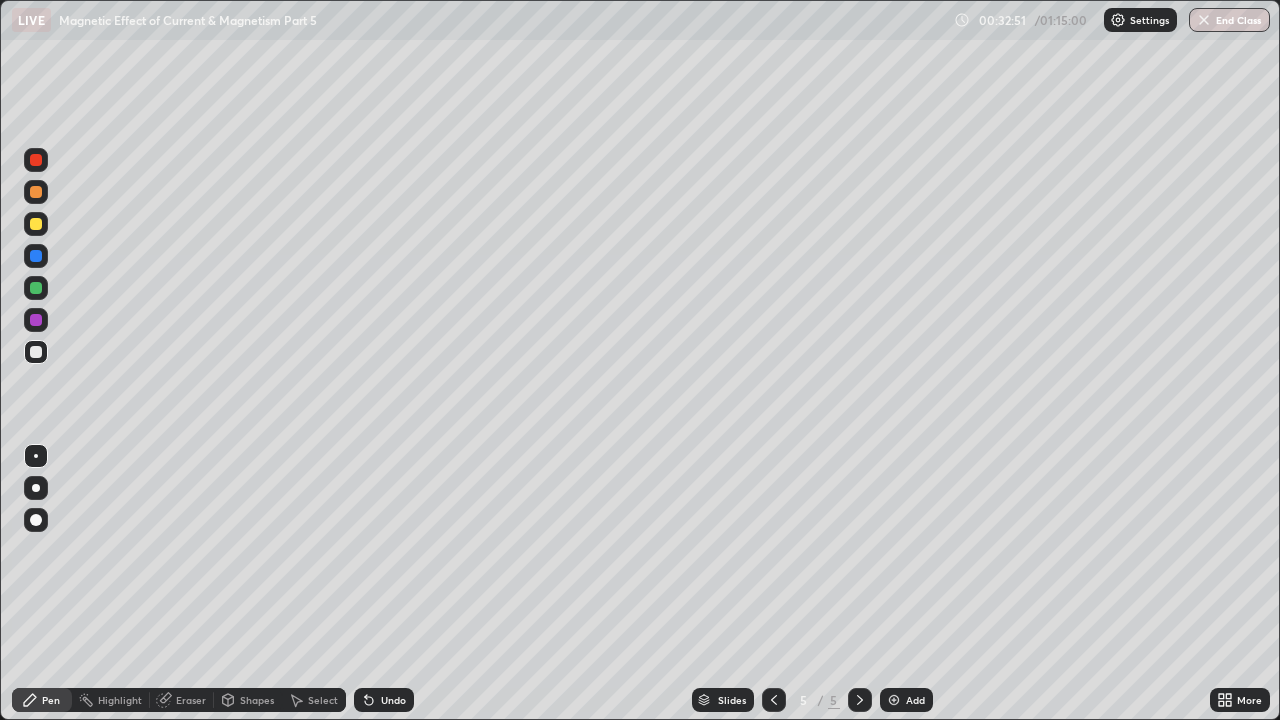 click on "Add" at bounding box center (915, 700) 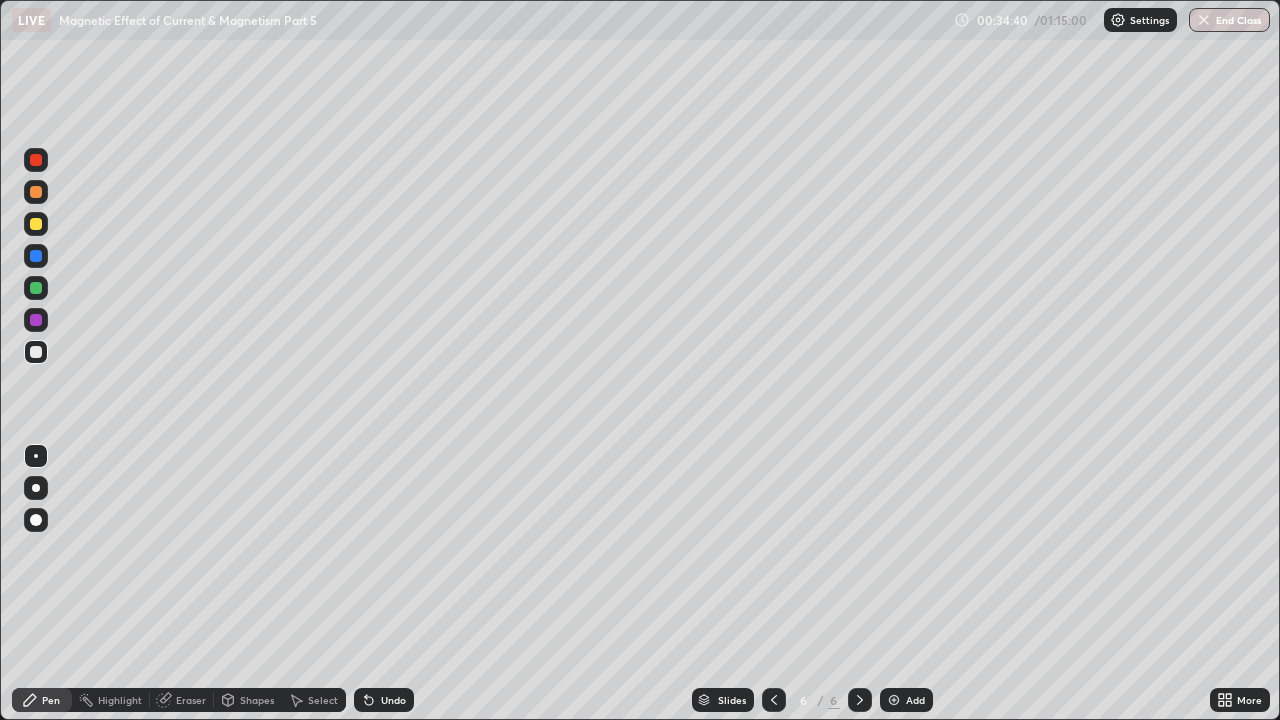 click at bounding box center (36, 288) 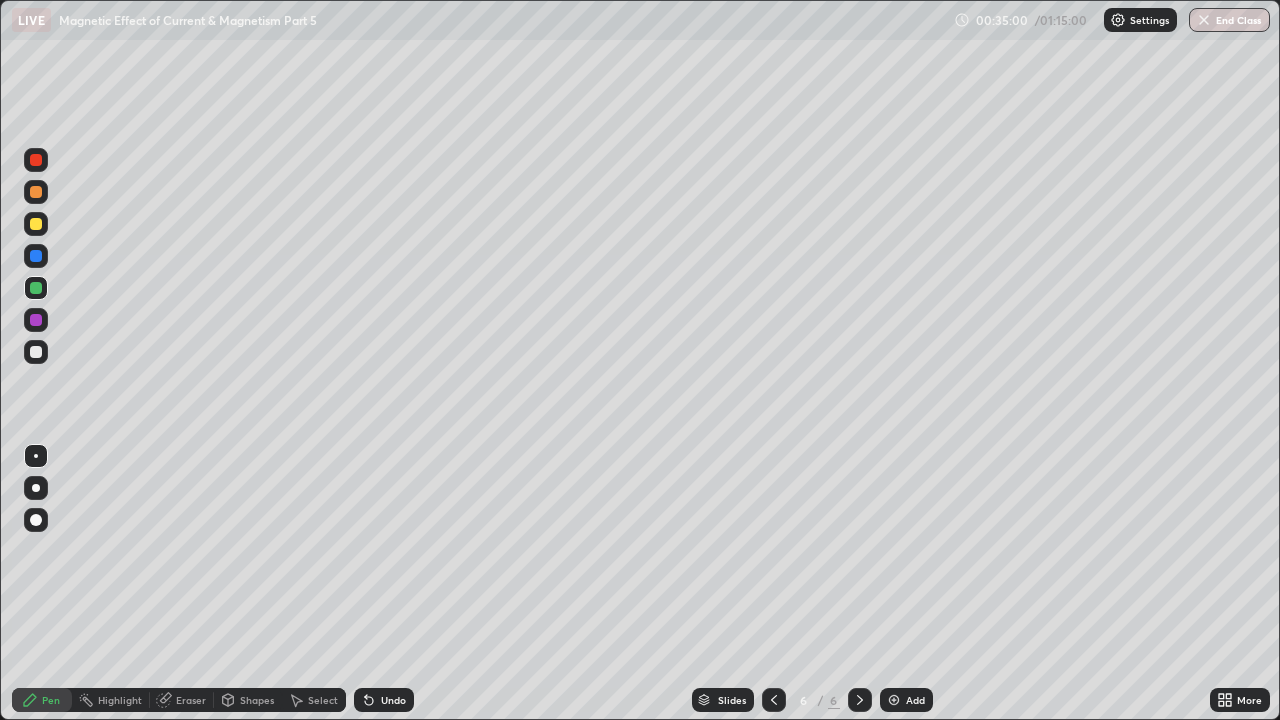 click at bounding box center [36, 224] 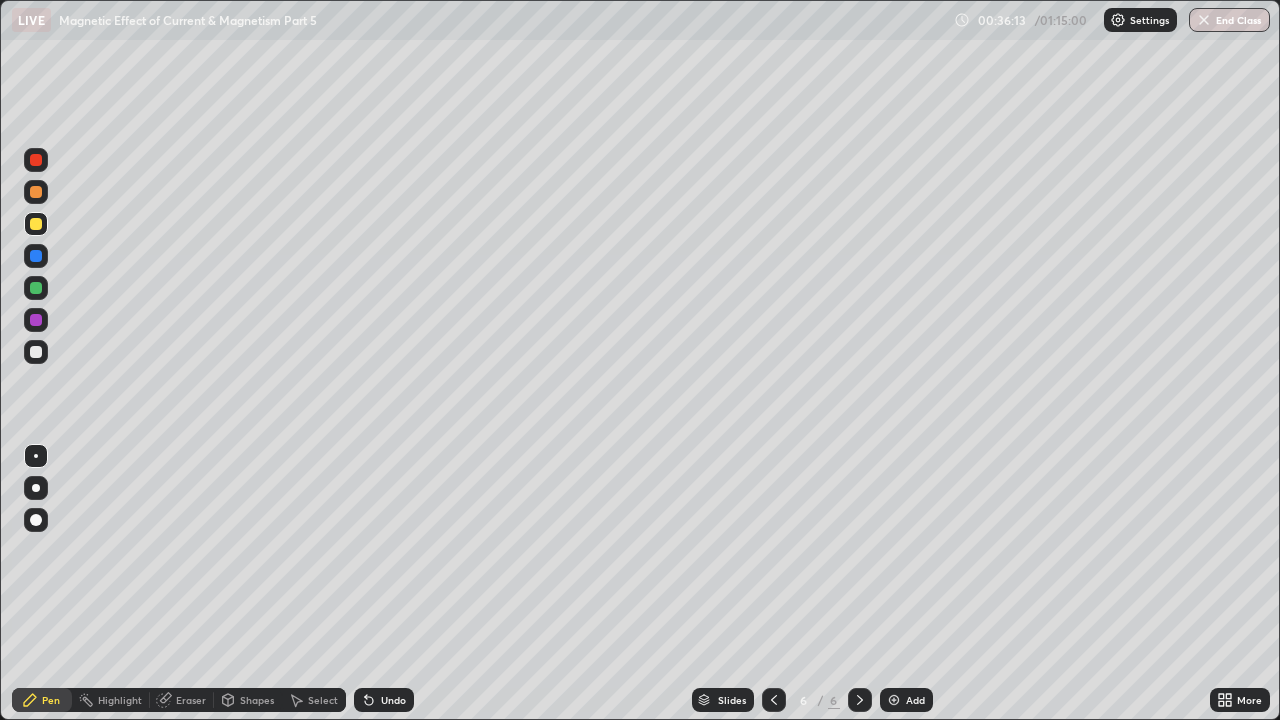 click at bounding box center [36, 352] 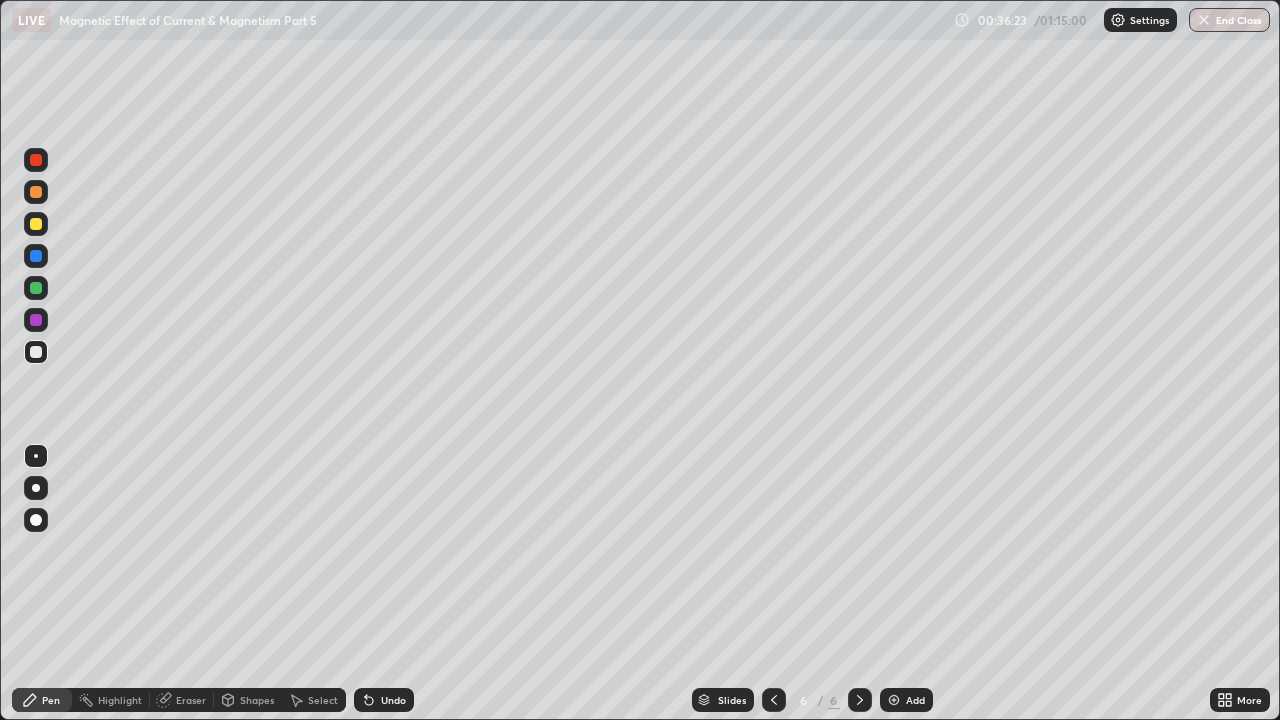 click at bounding box center [36, 288] 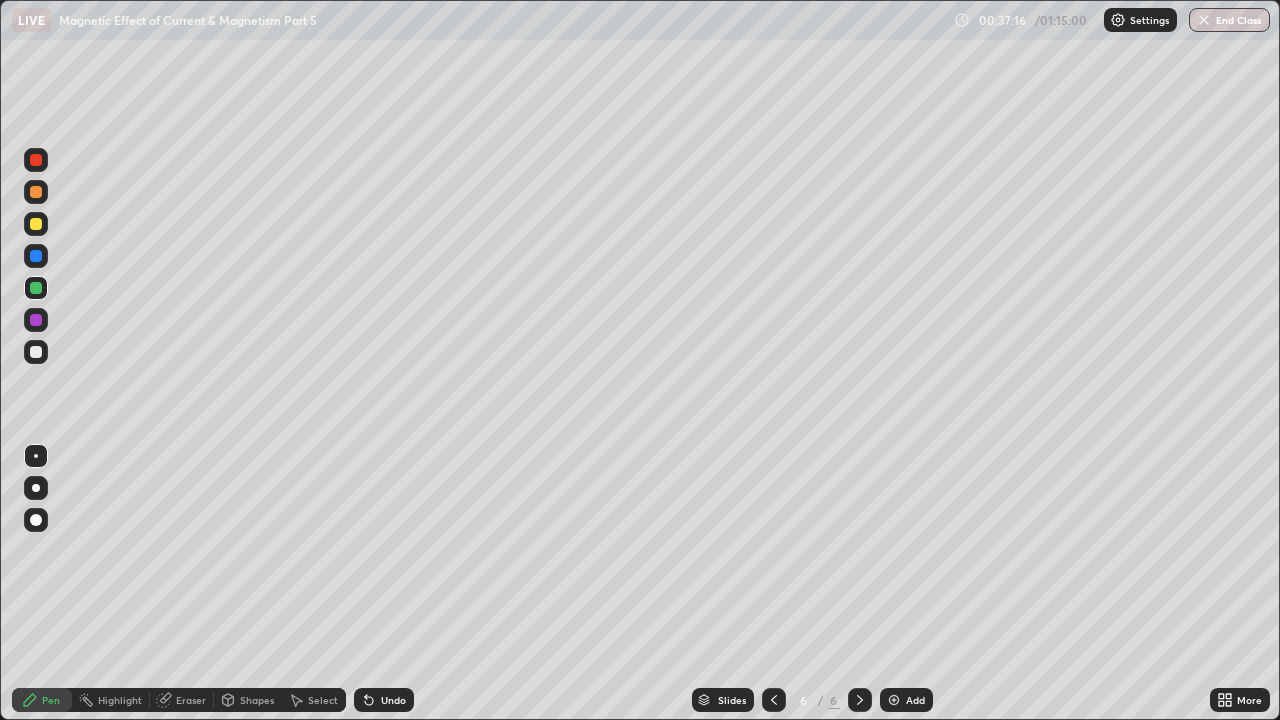click at bounding box center (36, 256) 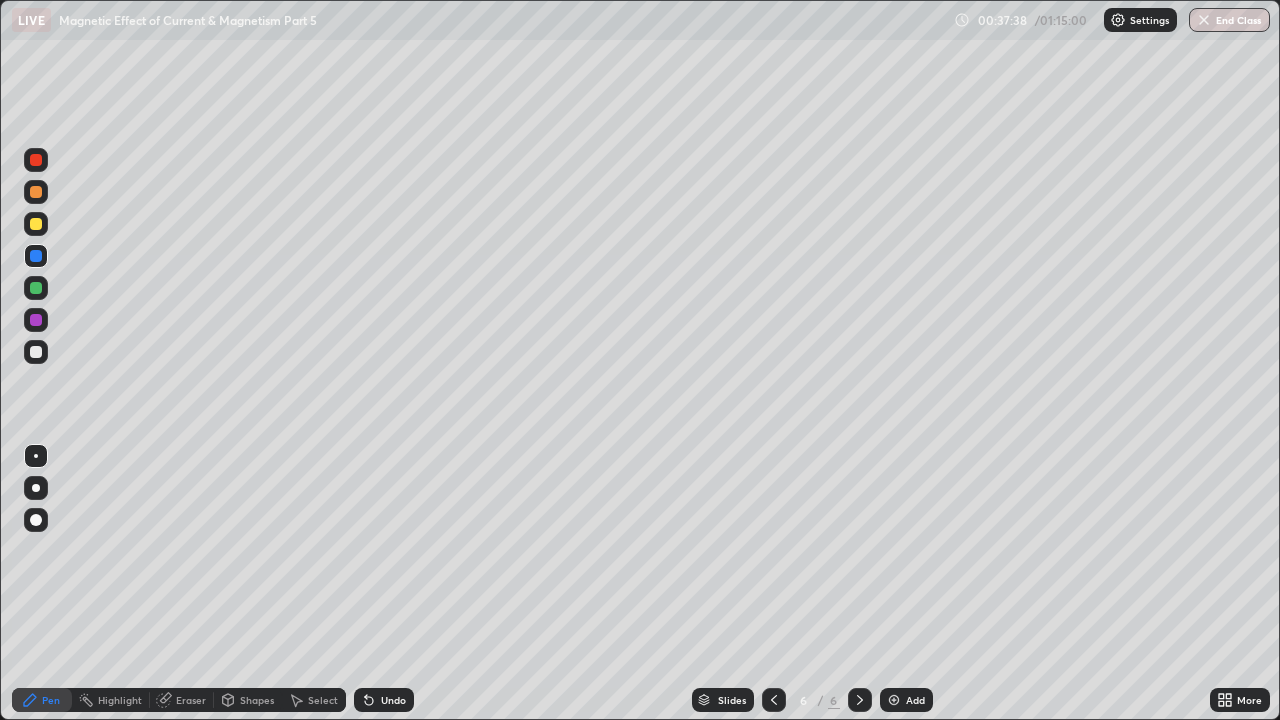click at bounding box center [36, 352] 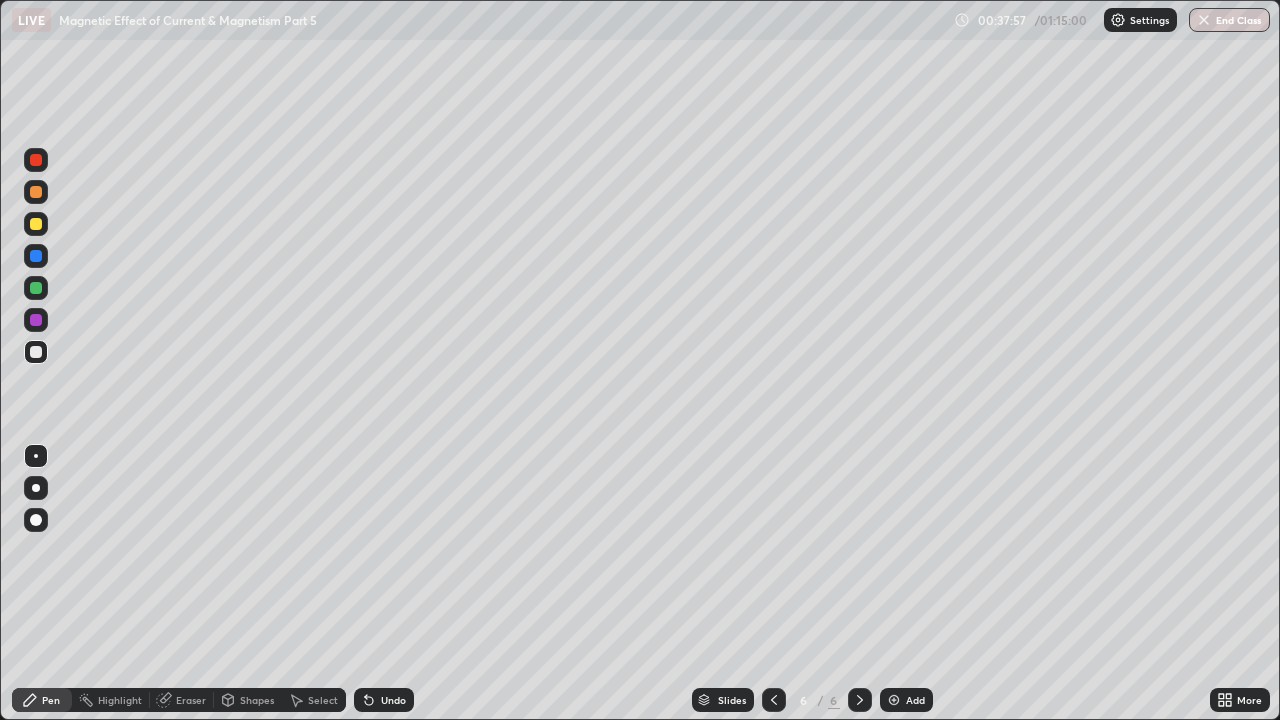 click on "Undo" at bounding box center (393, 700) 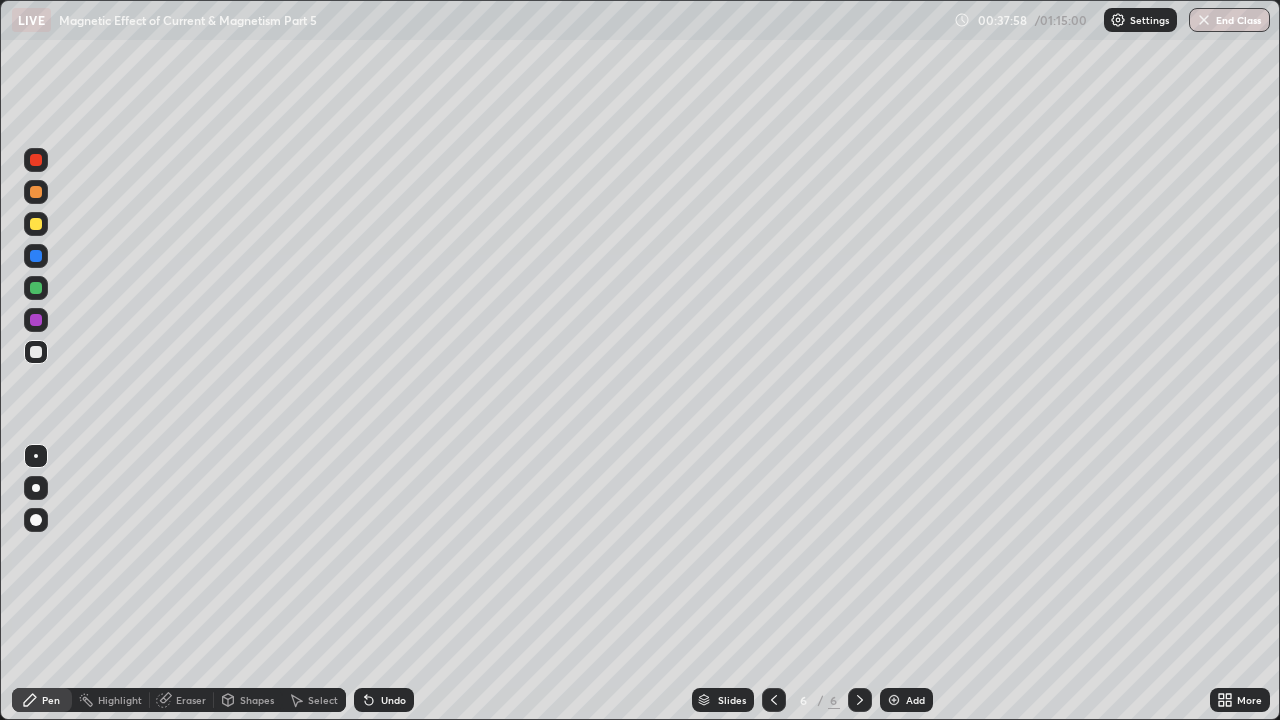 click on "Undo" at bounding box center [384, 700] 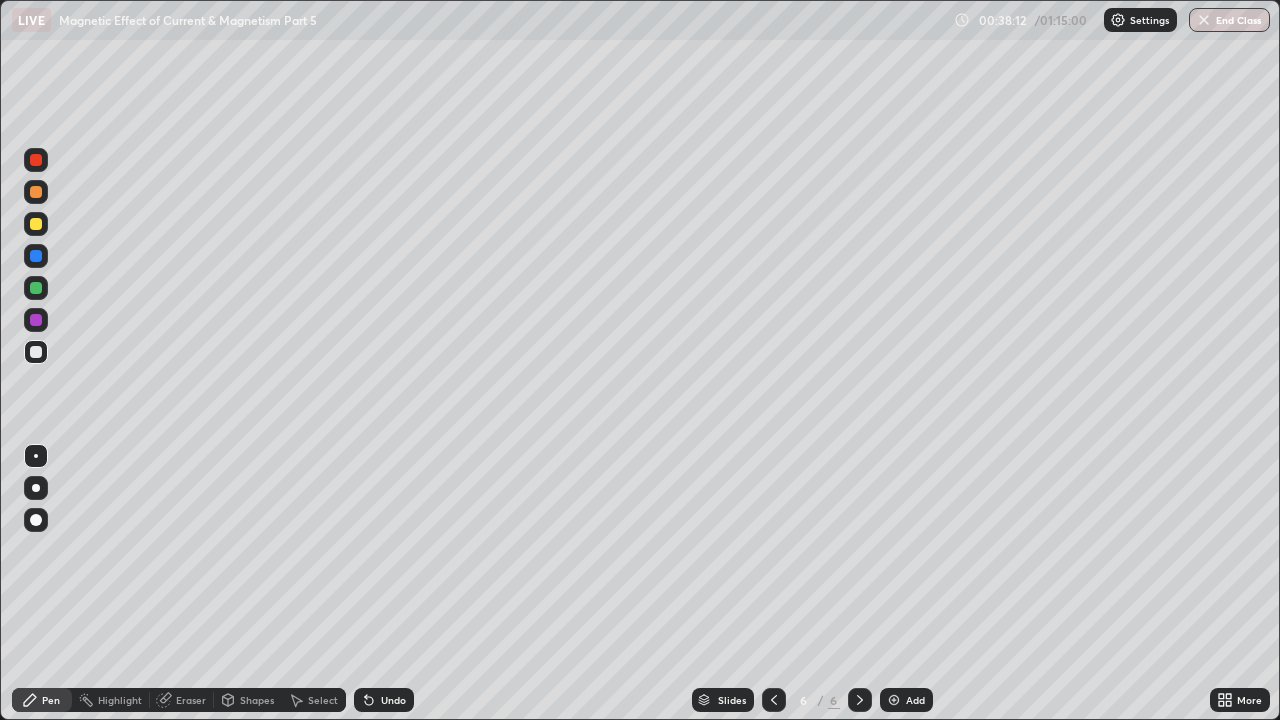 click on "Undo" at bounding box center (393, 700) 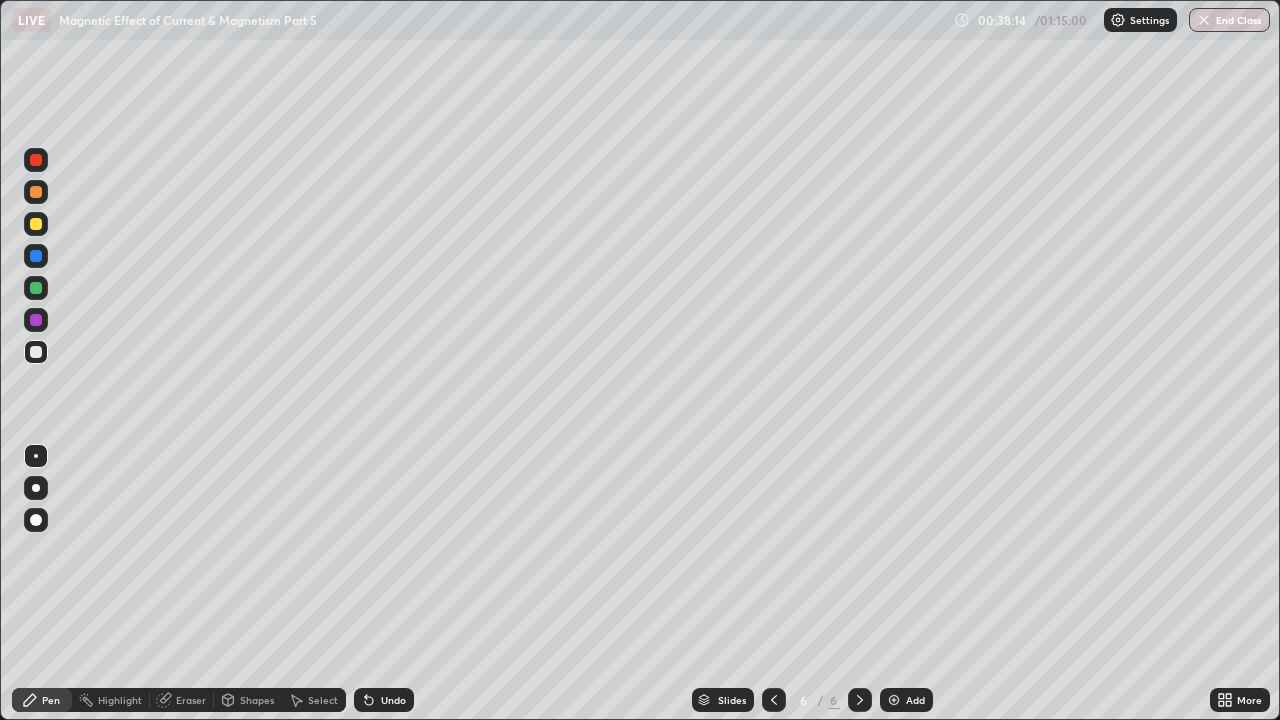 click at bounding box center (36, 256) 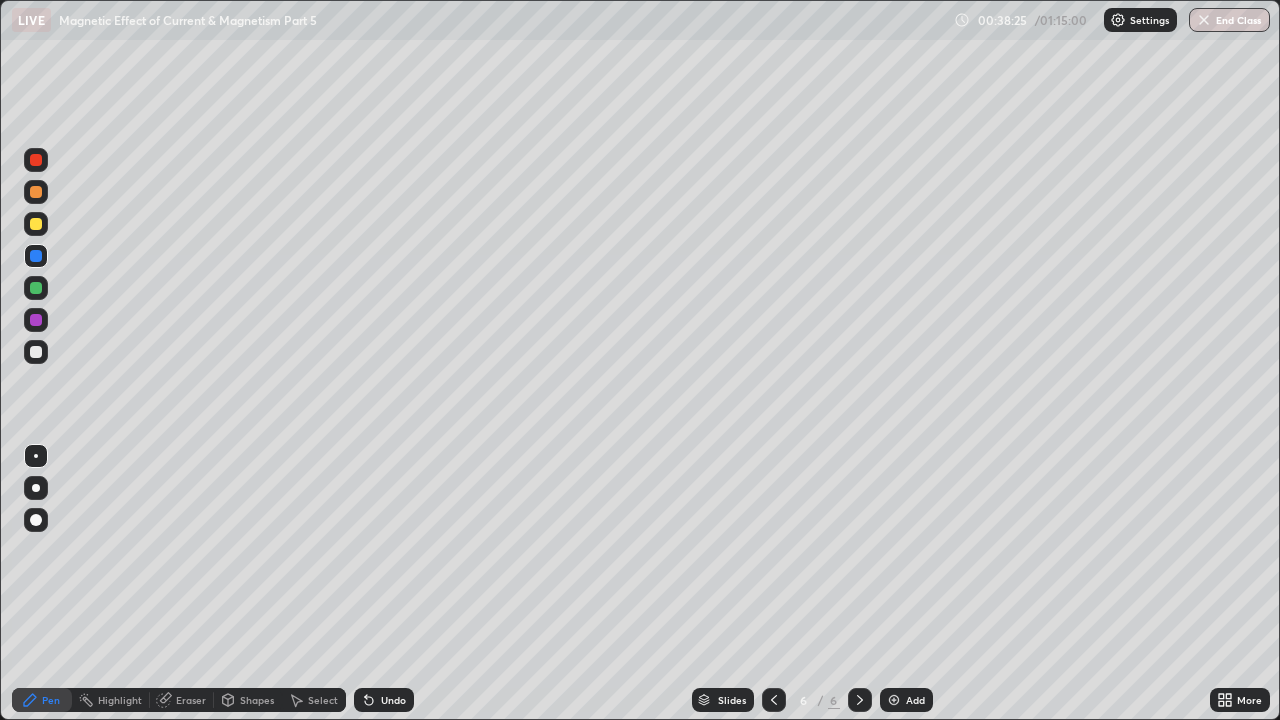 click at bounding box center (36, 288) 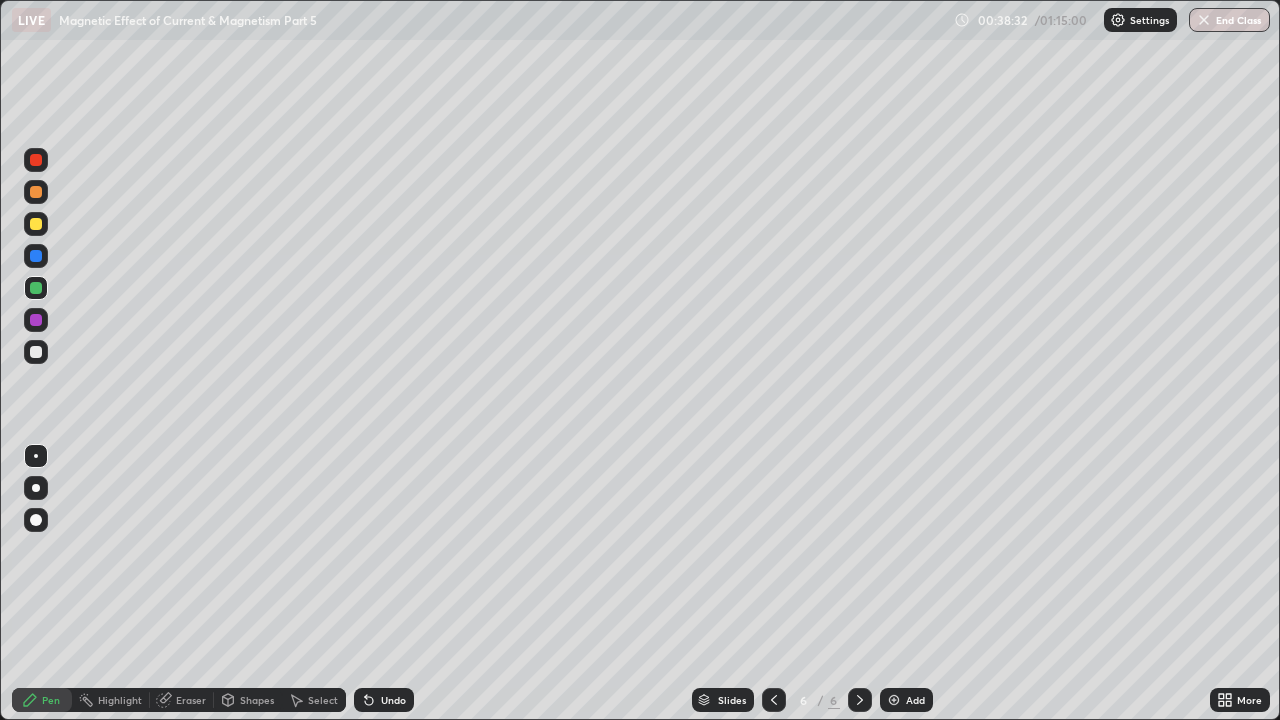 click at bounding box center [36, 192] 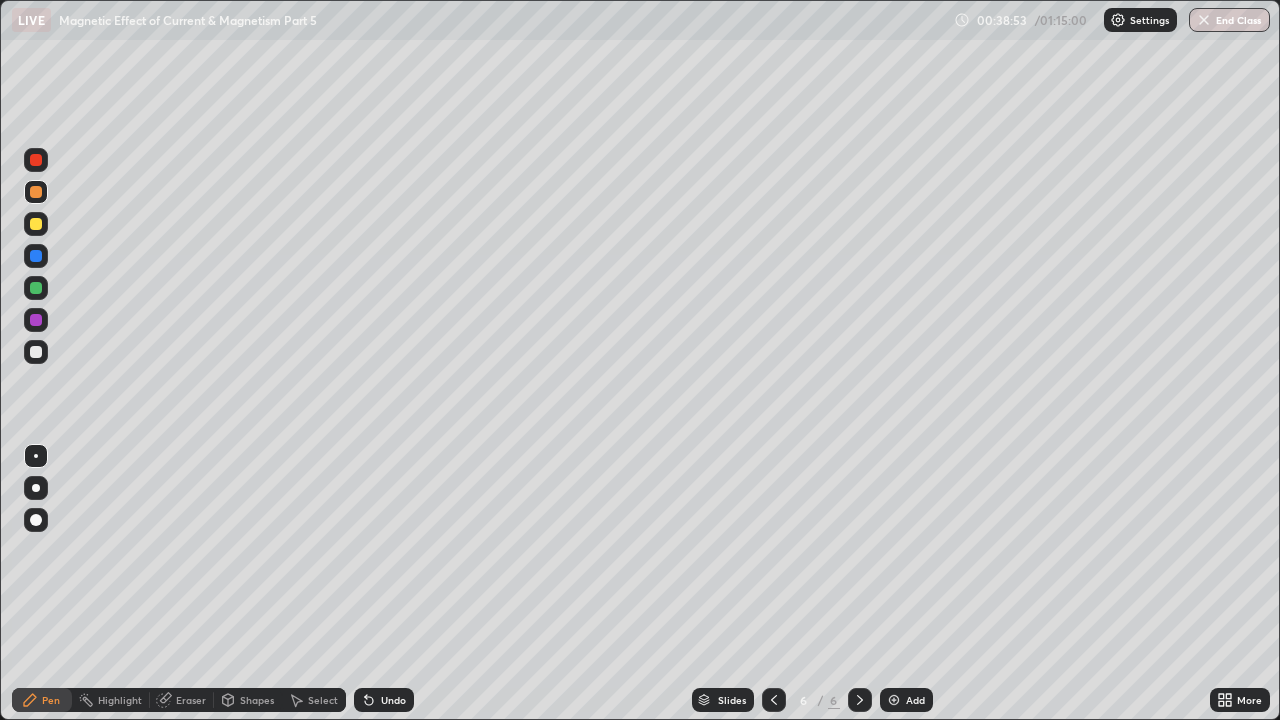 click on "Undo" at bounding box center [384, 700] 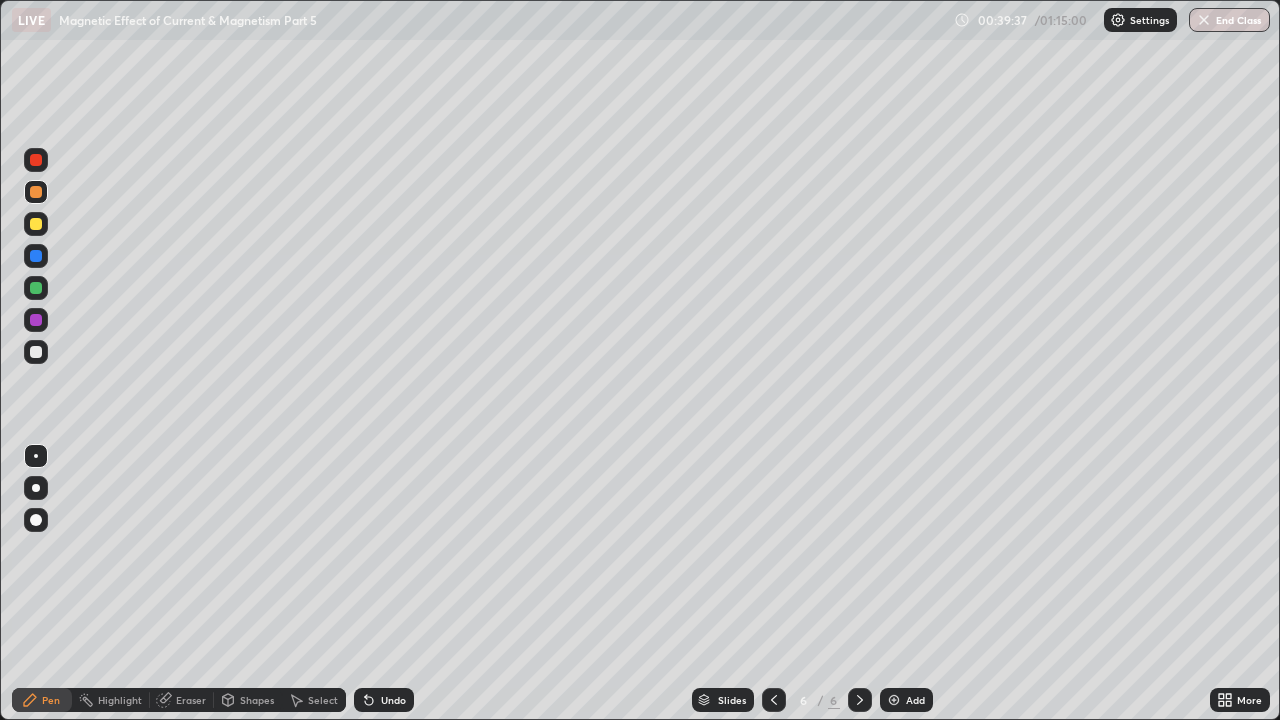click on "Undo" at bounding box center [393, 700] 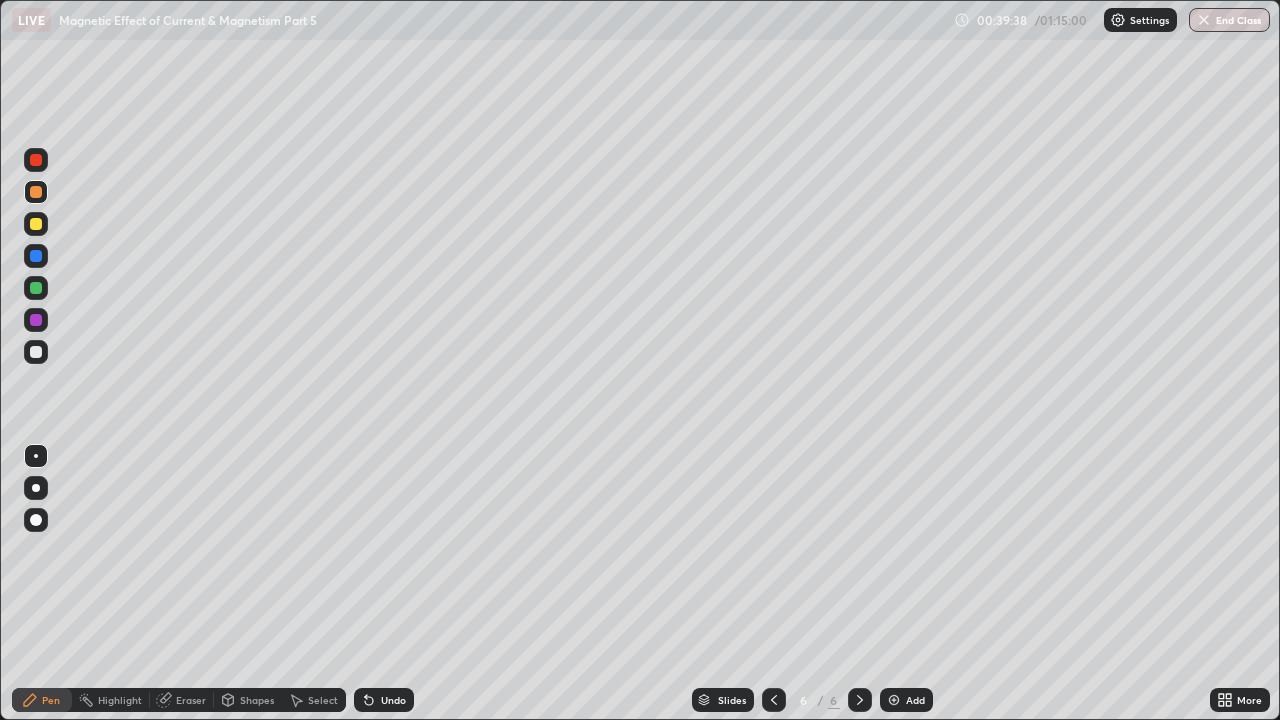click at bounding box center [36, 352] 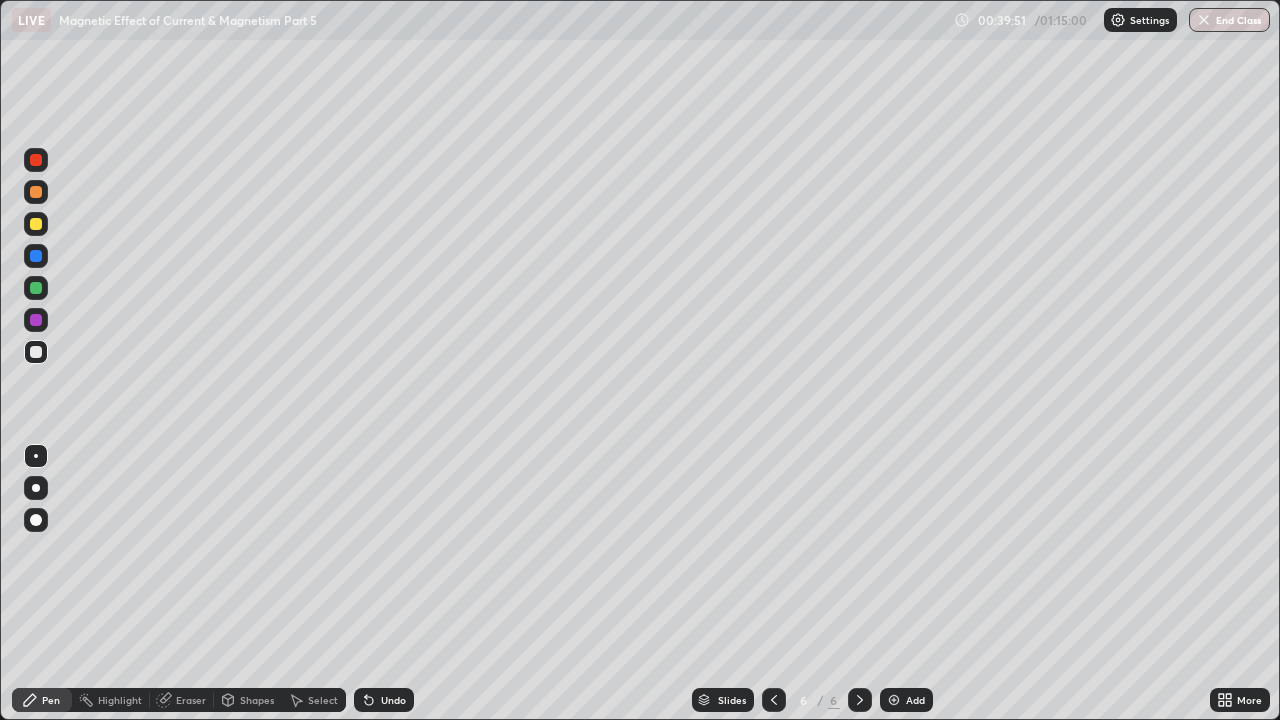 click on "Eraser" at bounding box center [191, 700] 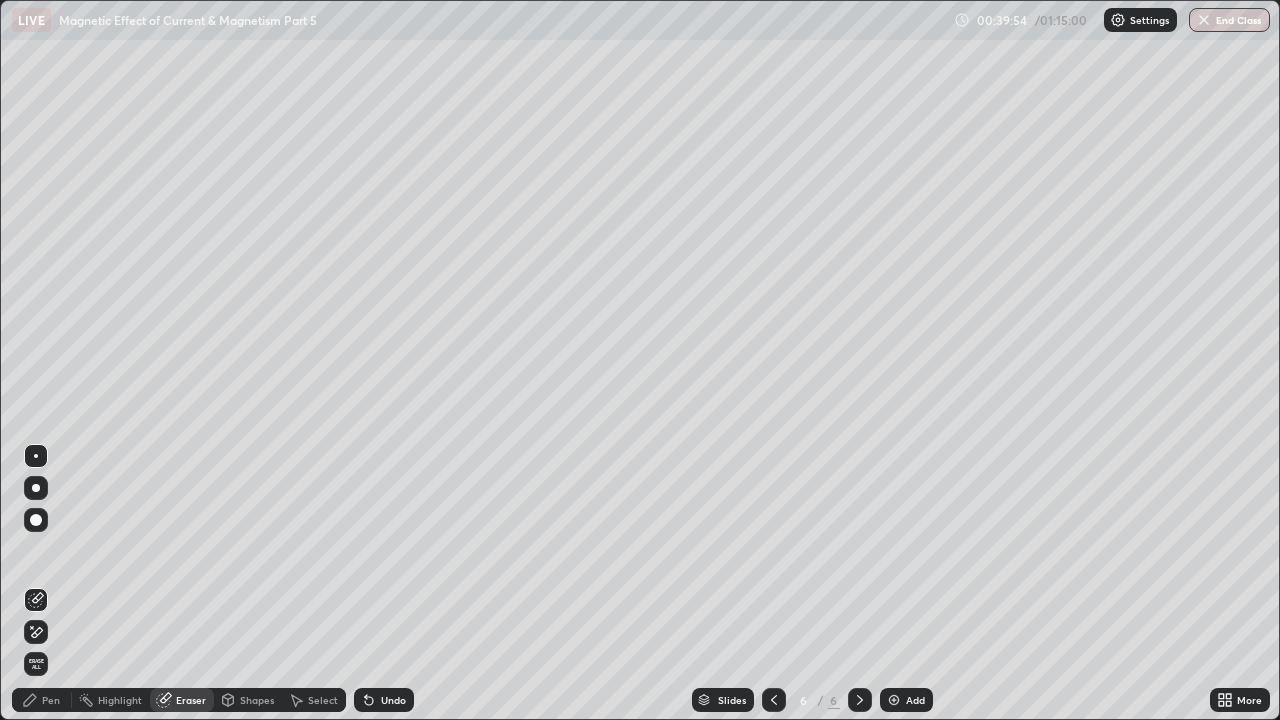 click on "Pen" at bounding box center [51, 700] 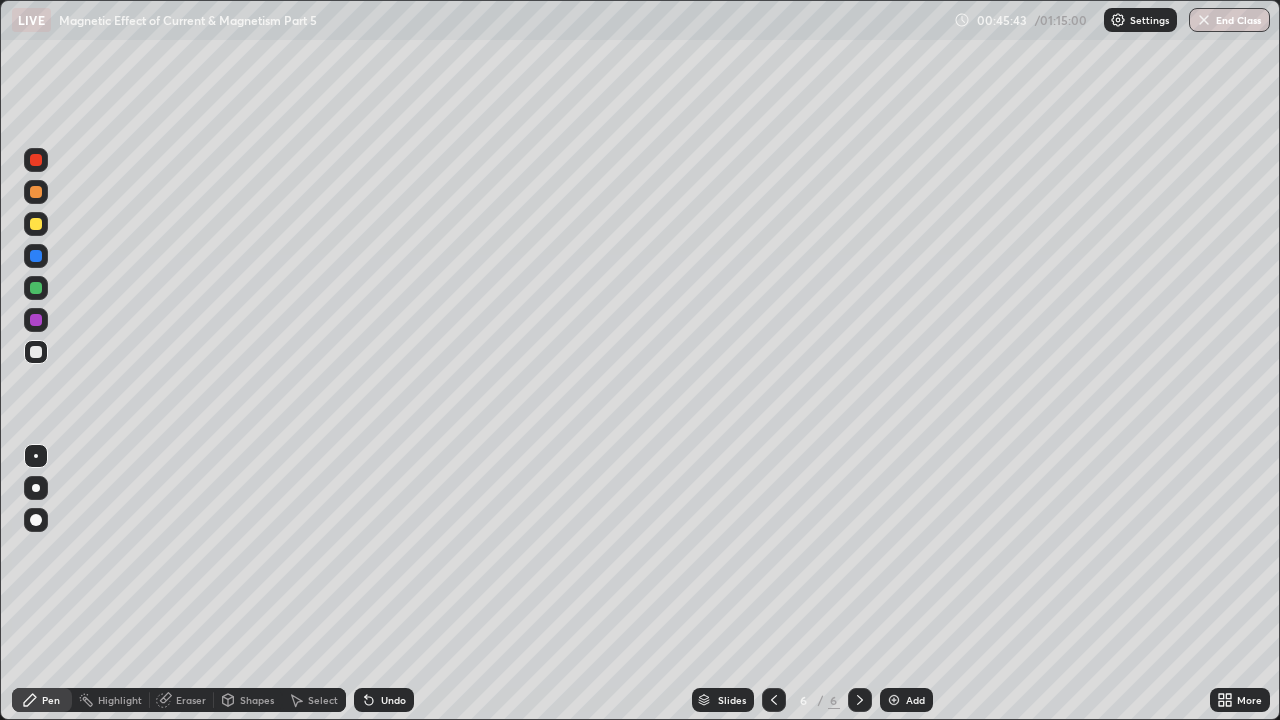 click 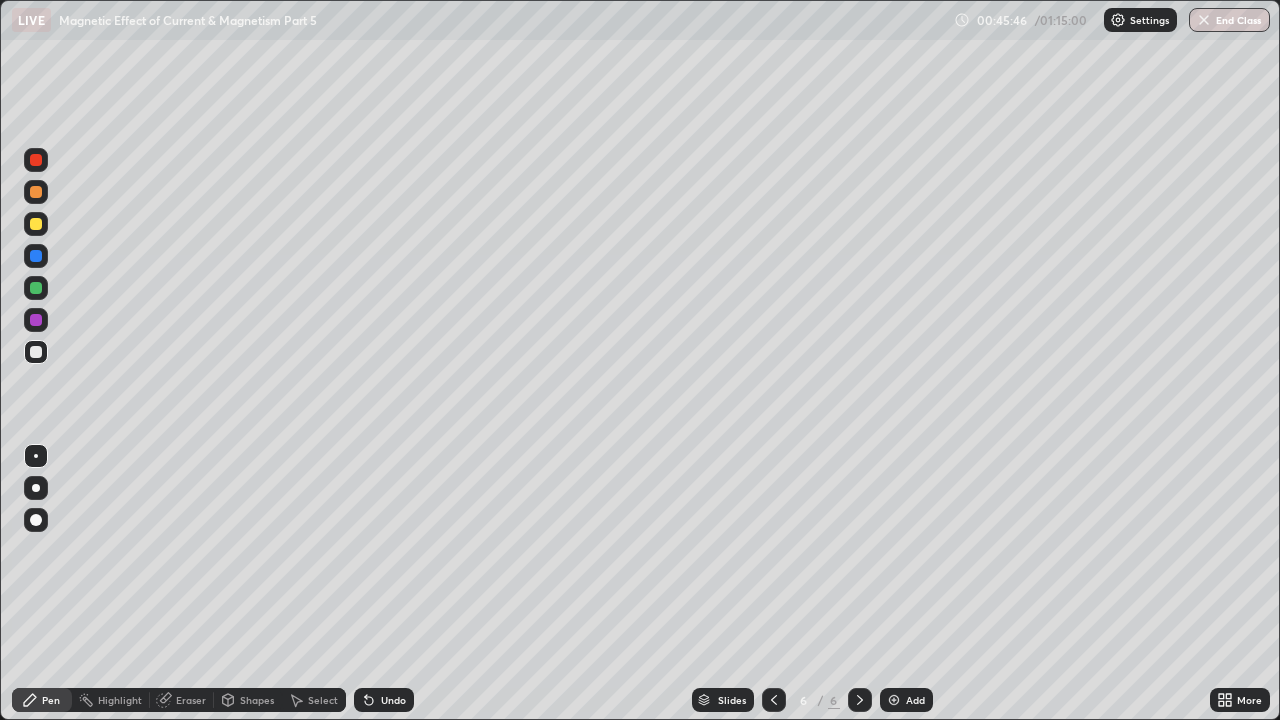 click on "Undo" at bounding box center (393, 700) 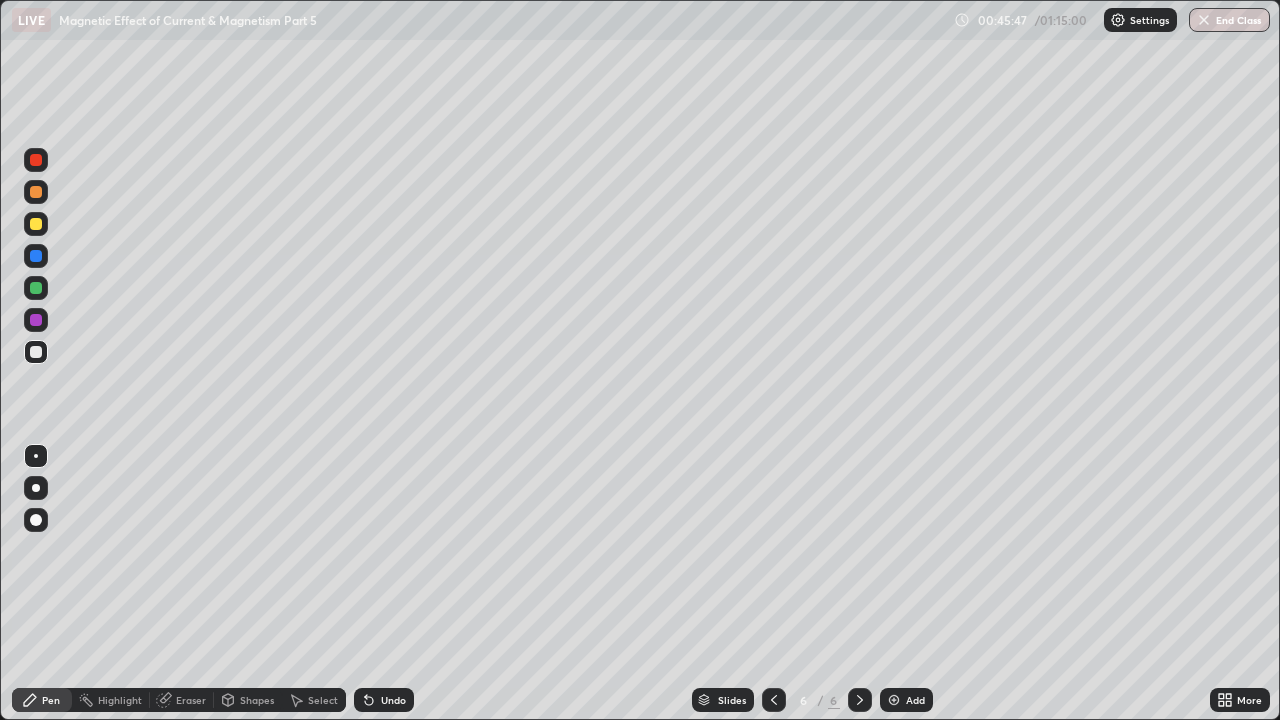 click on "Undo" at bounding box center (384, 700) 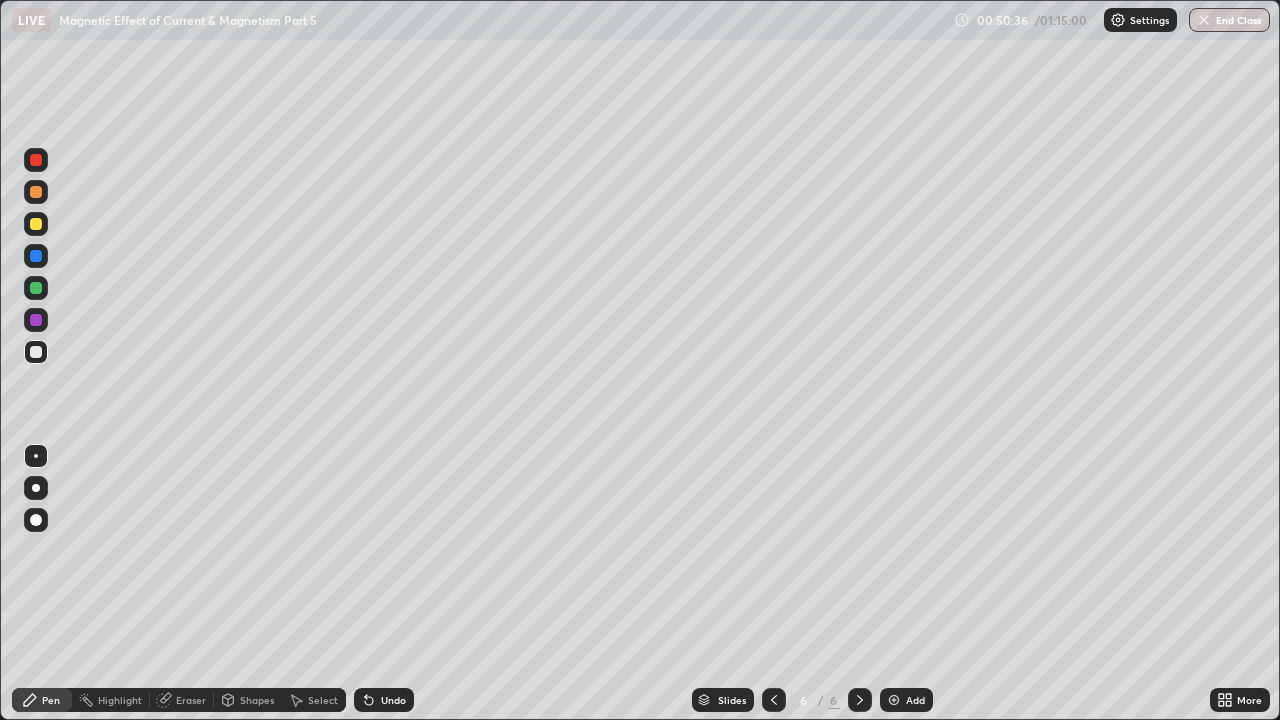click on "Add" at bounding box center (915, 700) 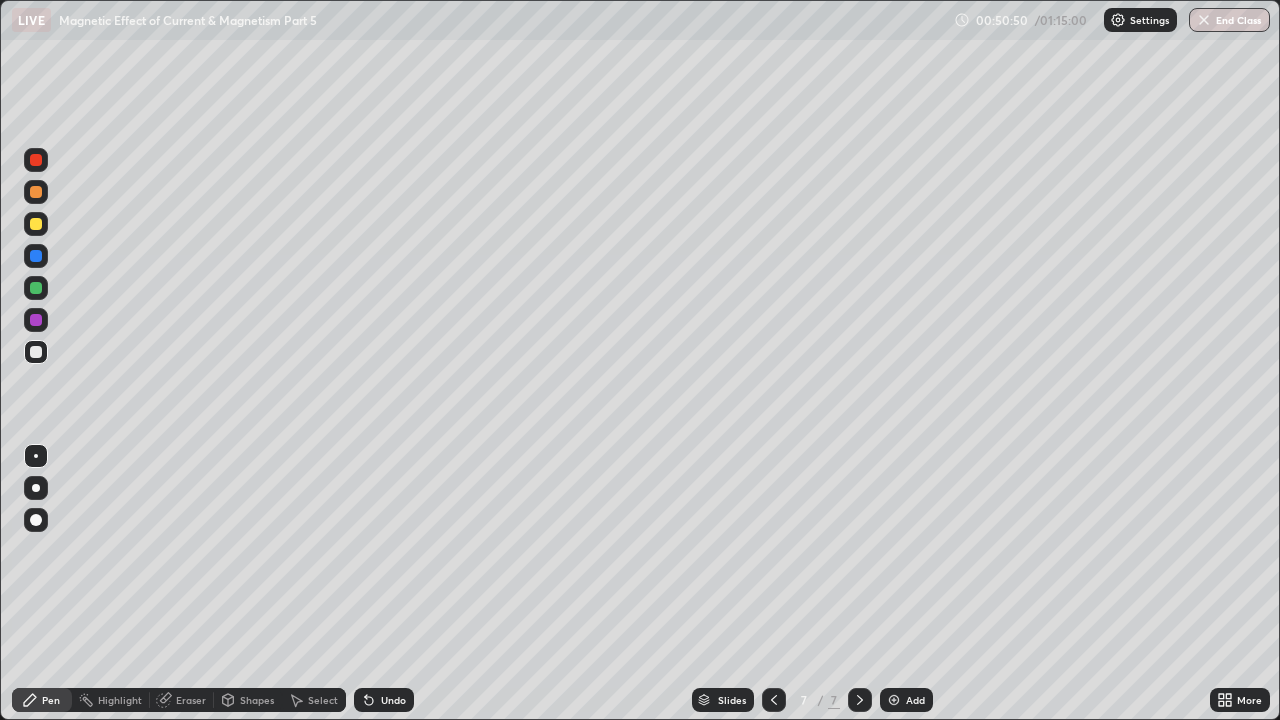 click at bounding box center [36, 224] 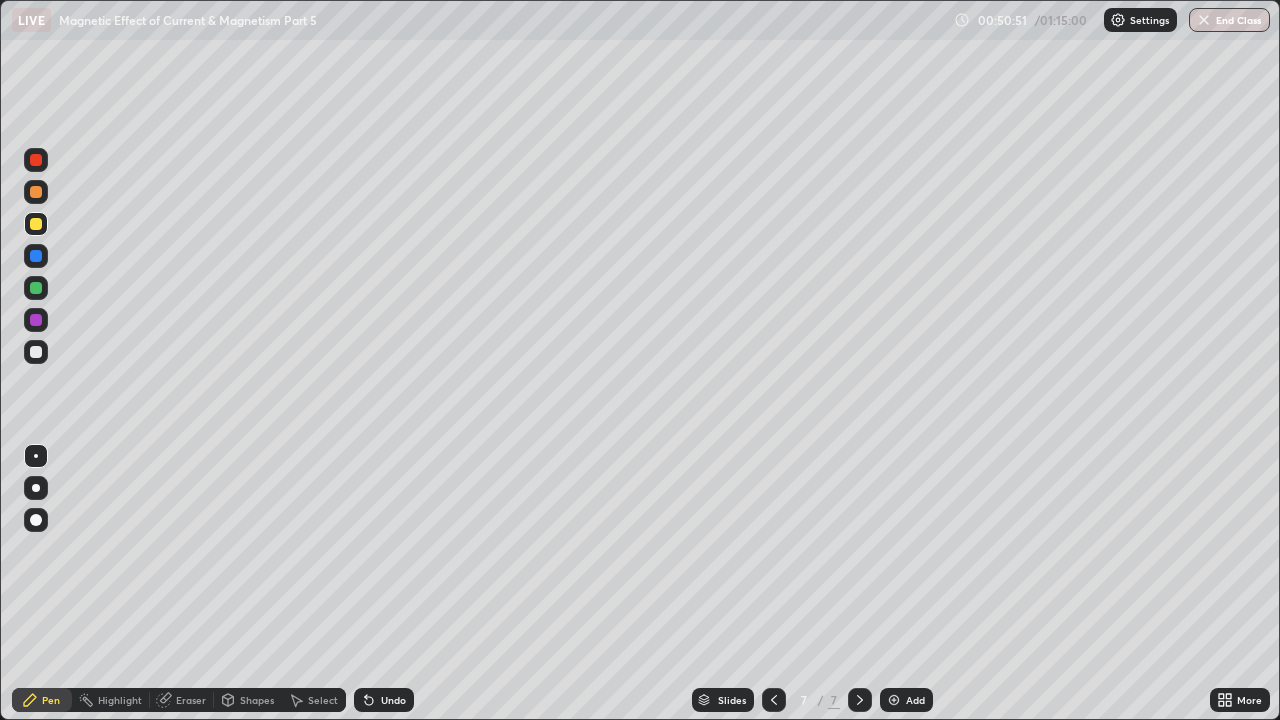 click at bounding box center [36, 352] 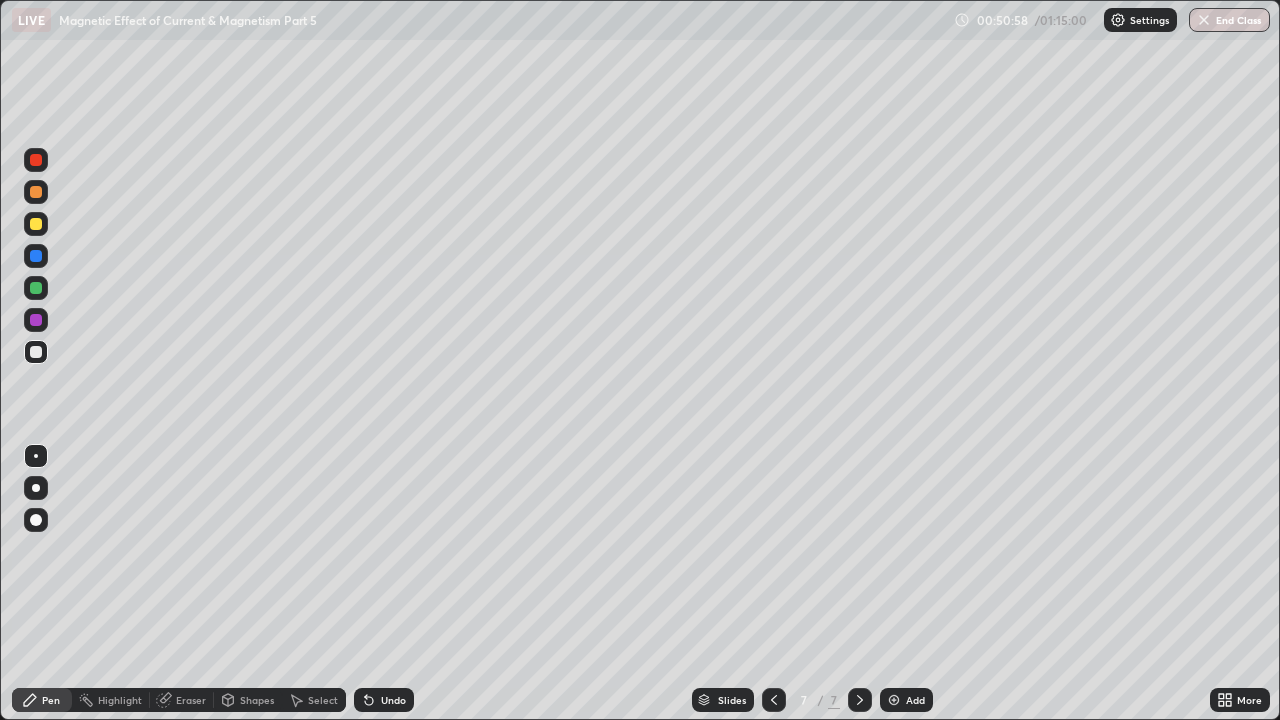 click at bounding box center [36, 224] 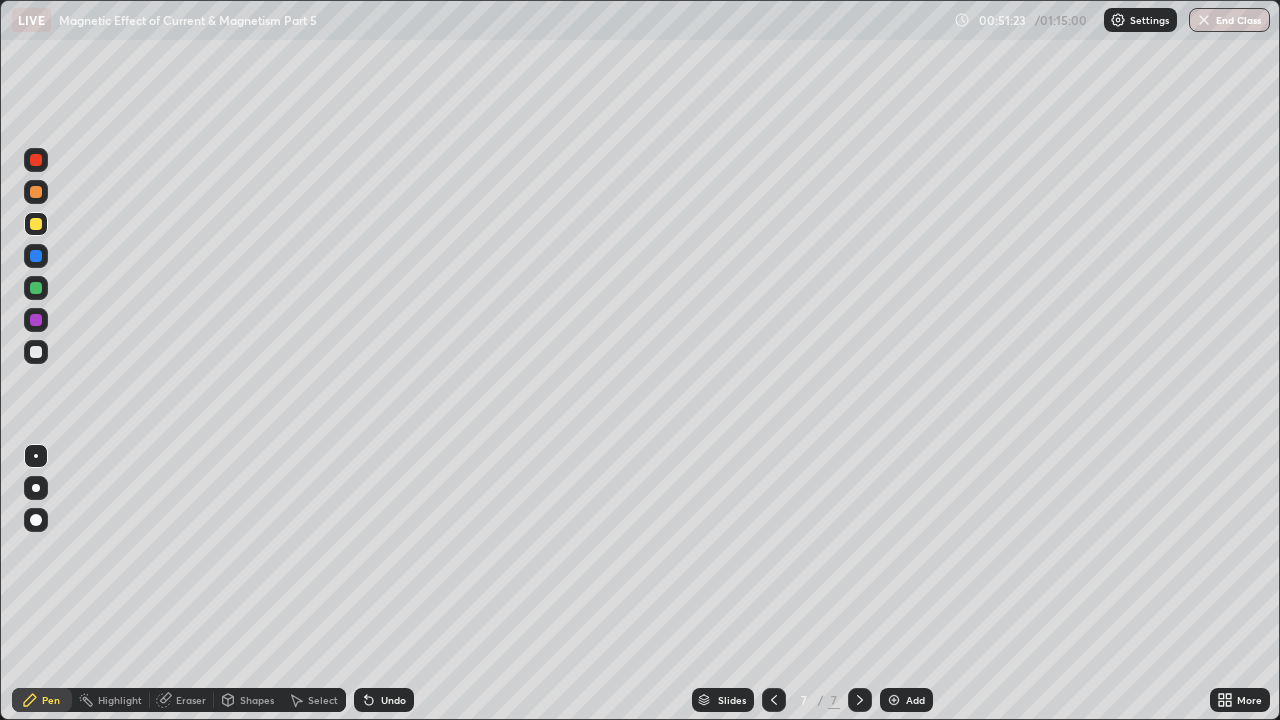 click 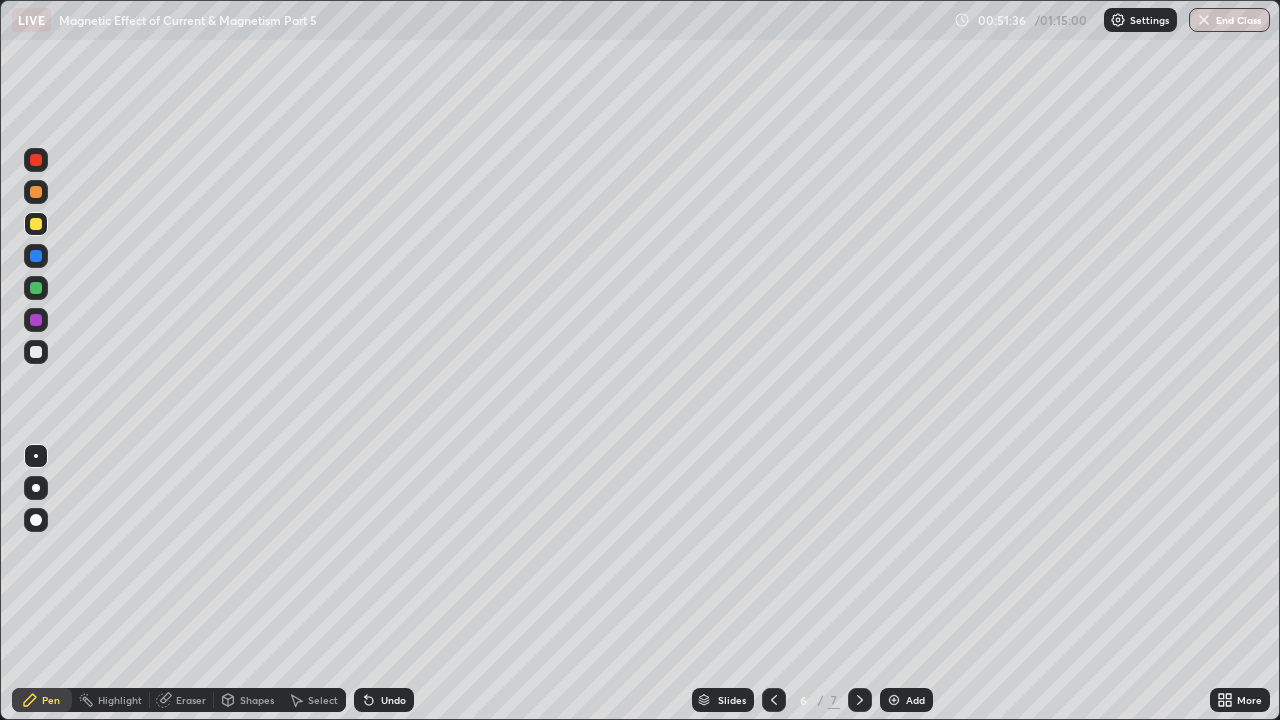 click 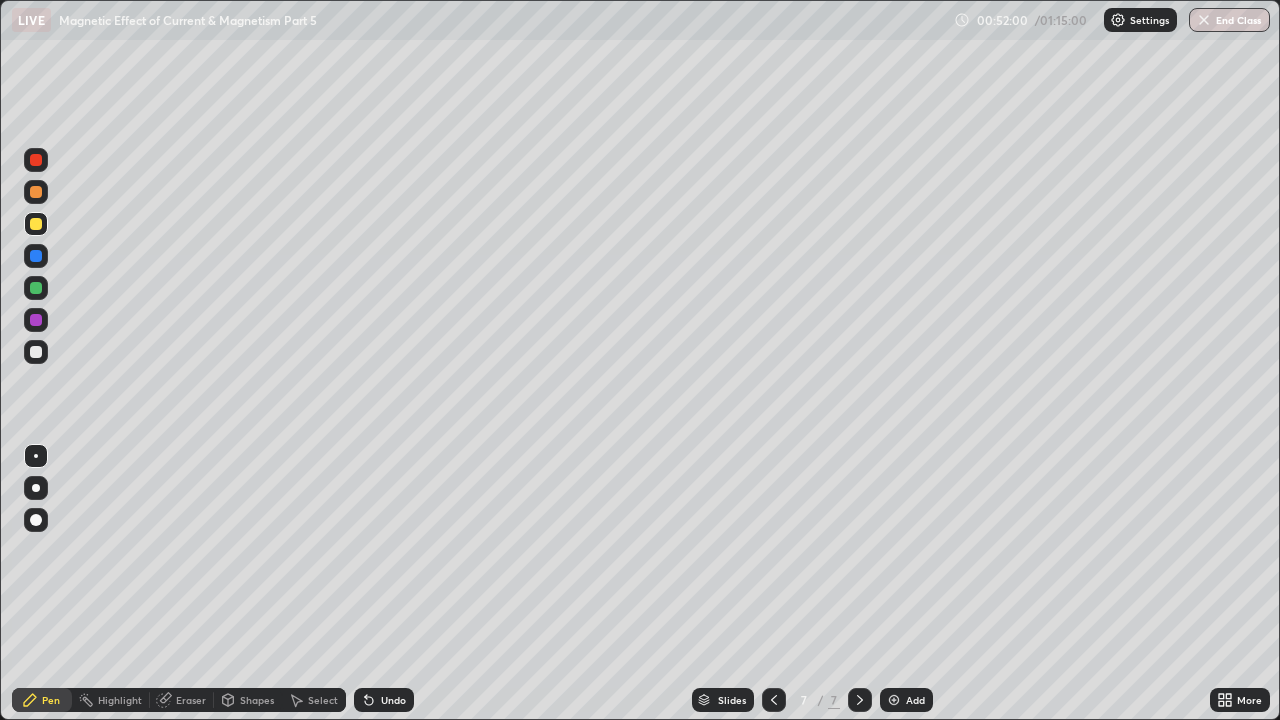click at bounding box center (36, 352) 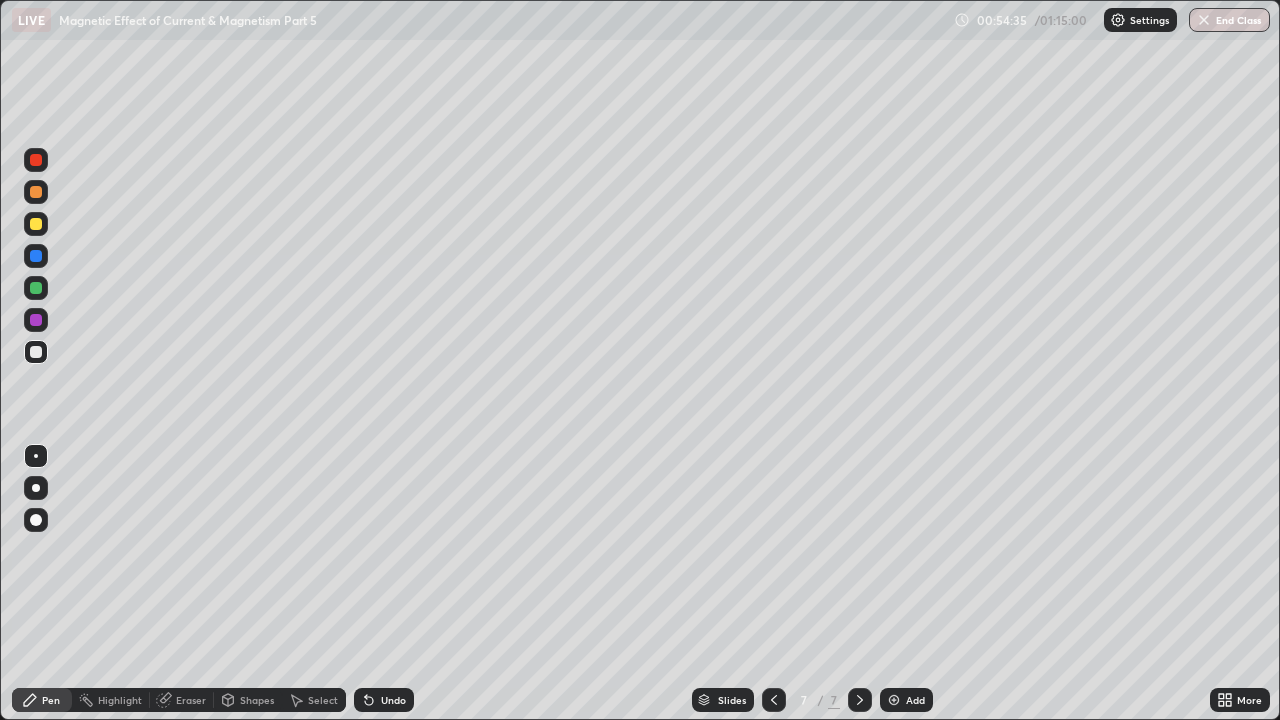 click at bounding box center [36, 352] 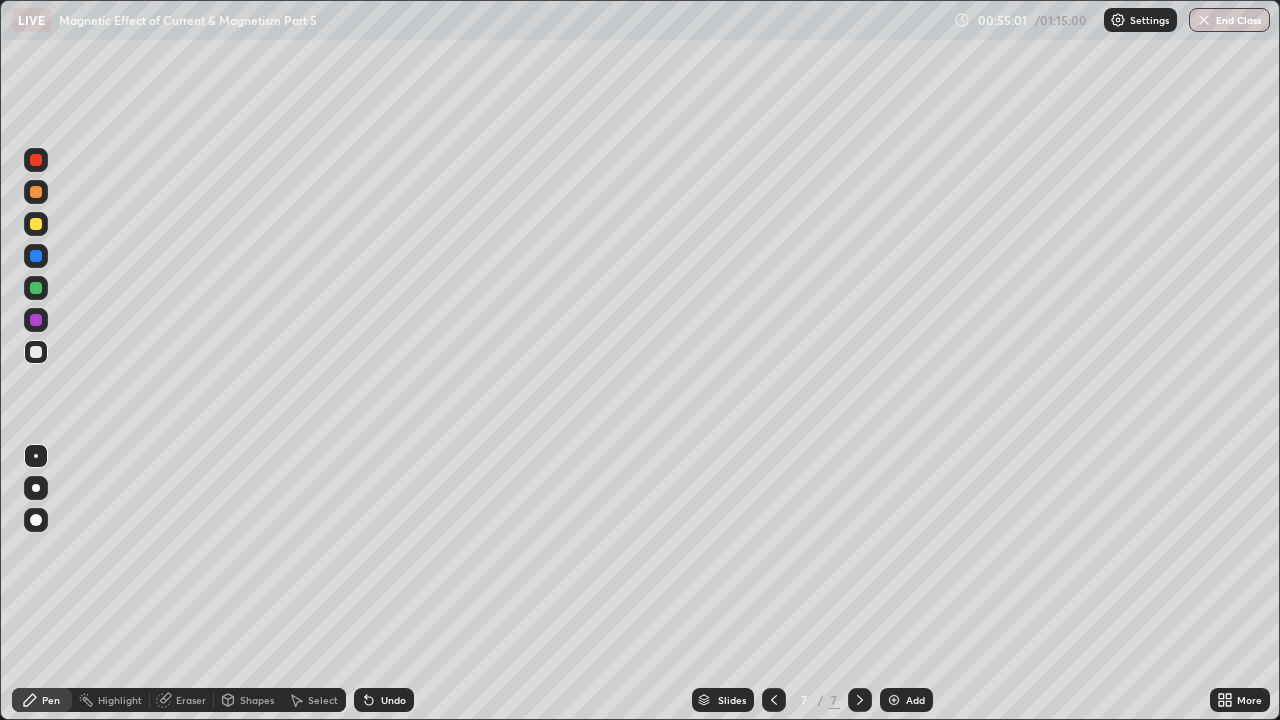 click on "Undo" at bounding box center [393, 700] 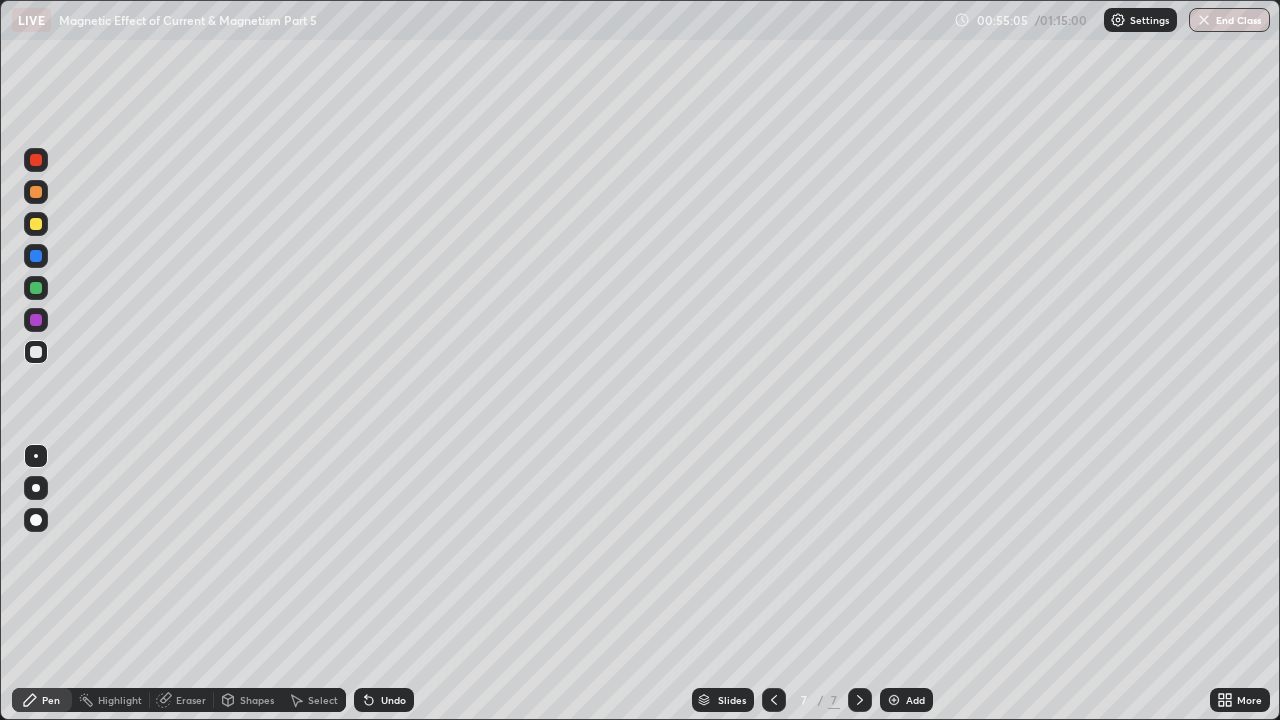 click at bounding box center [36, 224] 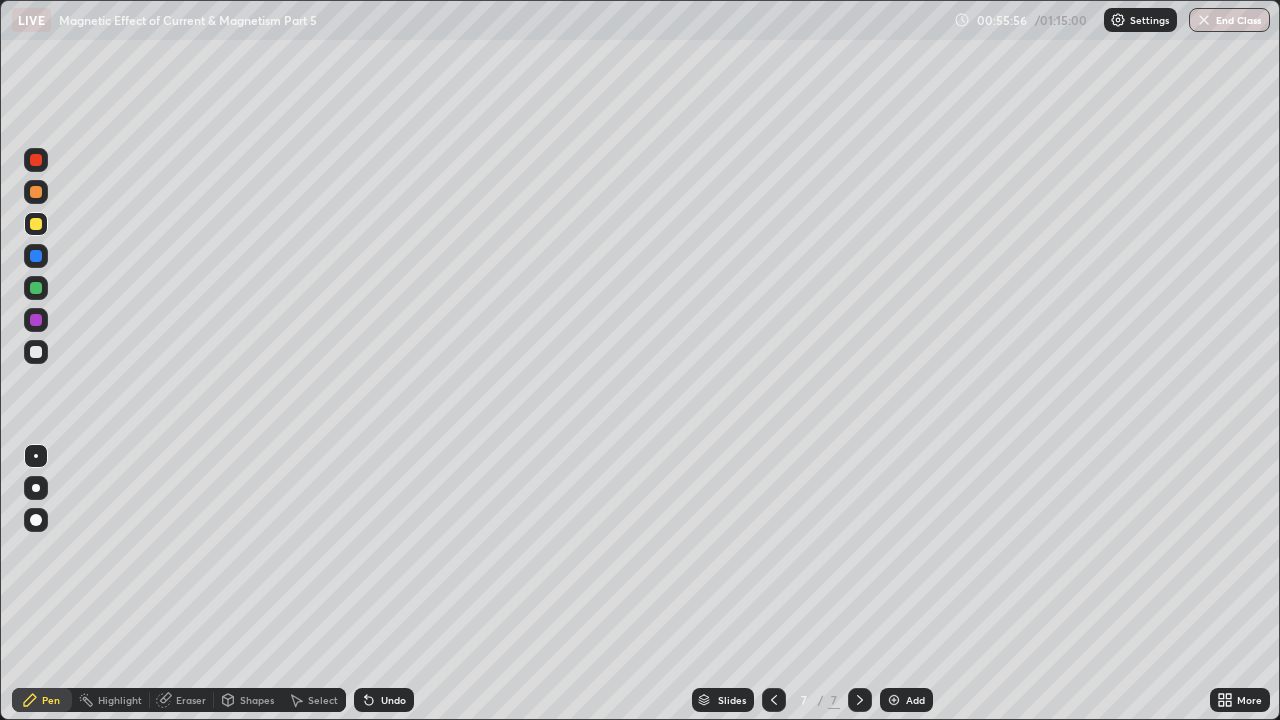 click at bounding box center (36, 352) 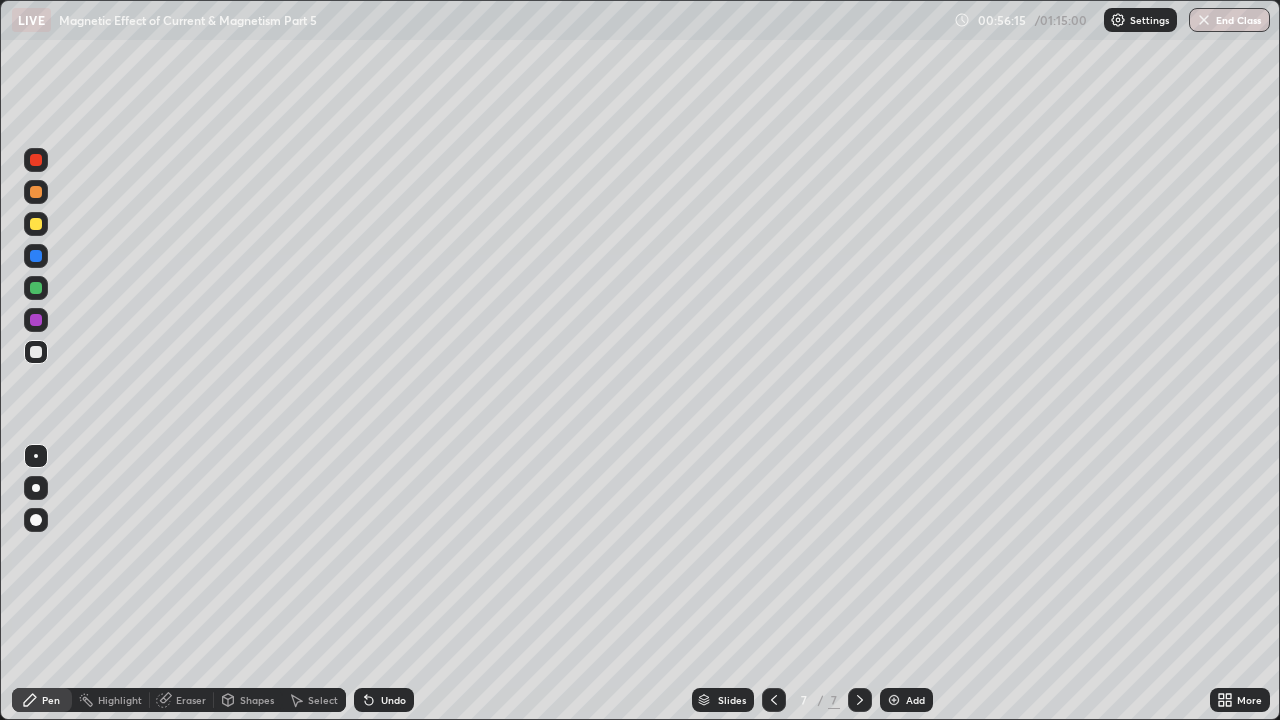 click at bounding box center [36, 288] 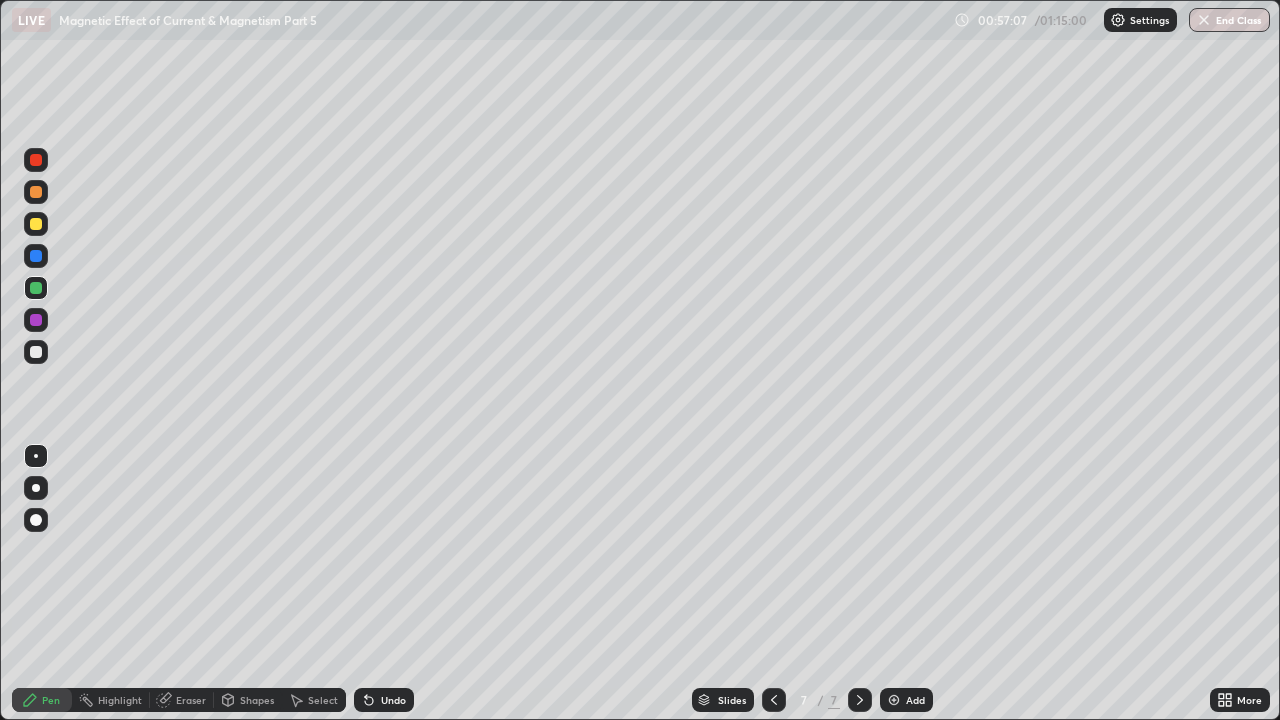 click at bounding box center (36, 352) 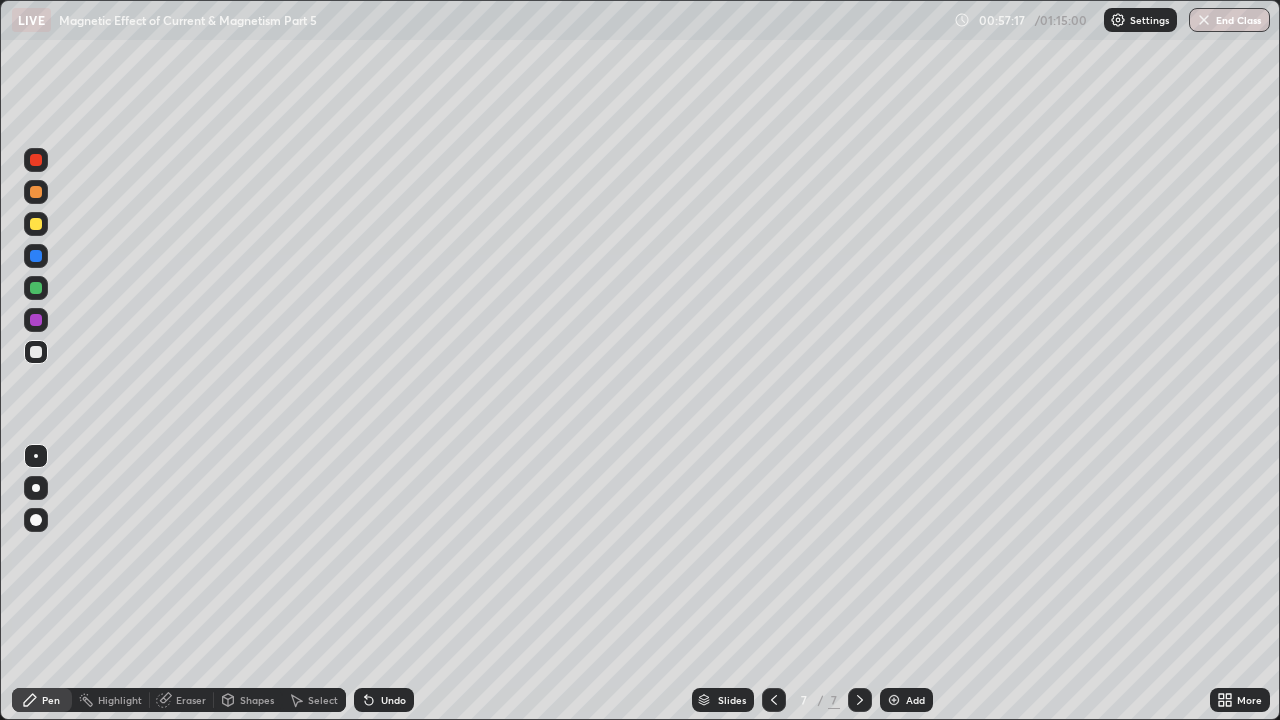 click on "Undo" at bounding box center (393, 700) 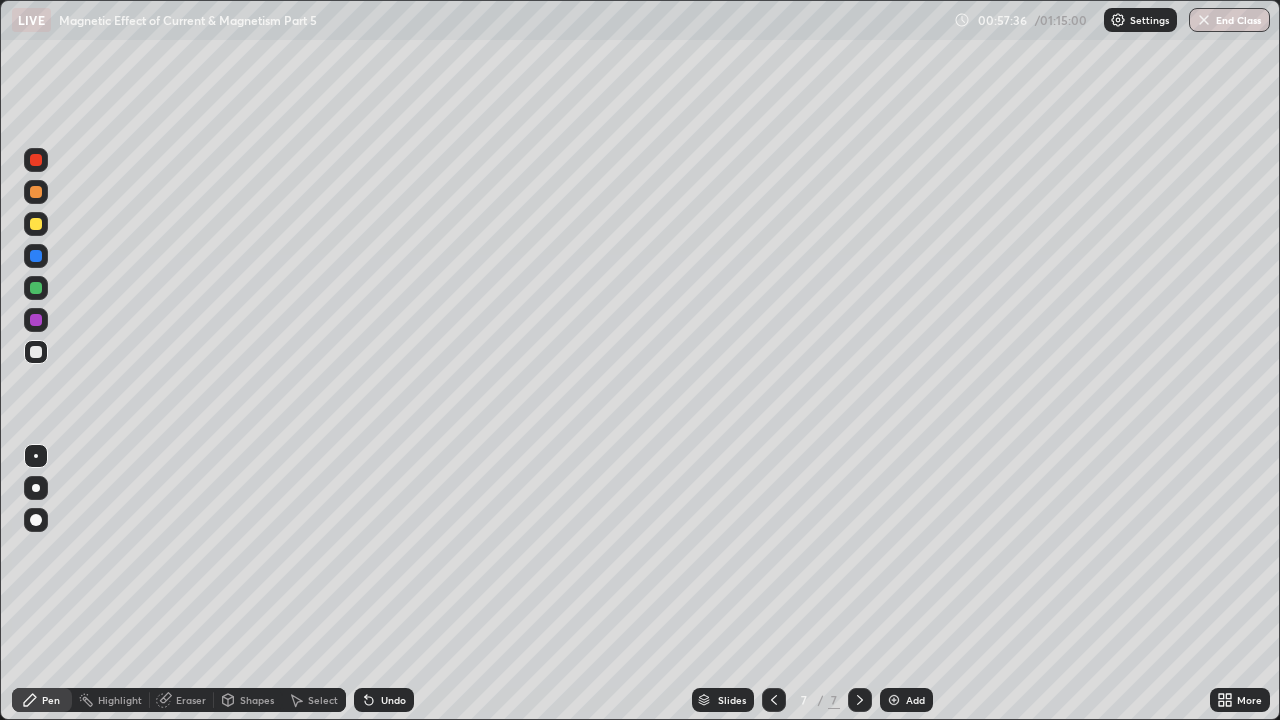 click on "Undo" at bounding box center (393, 700) 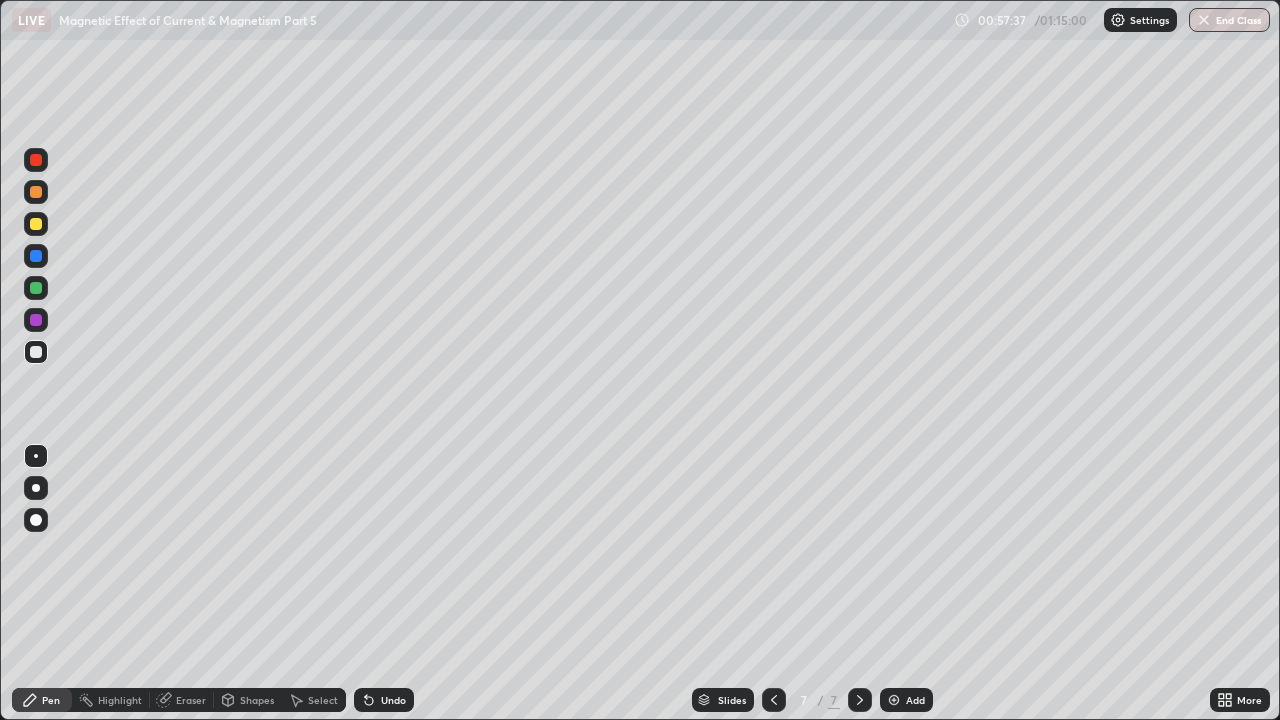 click on "Undo" at bounding box center (393, 700) 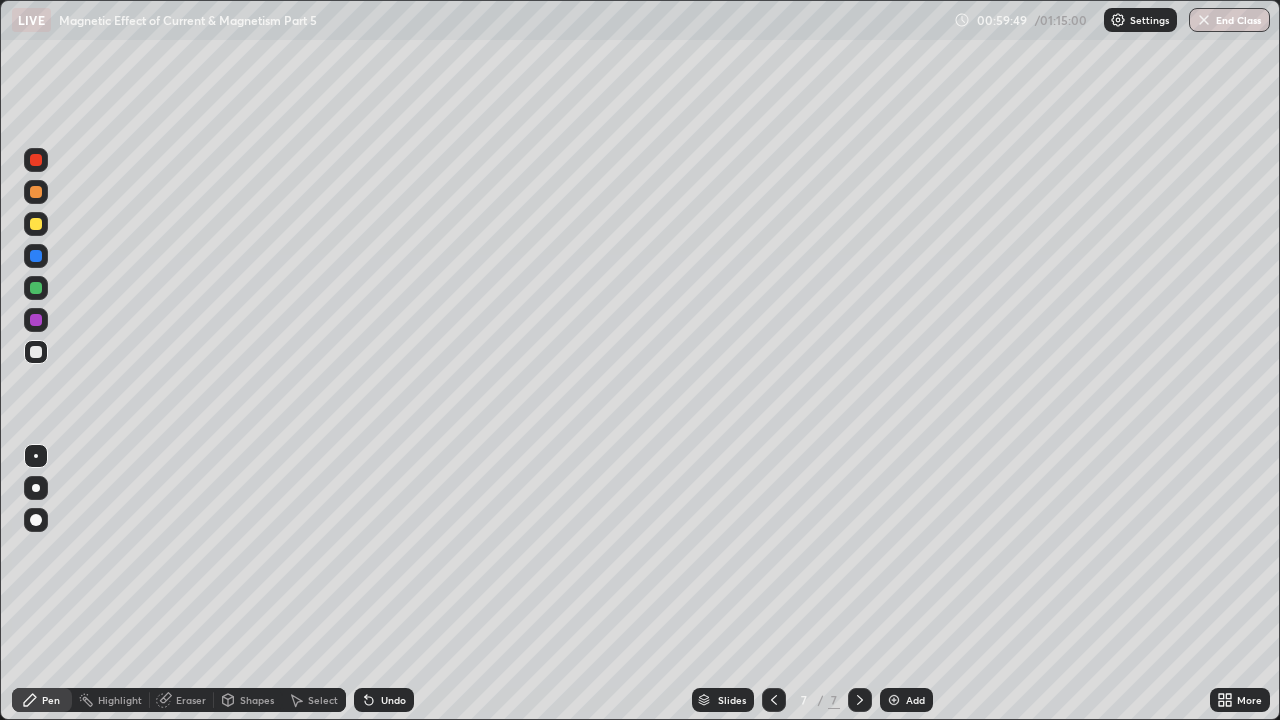 click on "Undo" at bounding box center [393, 700] 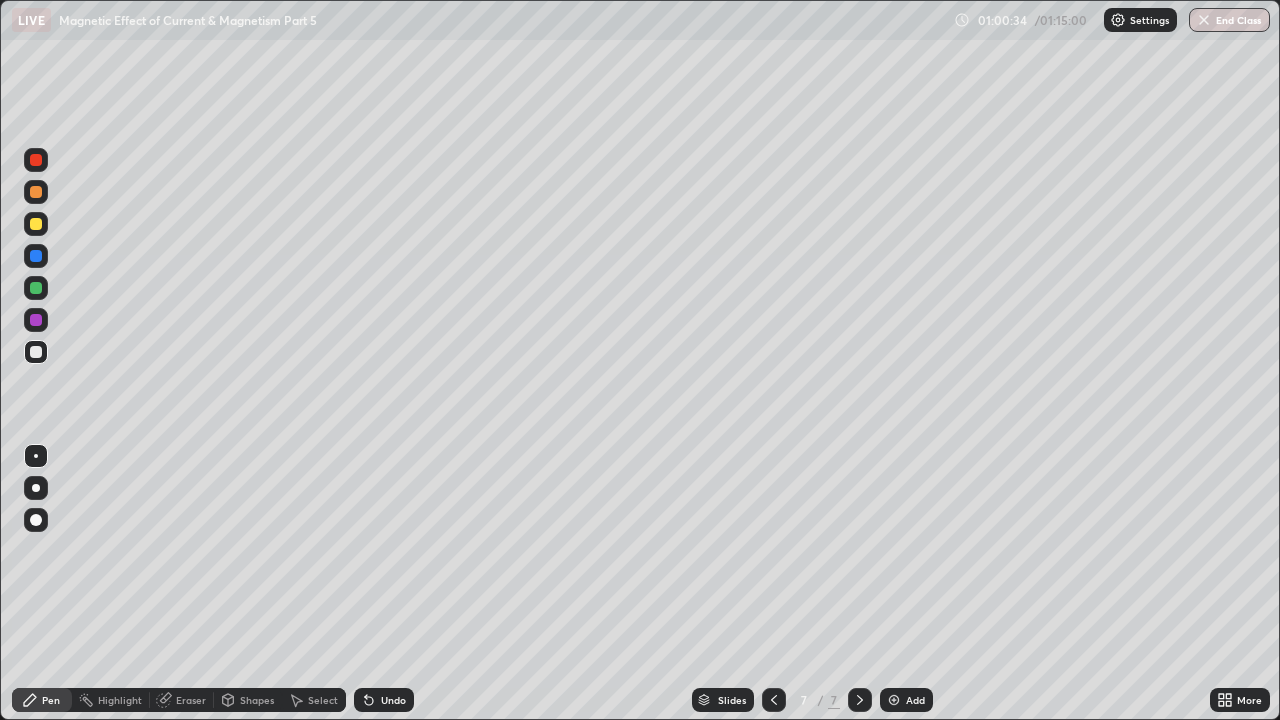 click at bounding box center [36, 224] 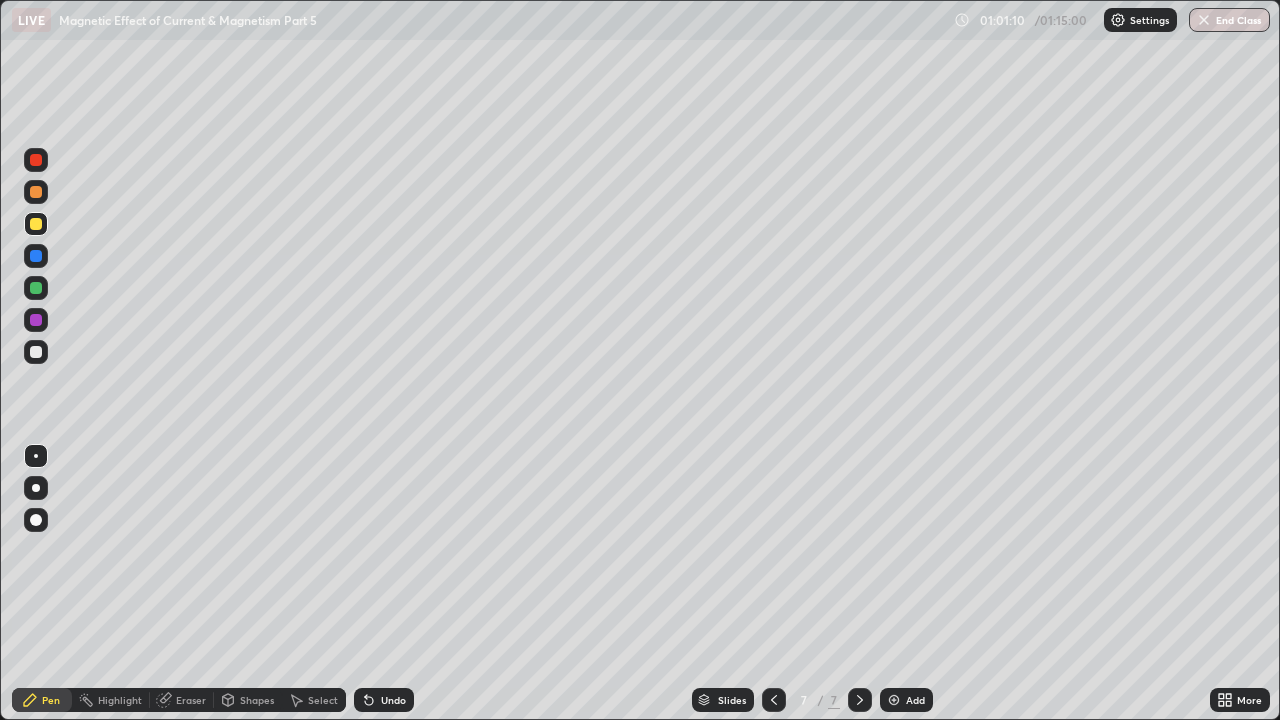 click on "Eraser" at bounding box center (191, 700) 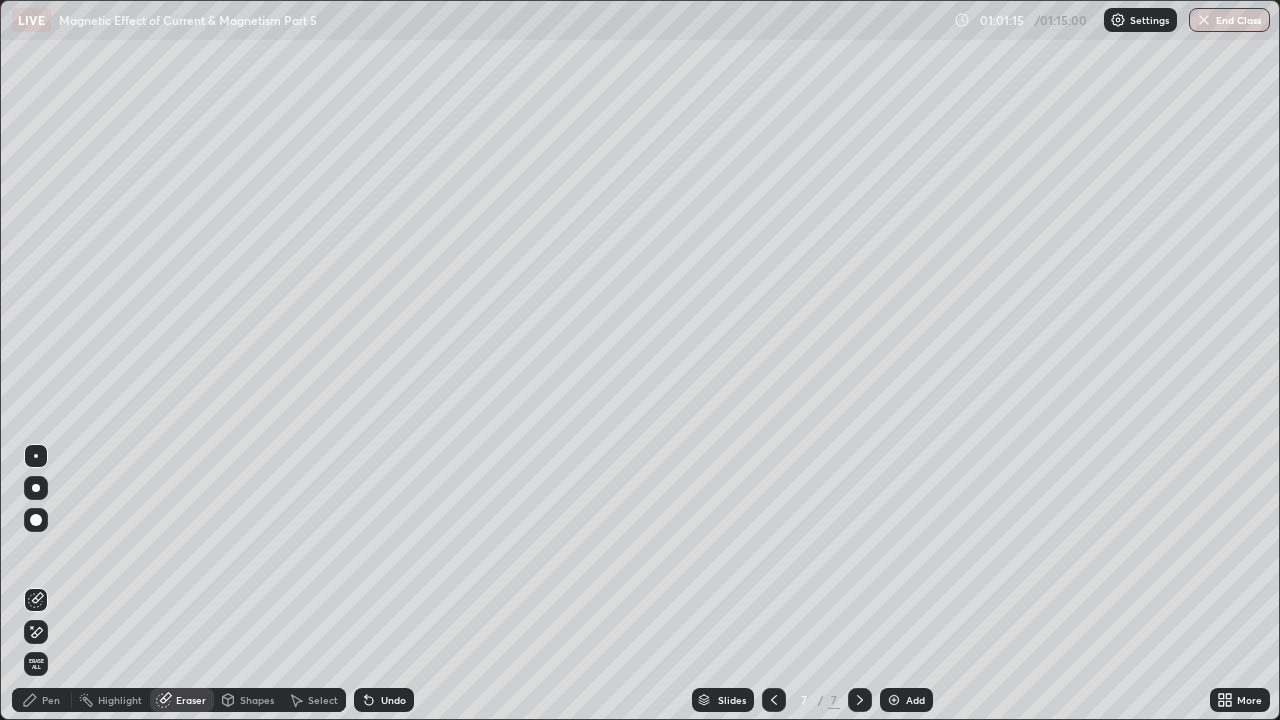 click on "Pen" at bounding box center (42, 700) 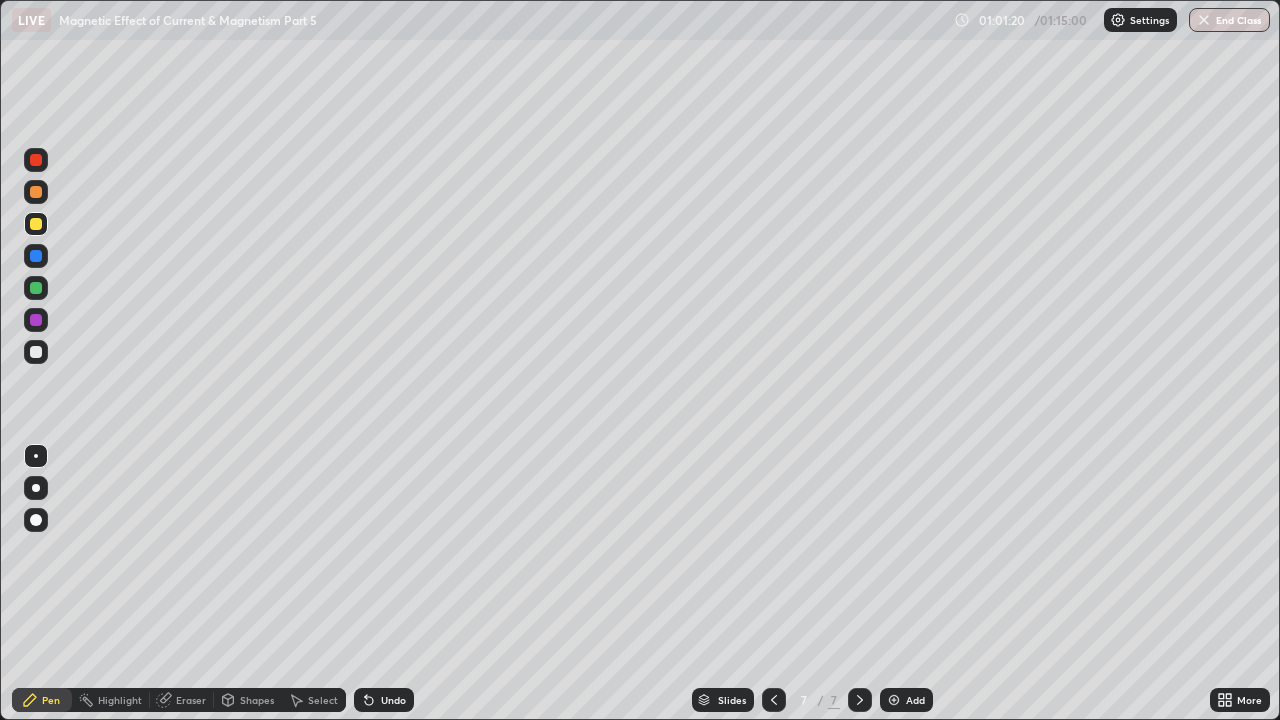 click at bounding box center [36, 352] 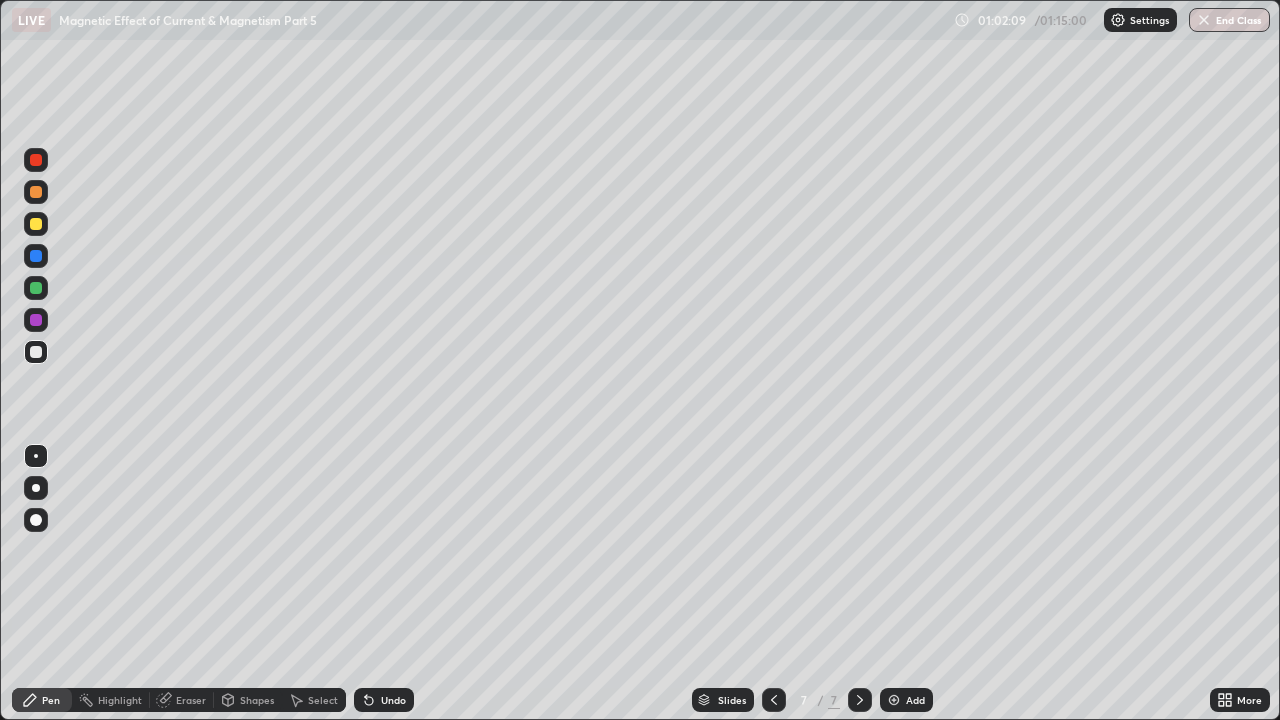 click on "Undo" at bounding box center [393, 700] 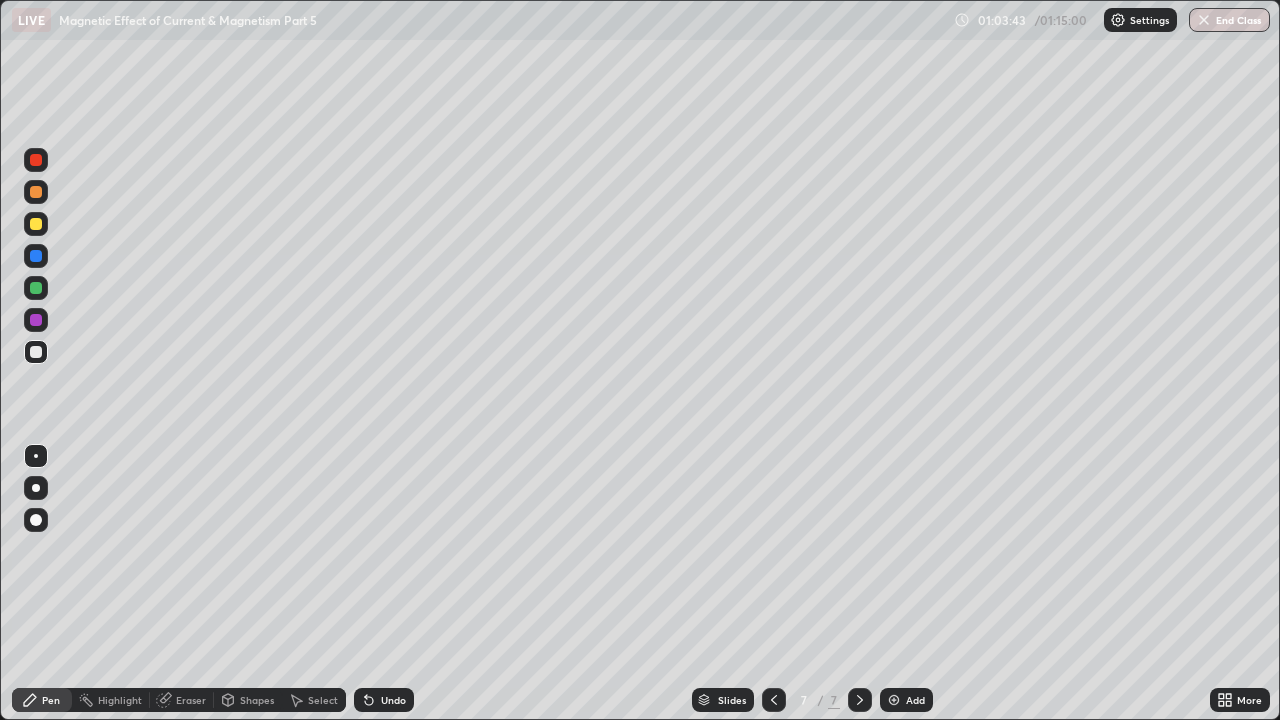 click on "Eraser" at bounding box center (191, 700) 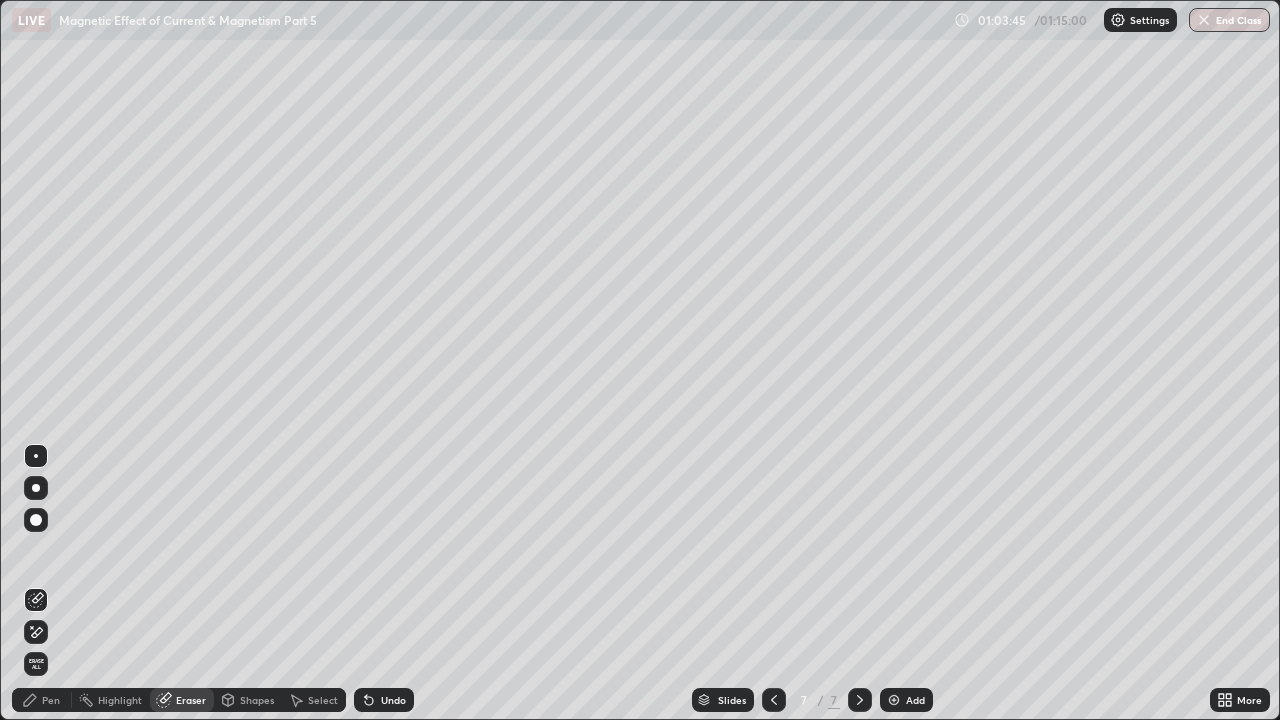 click on "Pen" at bounding box center (51, 700) 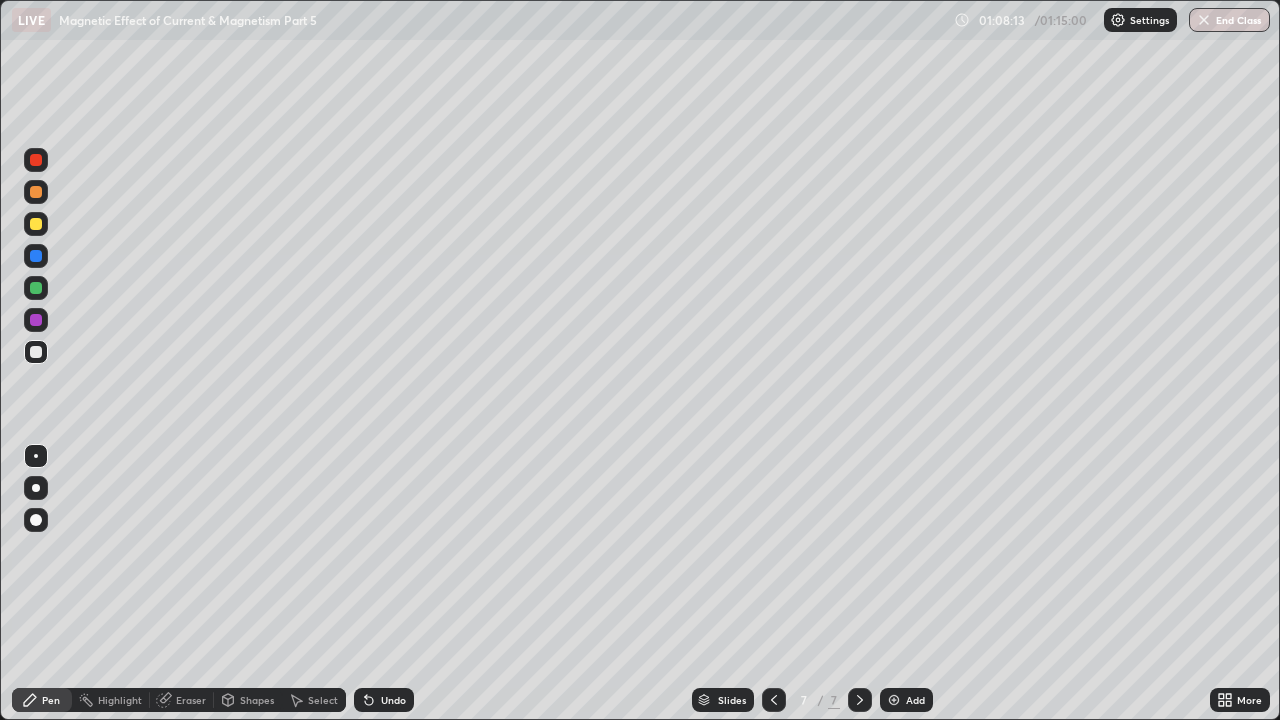 click on "Add" at bounding box center (906, 700) 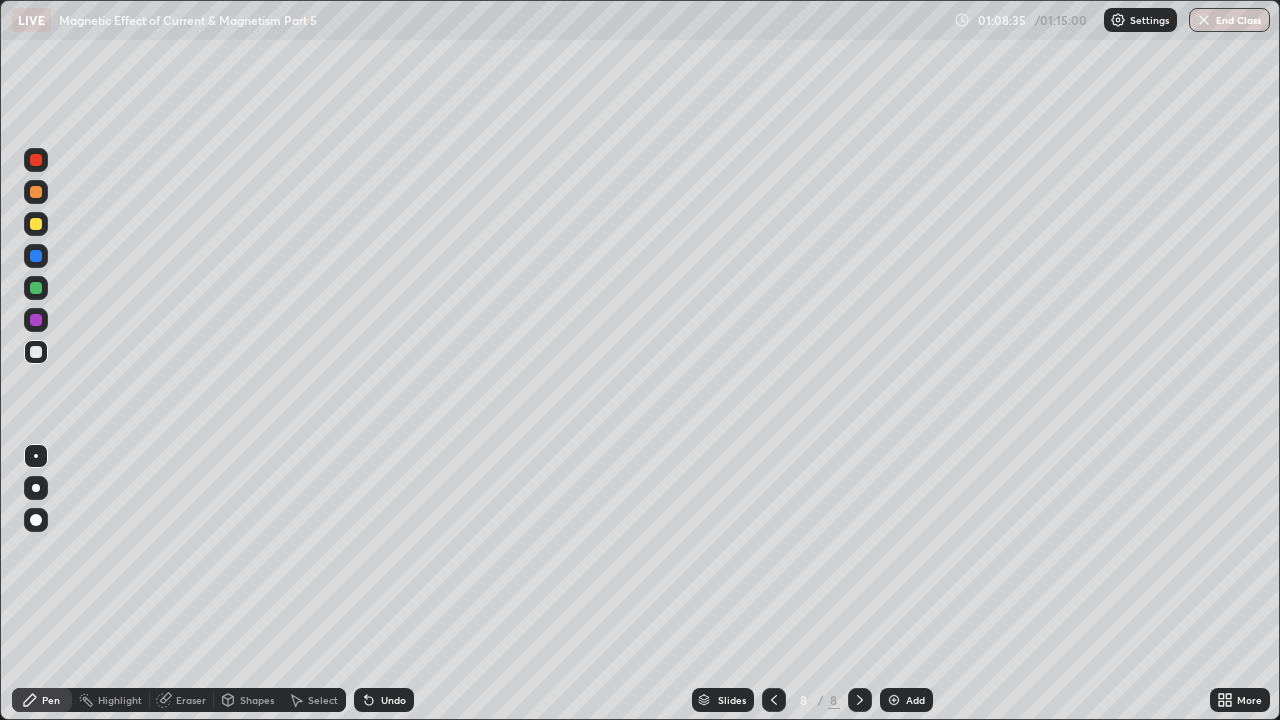 click on "Undo" at bounding box center [384, 700] 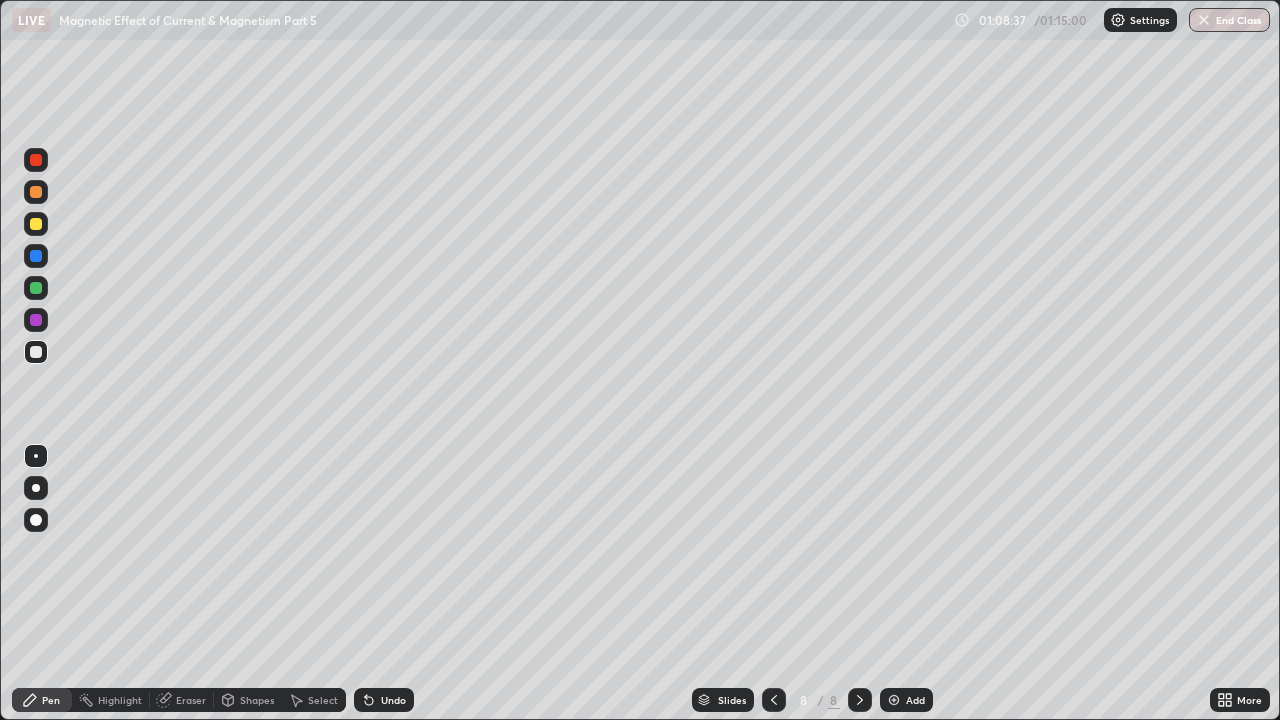 click at bounding box center [36, 224] 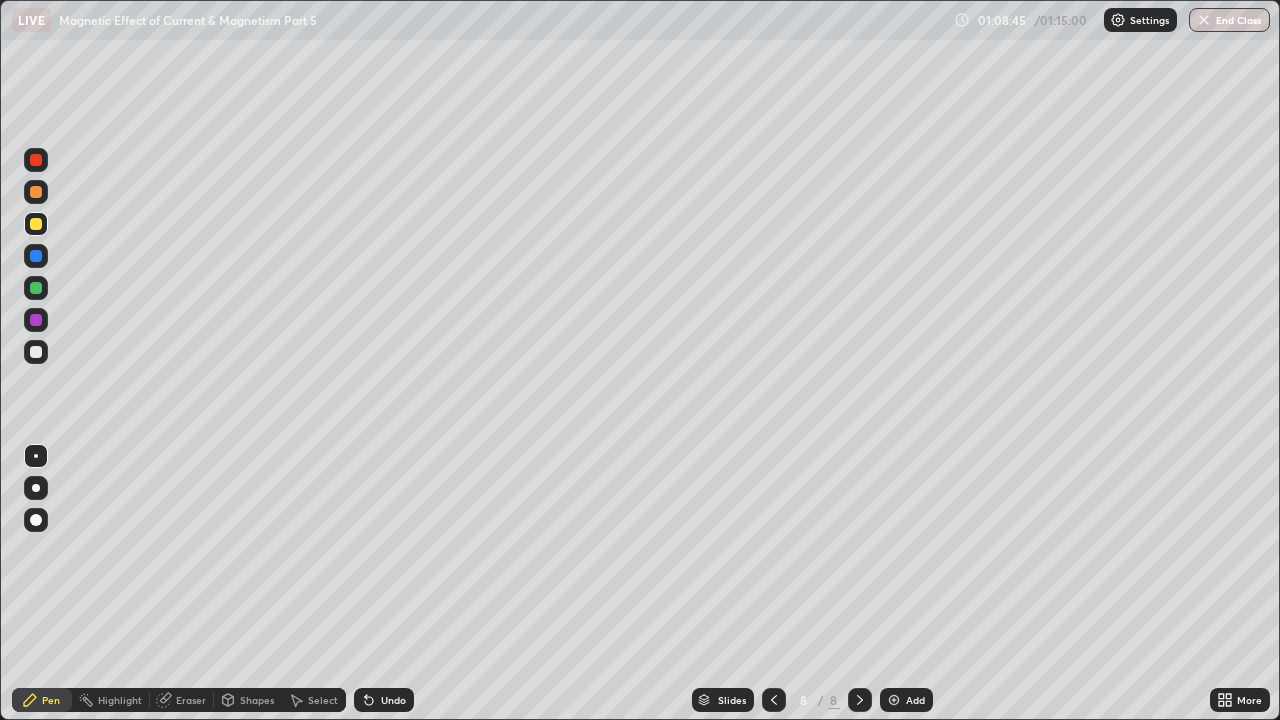 click at bounding box center [36, 352] 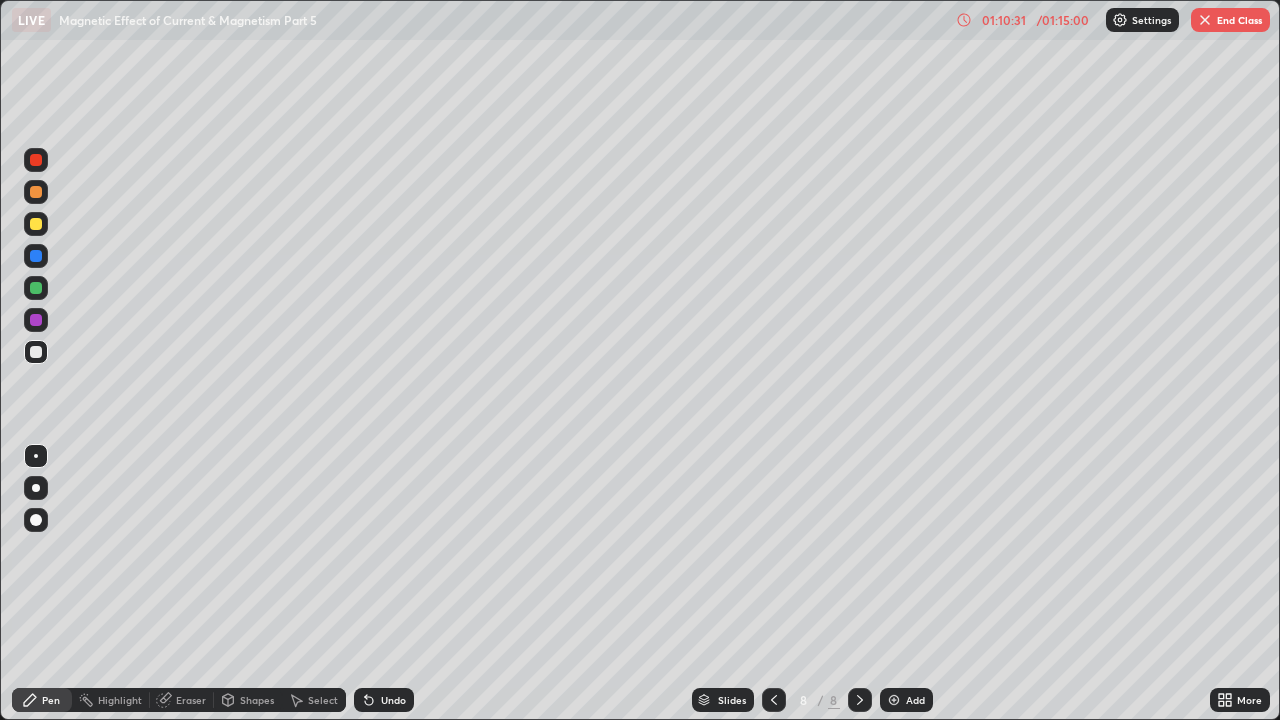 click 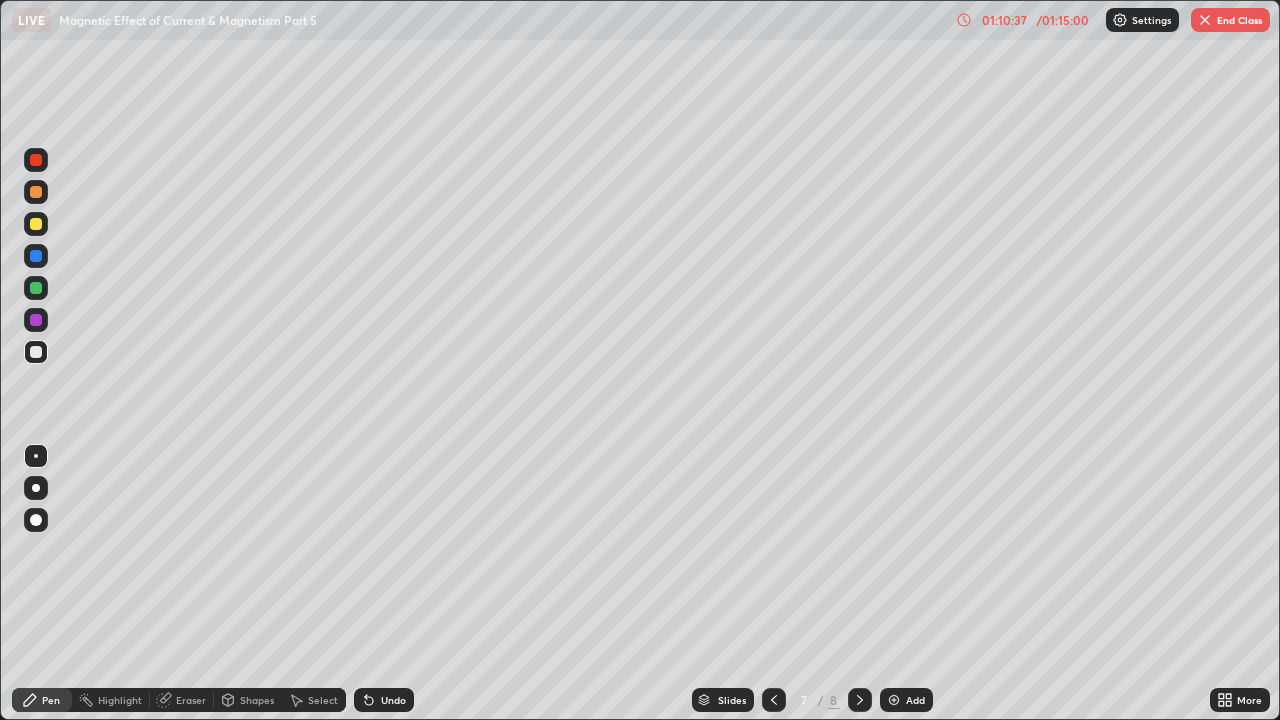 click 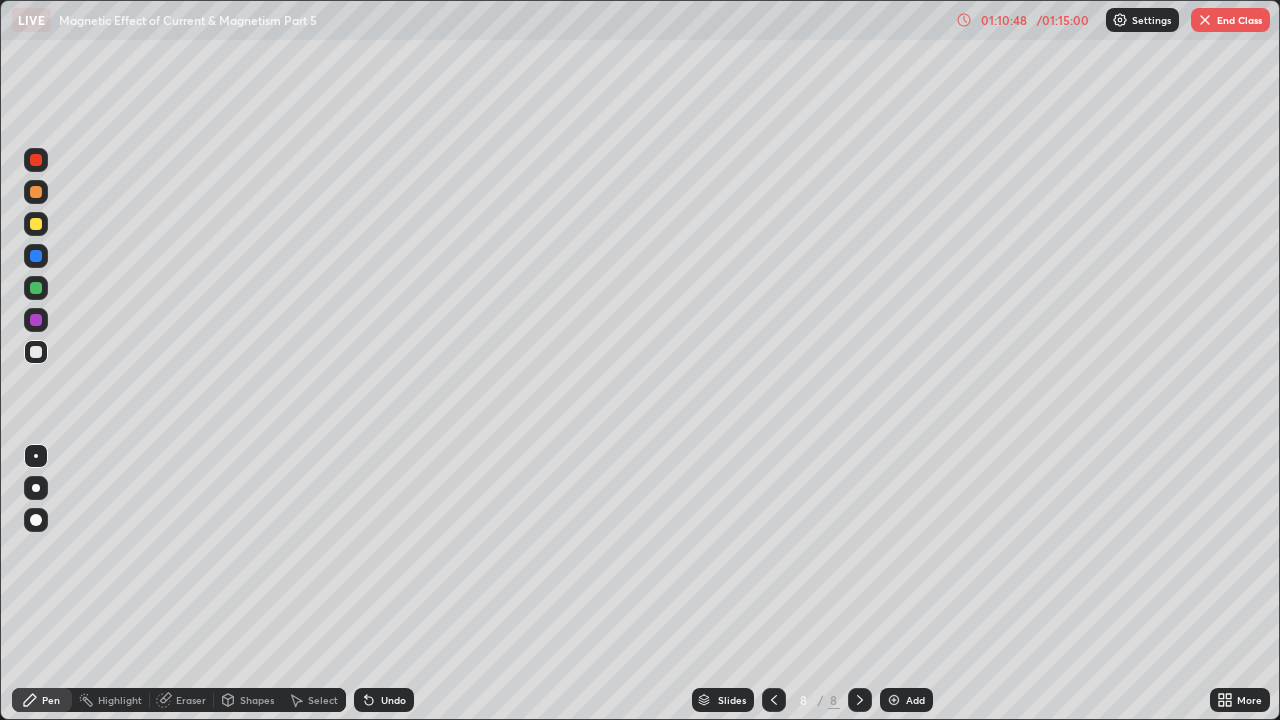 click at bounding box center (36, 224) 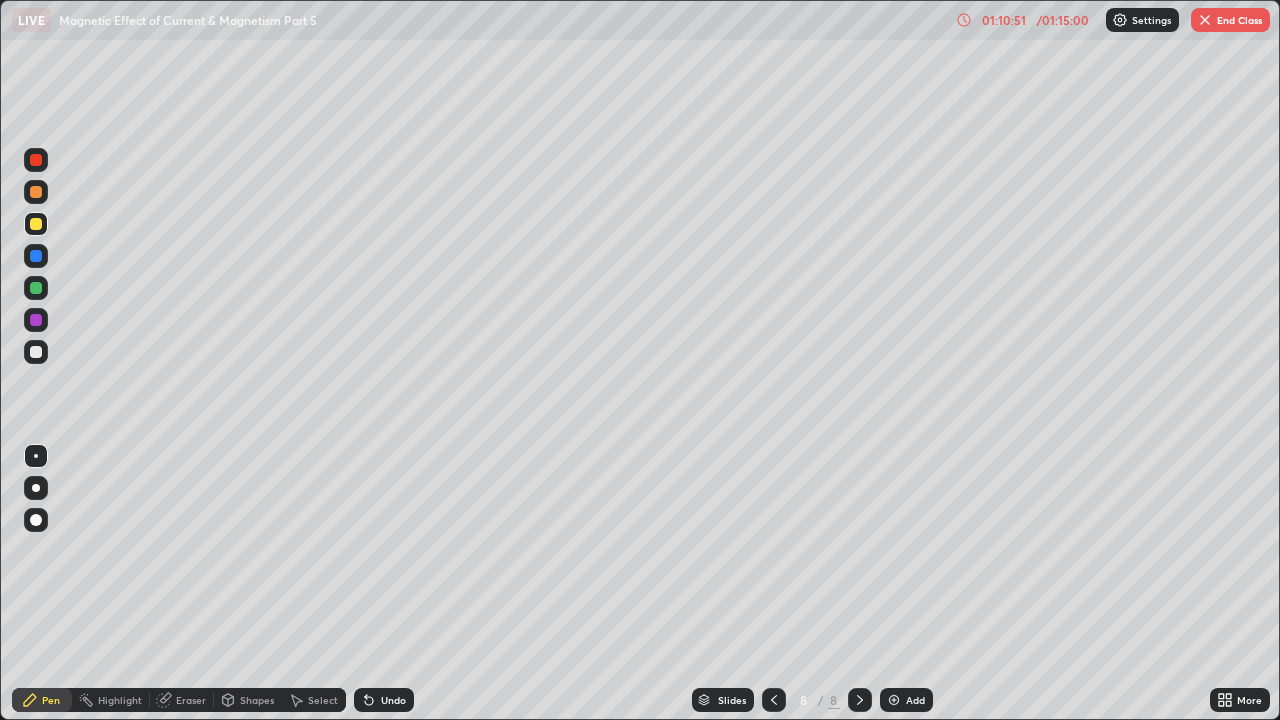 click 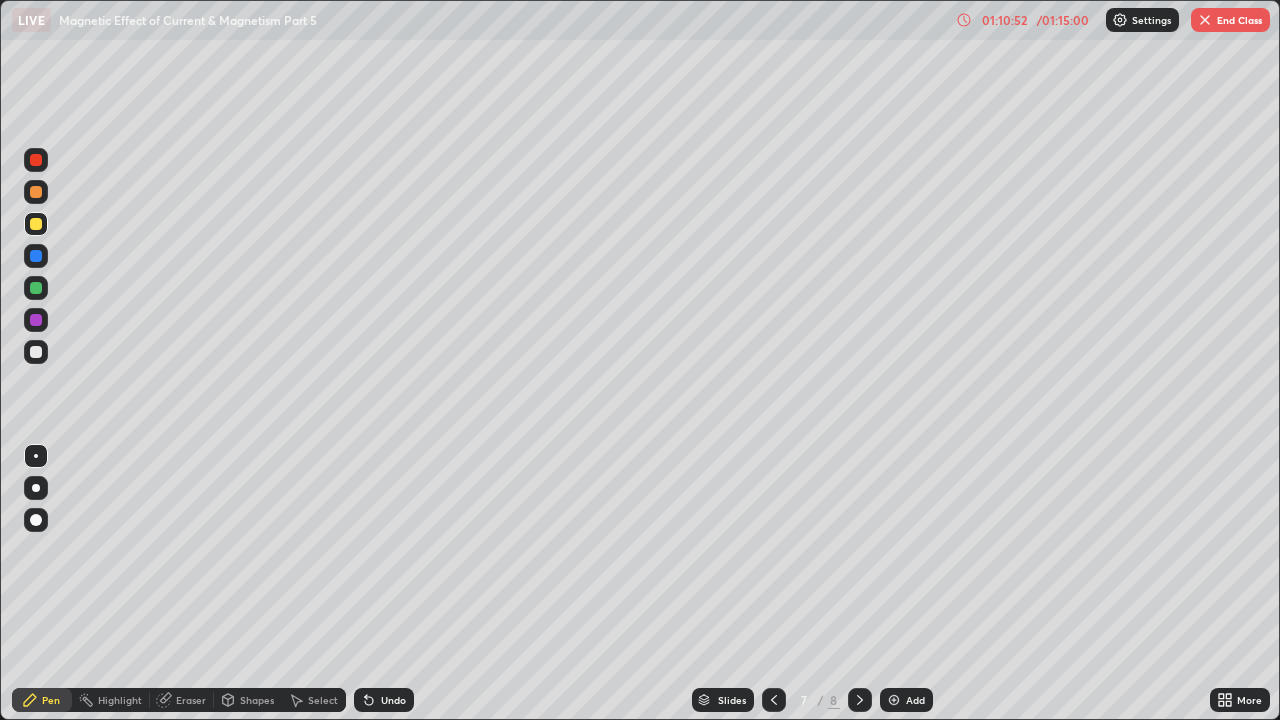 click at bounding box center (860, 700) 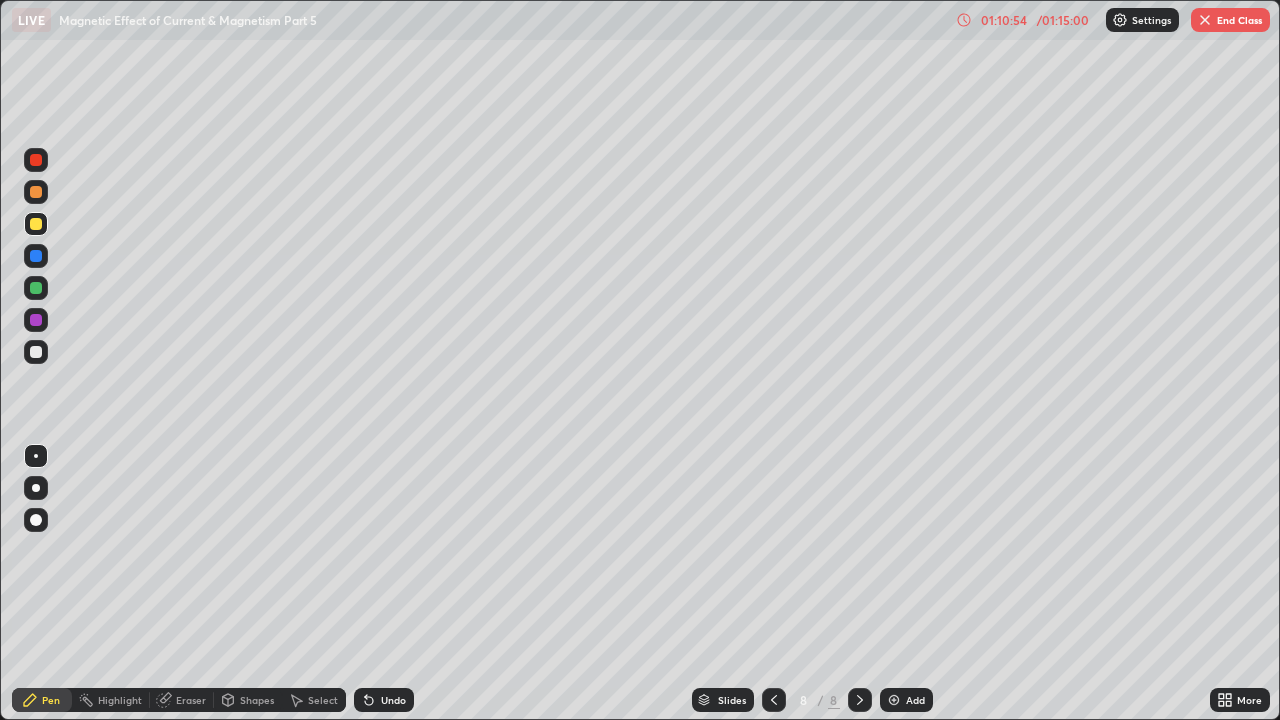 click 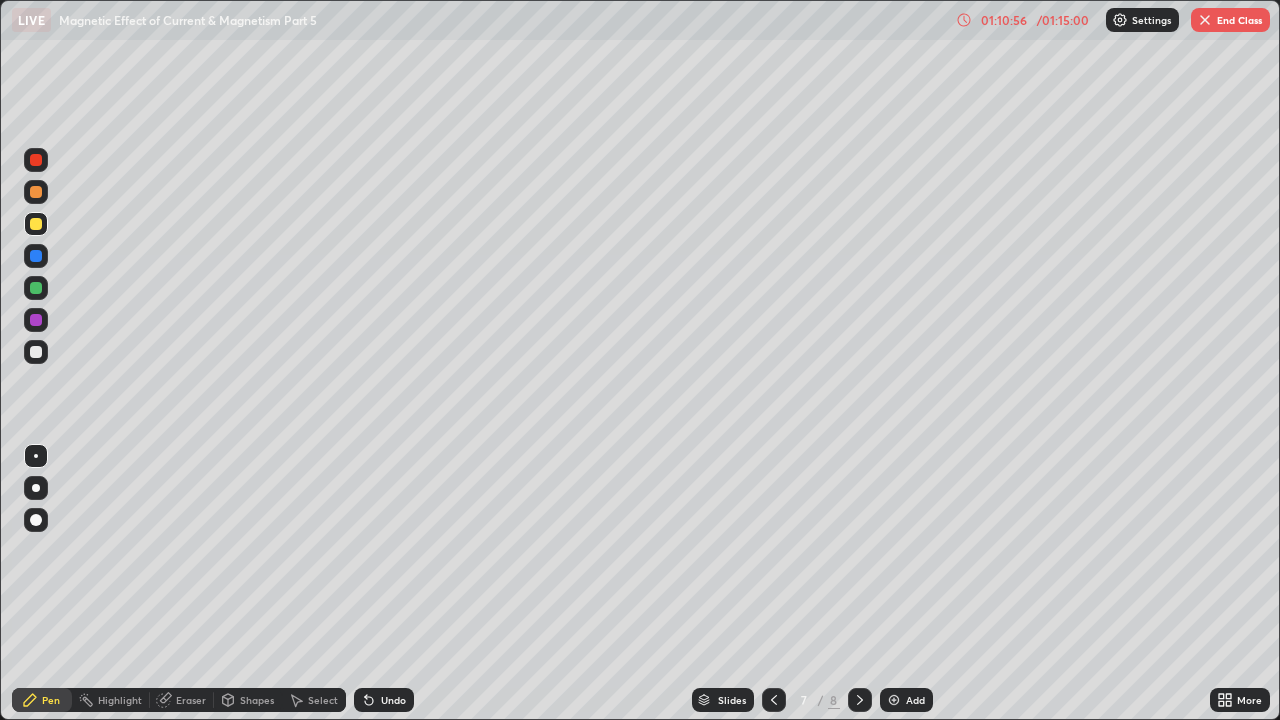 click 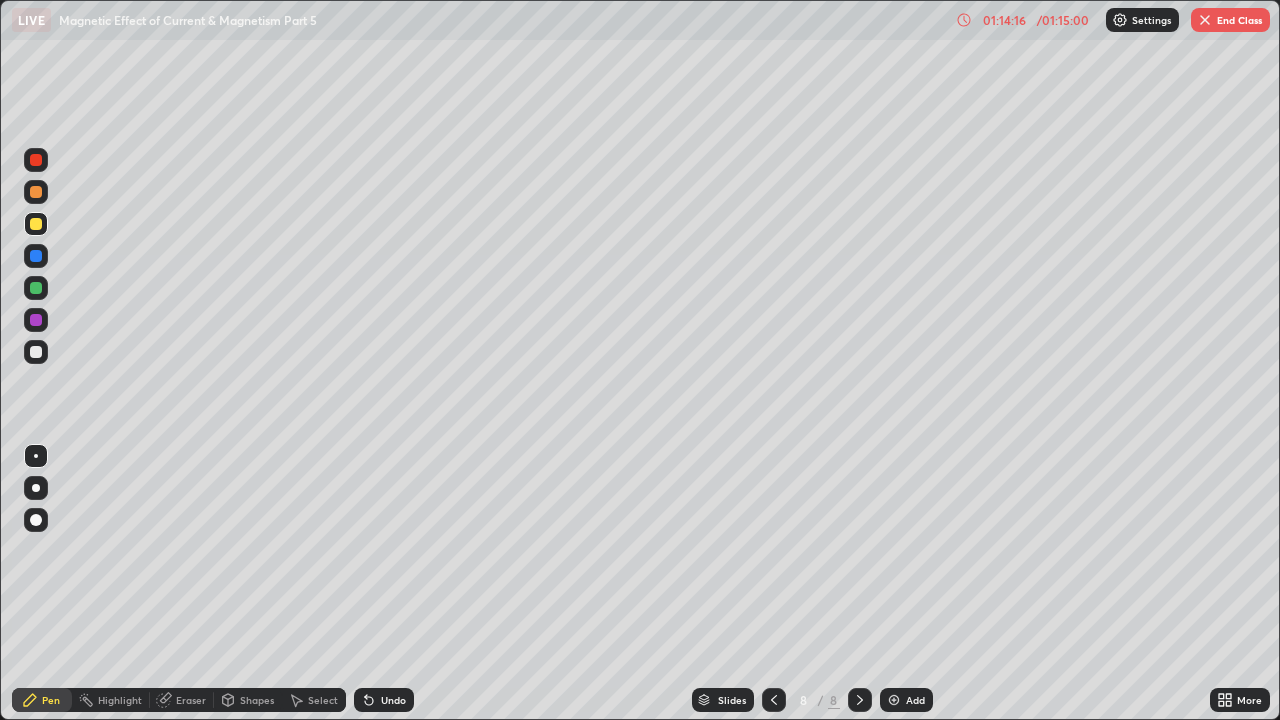 click on "End Class" at bounding box center [1230, 20] 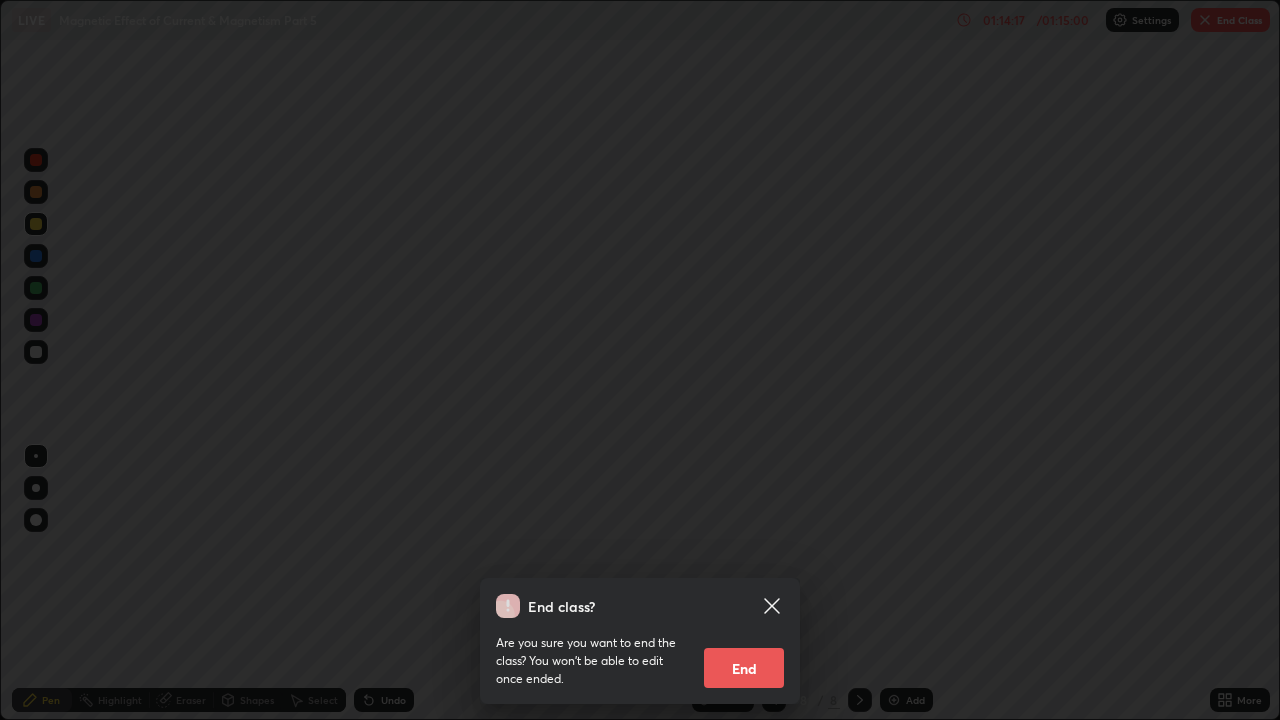 click on "End" at bounding box center (744, 668) 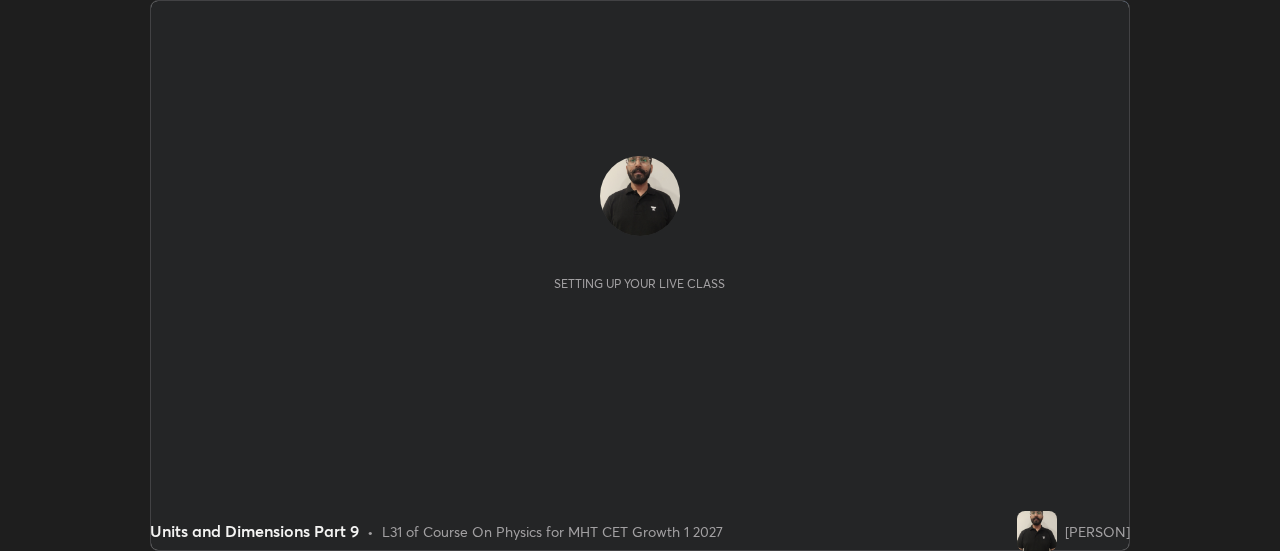 scroll, scrollTop: 0, scrollLeft: 0, axis: both 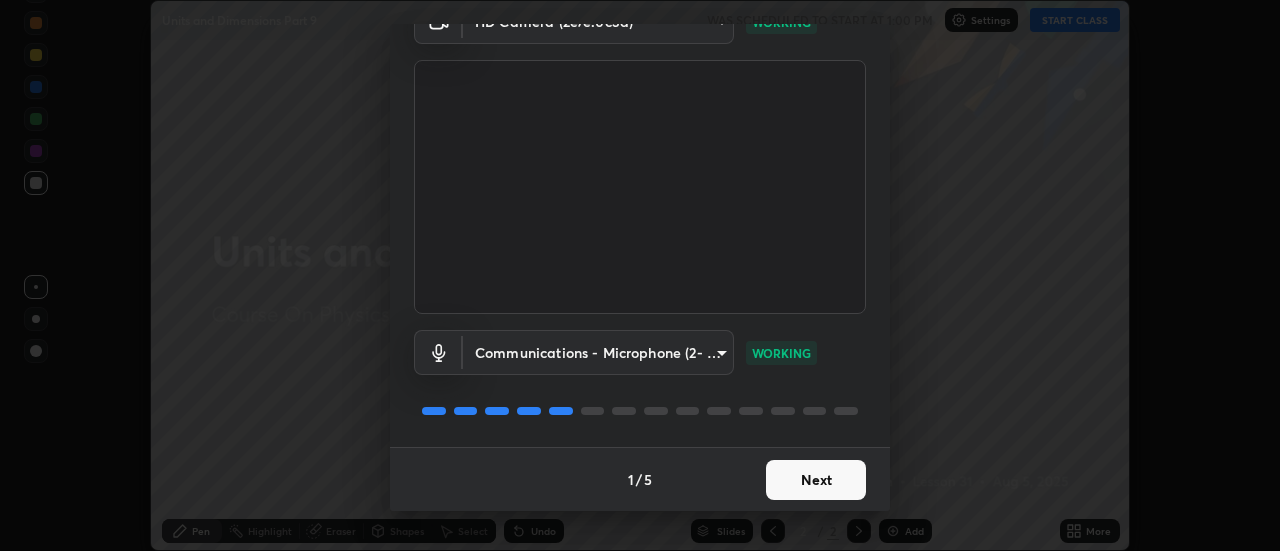 click on "Next" at bounding box center (816, 480) 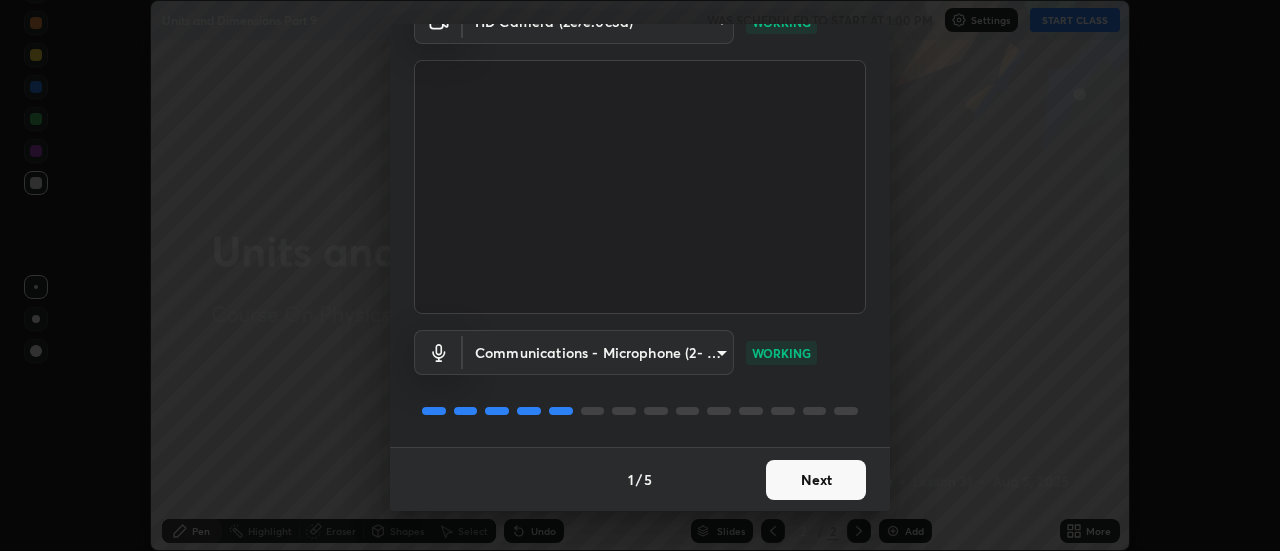 scroll, scrollTop: 0, scrollLeft: 0, axis: both 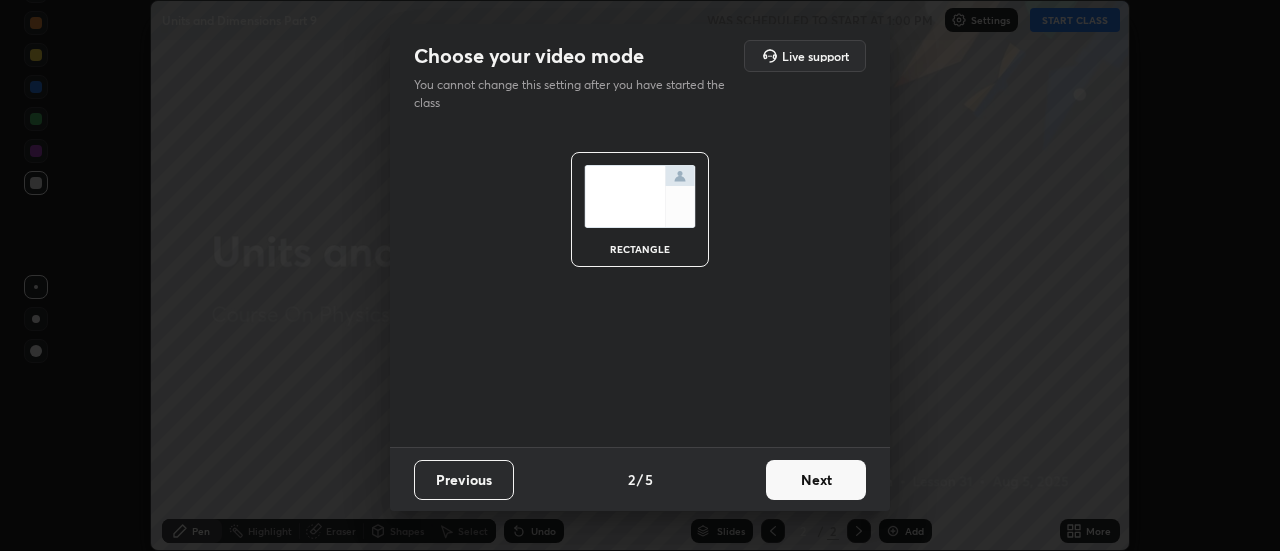 click on "Next" at bounding box center [816, 480] 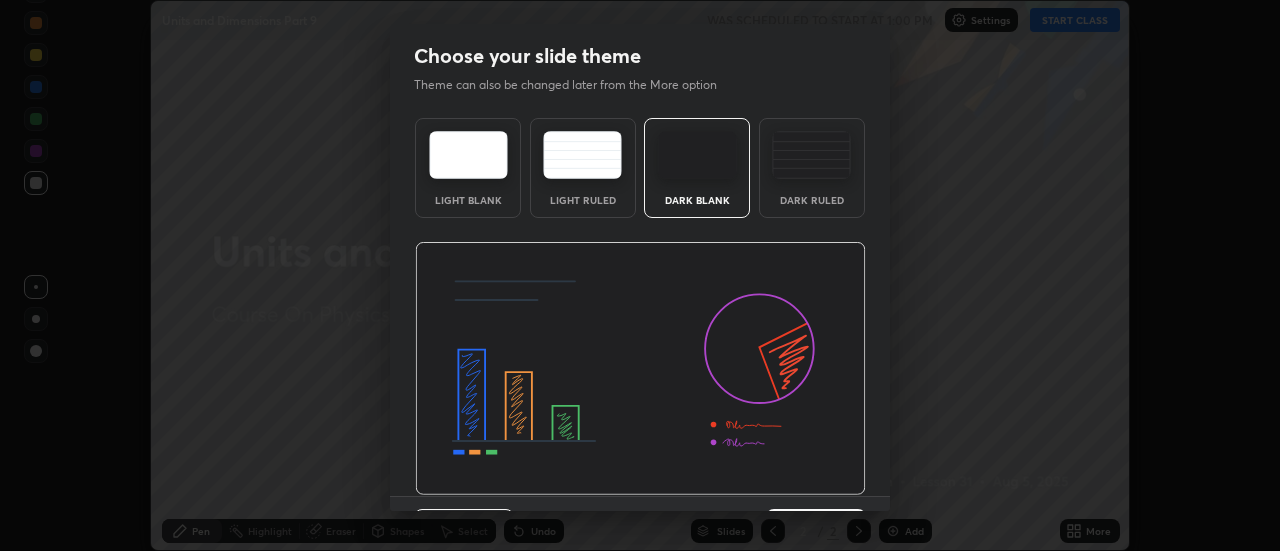 scroll, scrollTop: 49, scrollLeft: 0, axis: vertical 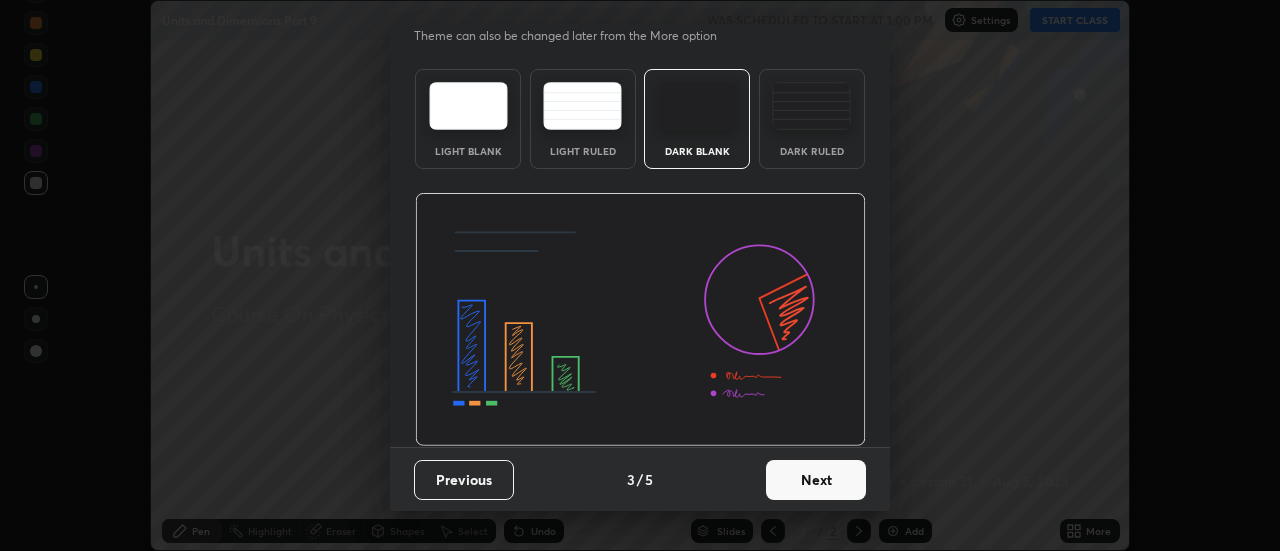 click on "Next" at bounding box center (816, 480) 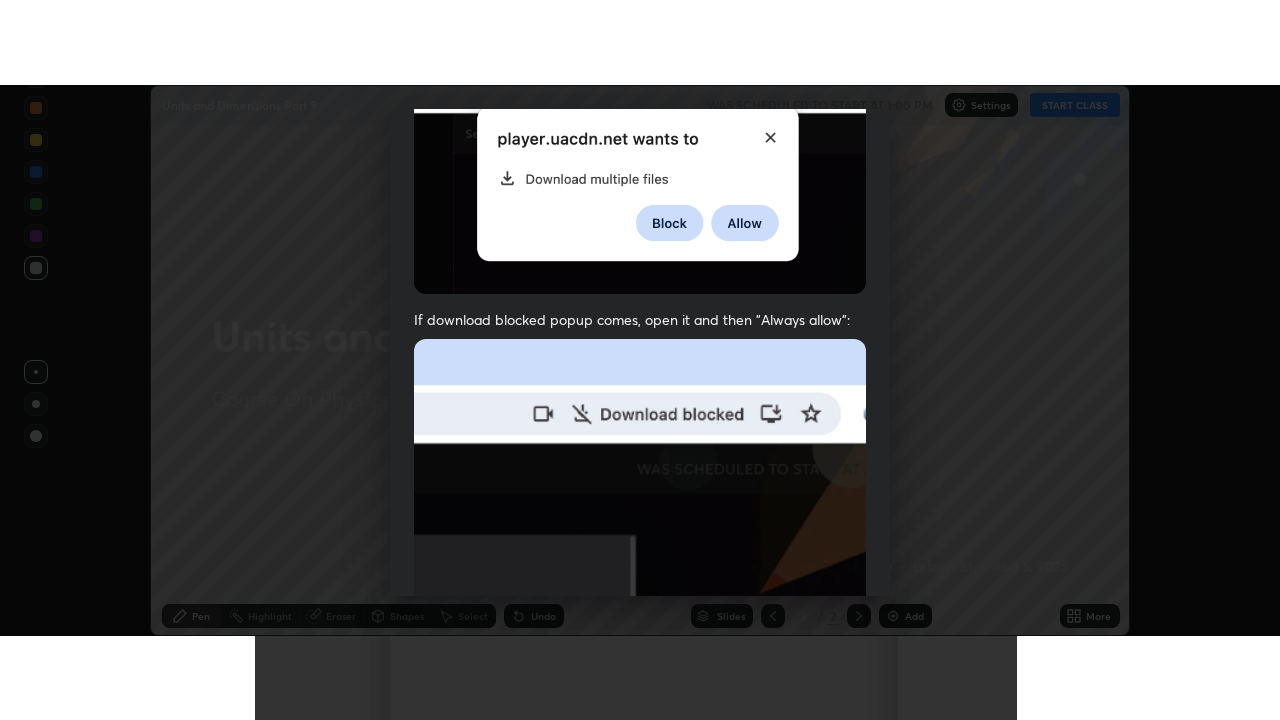 scroll, scrollTop: 513, scrollLeft: 0, axis: vertical 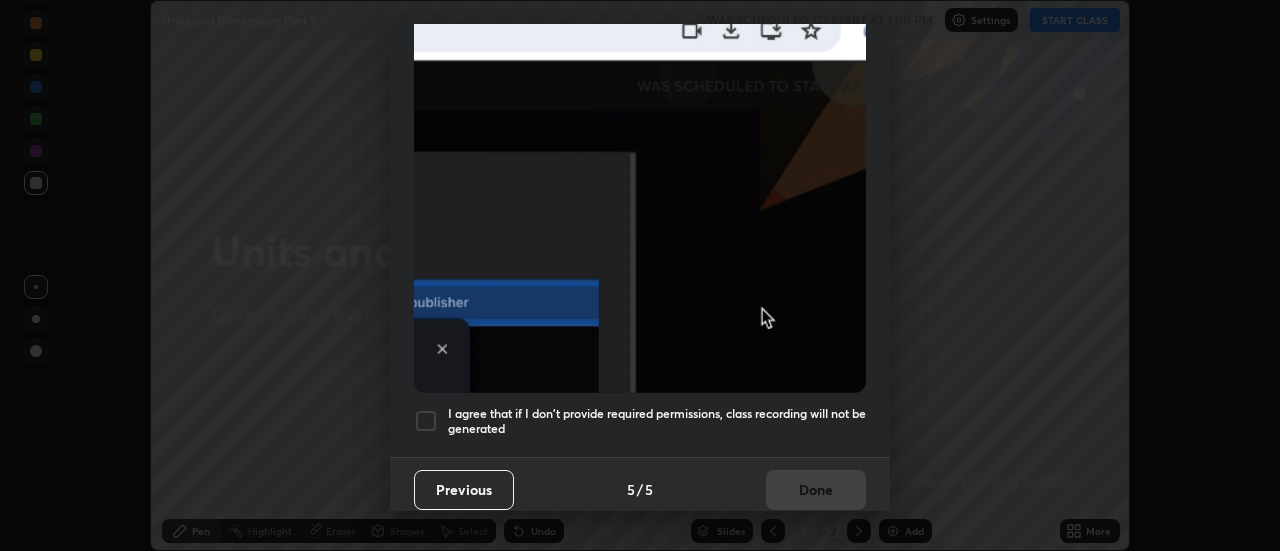 click on "I agree that if I don't provide required permissions, class recording will not be generated" at bounding box center (657, 421) 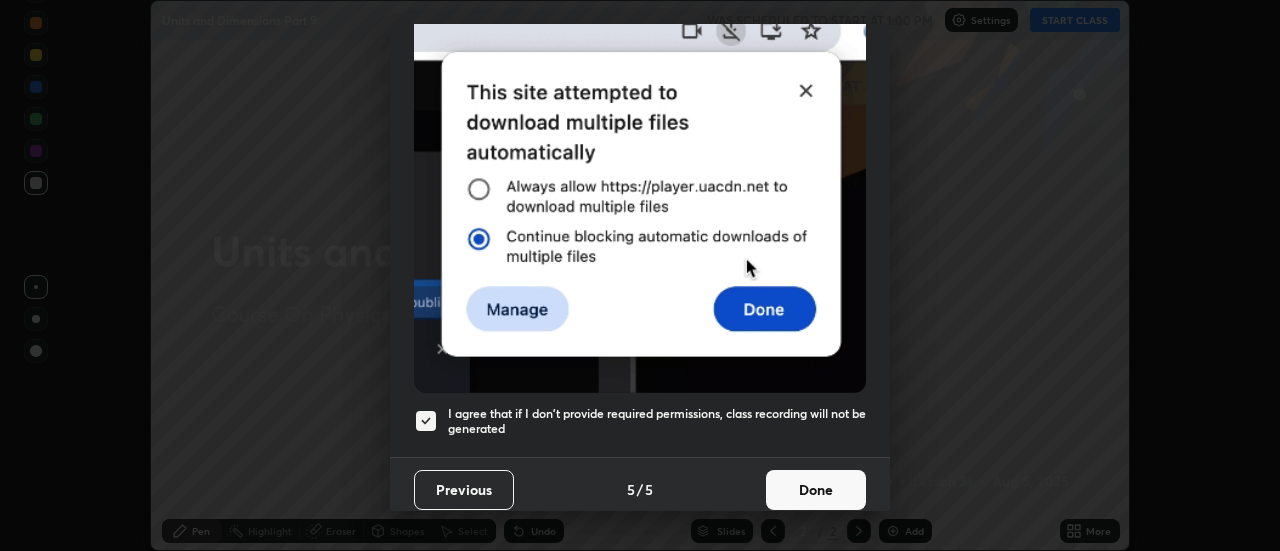 click on "Done" at bounding box center (816, 490) 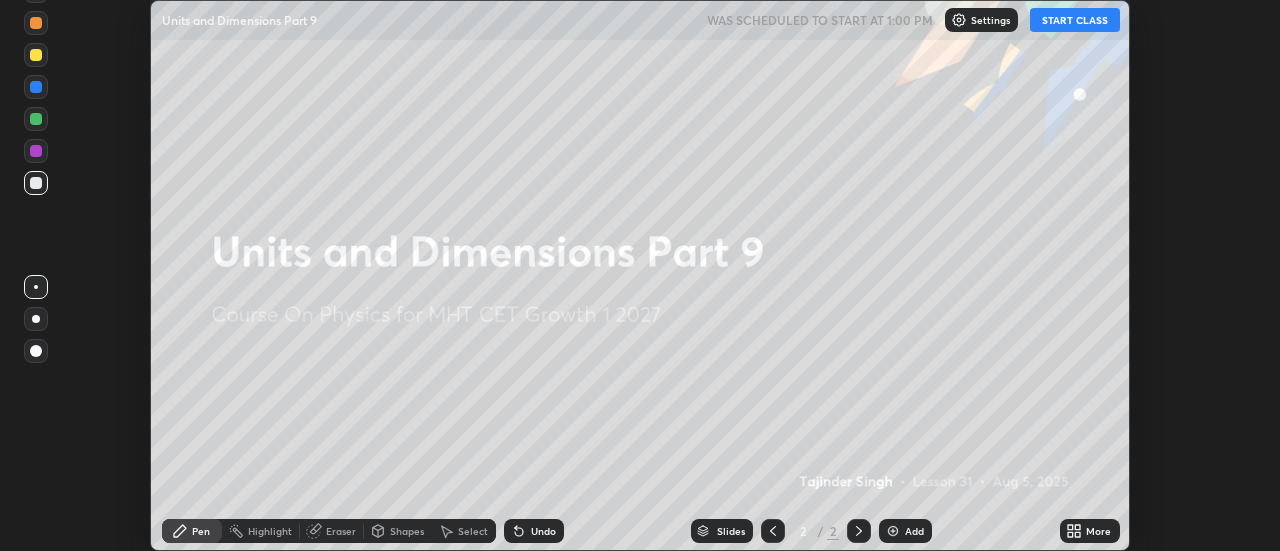 click on "START CLASS" at bounding box center (1075, 20) 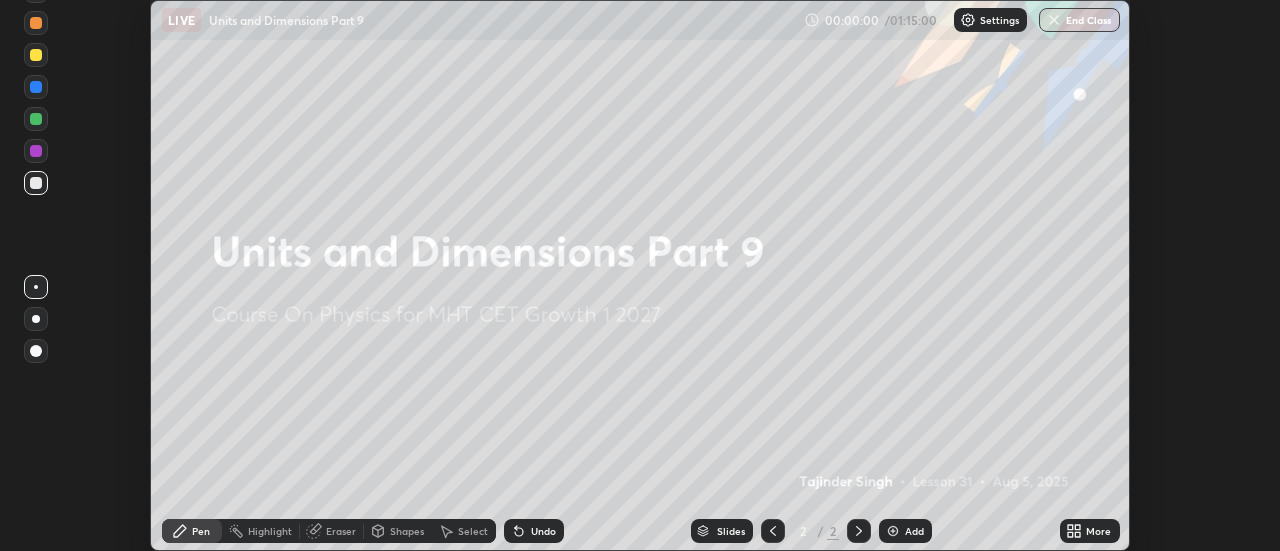 click on "More" at bounding box center [1090, 531] 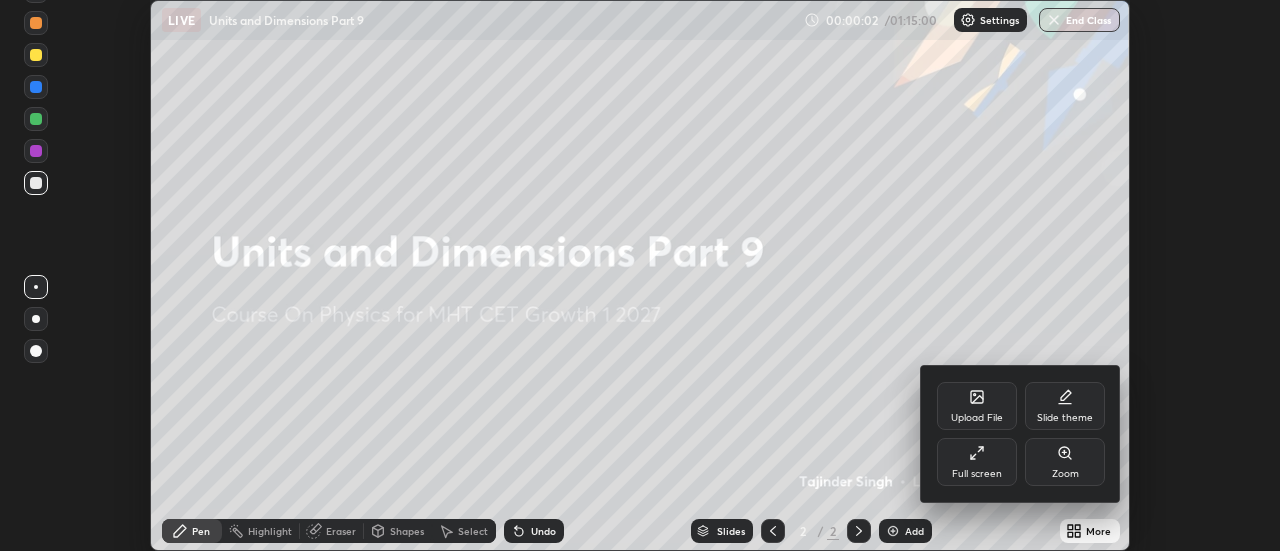 click on "Full screen" at bounding box center (977, 474) 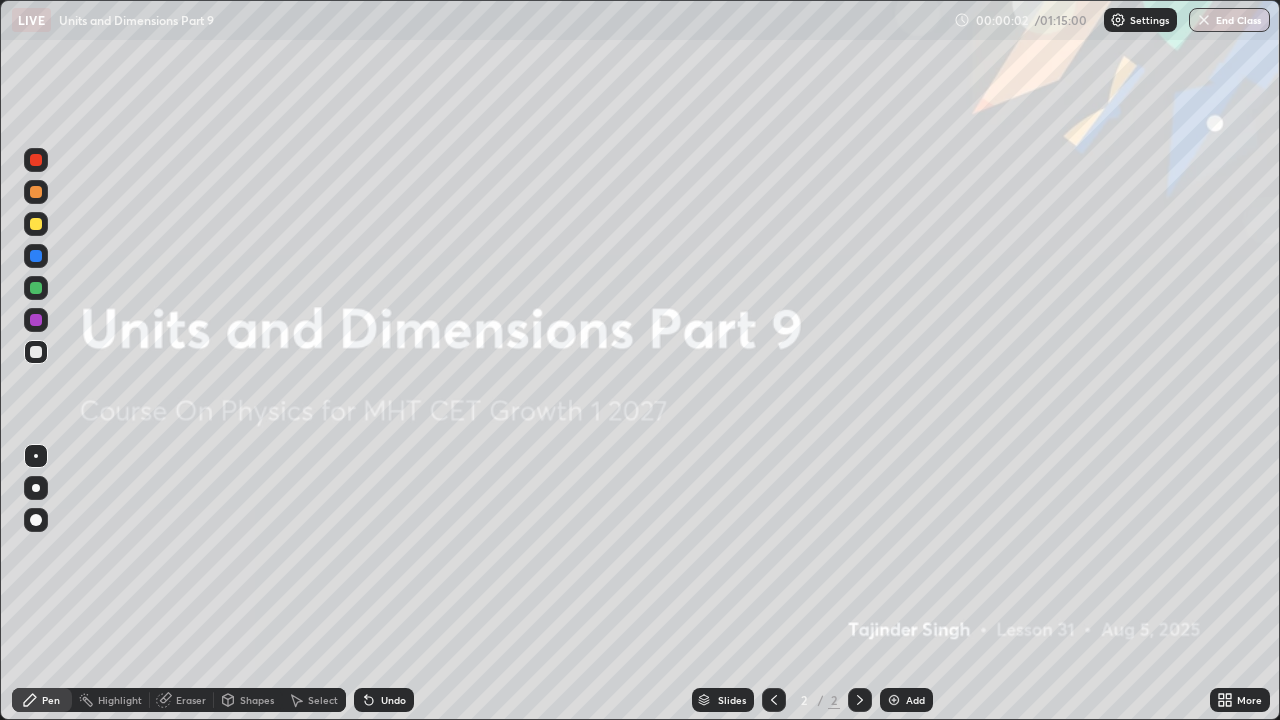 scroll, scrollTop: 99280, scrollLeft: 98720, axis: both 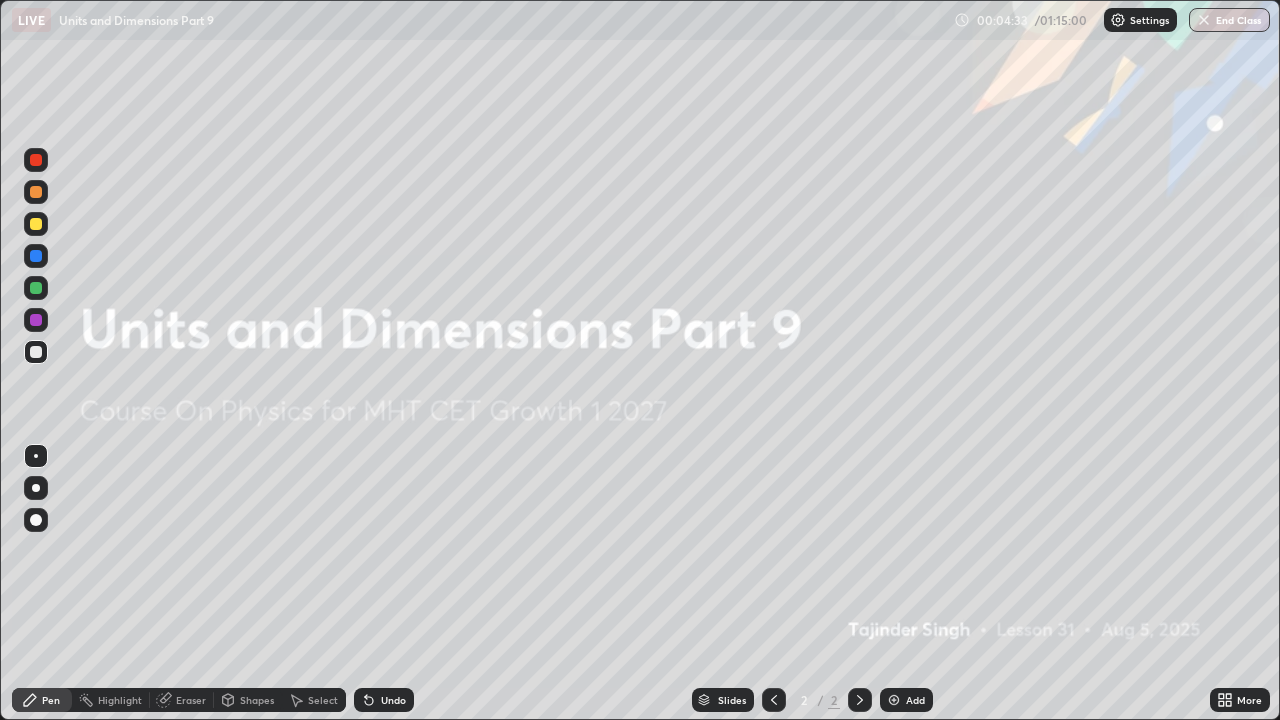 click at bounding box center (894, 700) 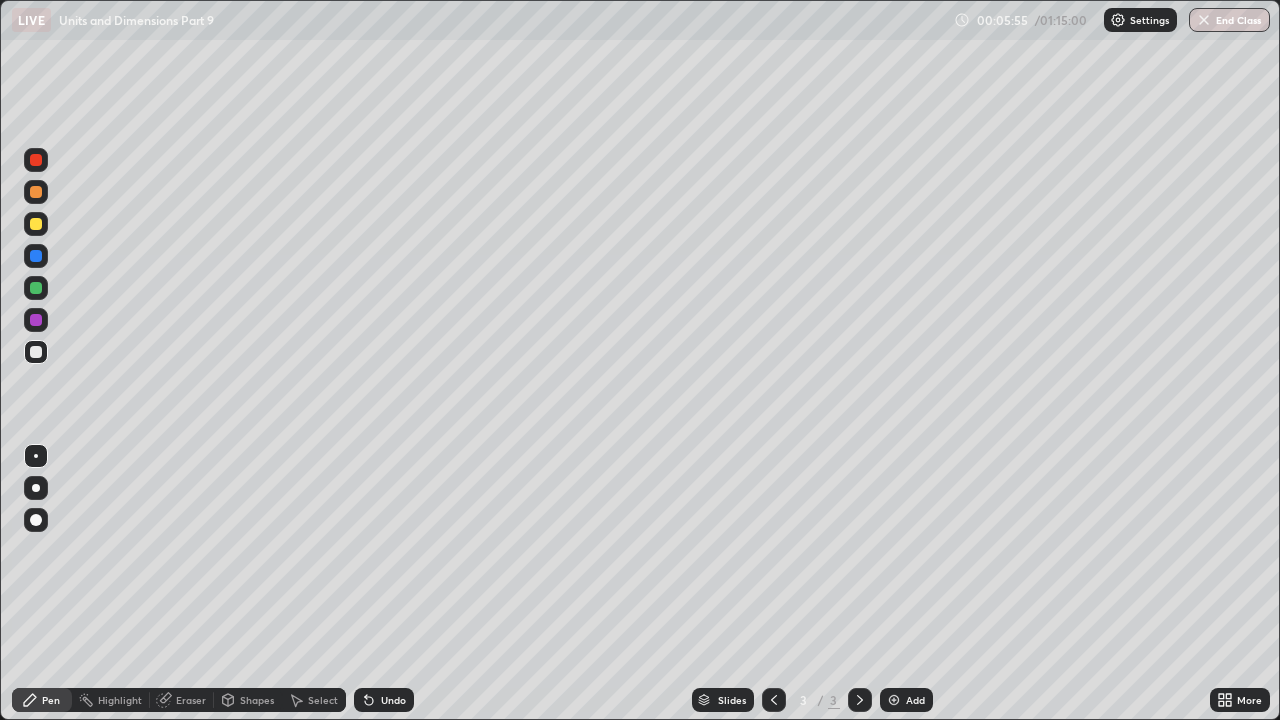 click on "Eraser" at bounding box center [191, 700] 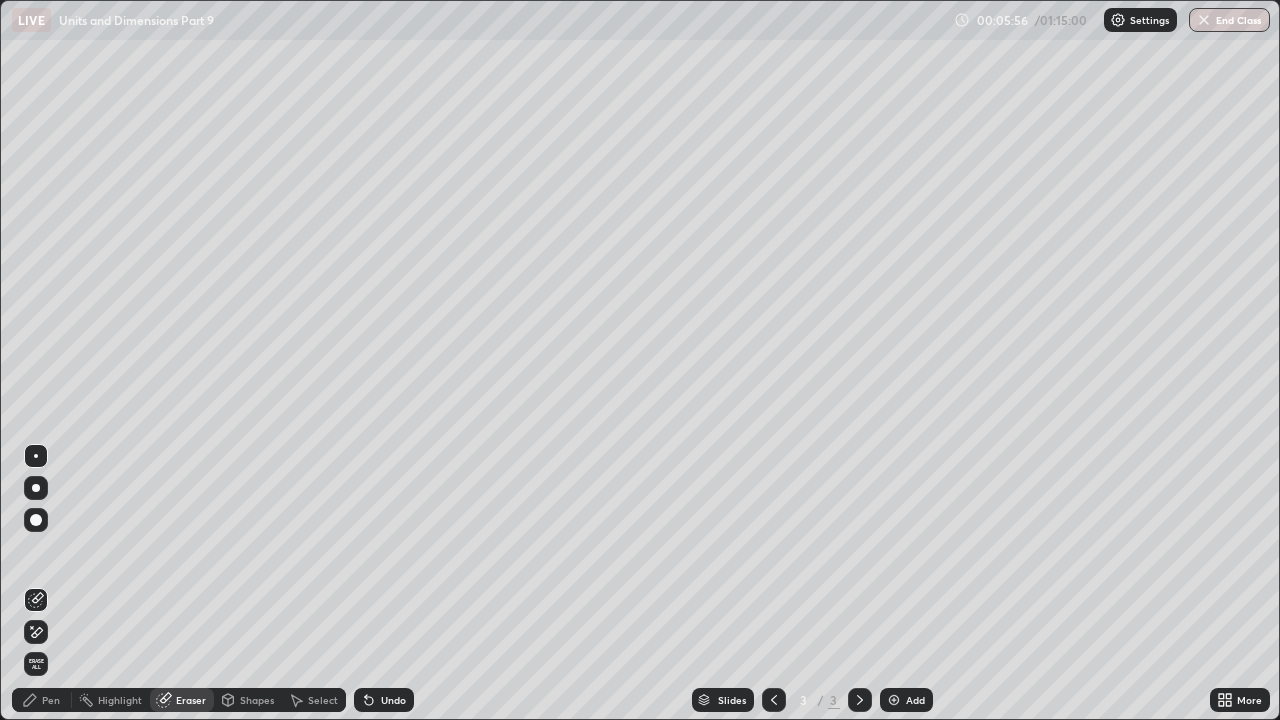 click at bounding box center [36, 520] 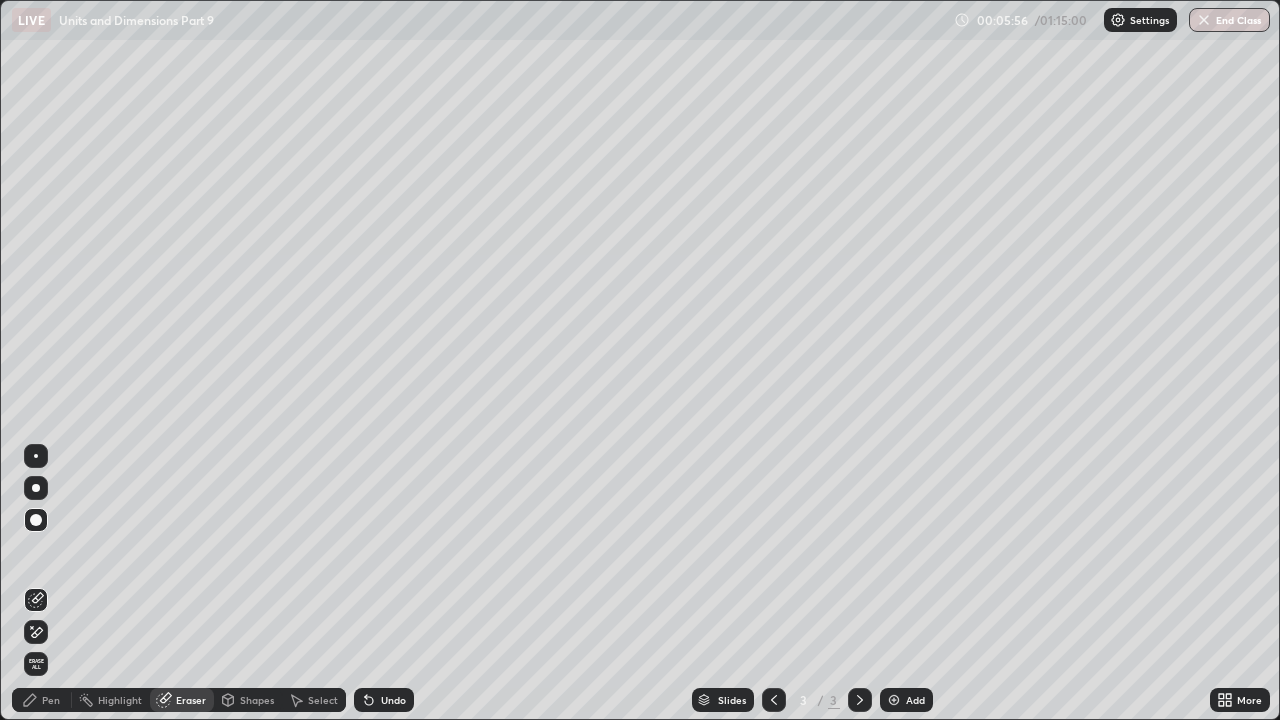 click at bounding box center [36, 520] 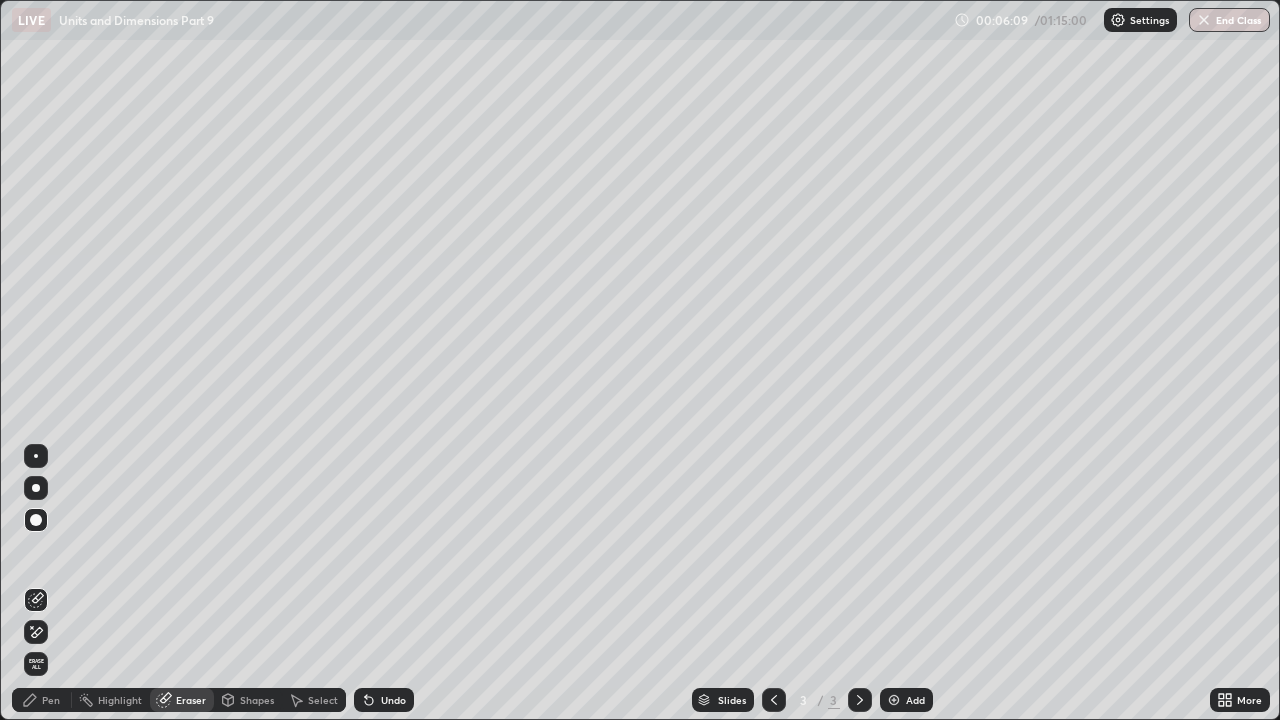 click on "Pen" at bounding box center [42, 700] 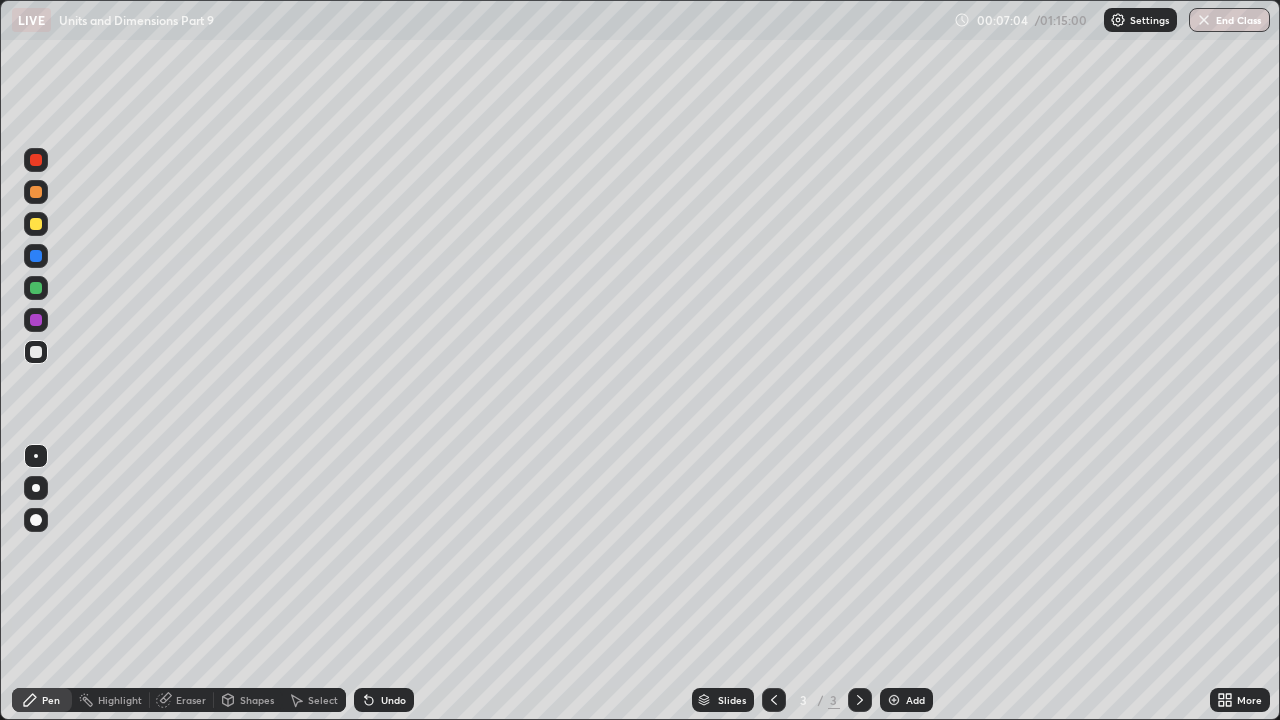click on "Undo" at bounding box center (393, 700) 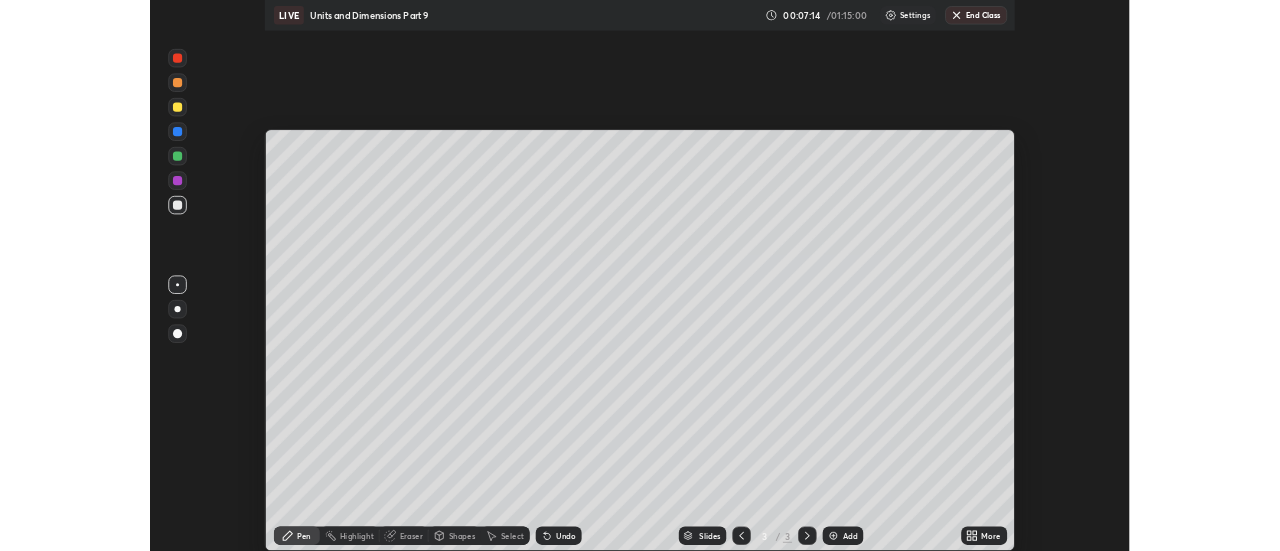 scroll, scrollTop: 551, scrollLeft: 1280, axis: both 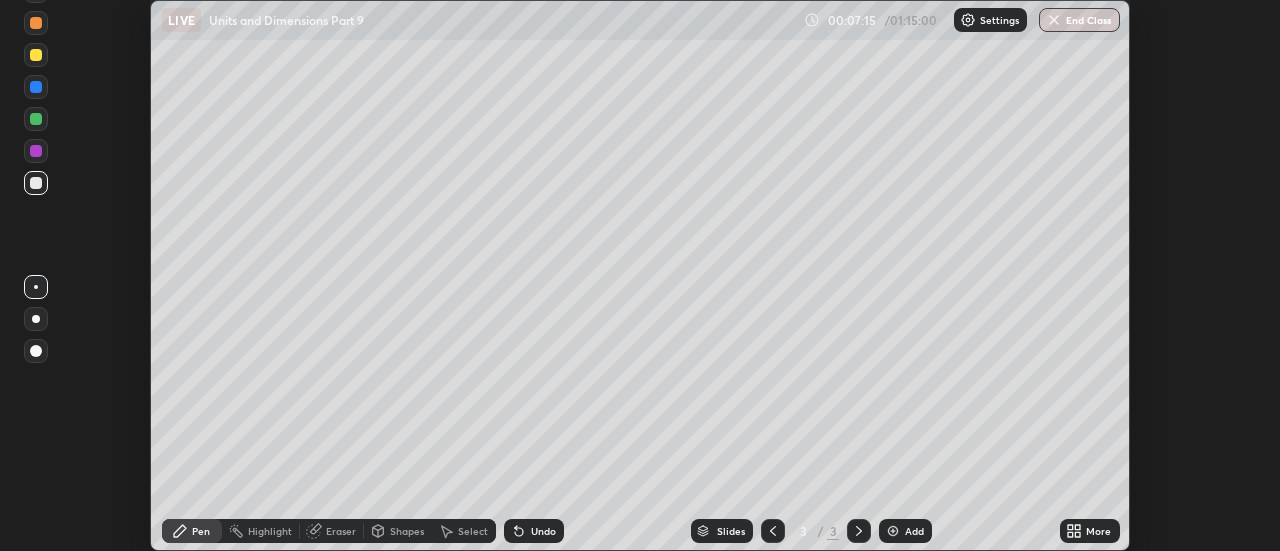 click on "More" at bounding box center [1090, 531] 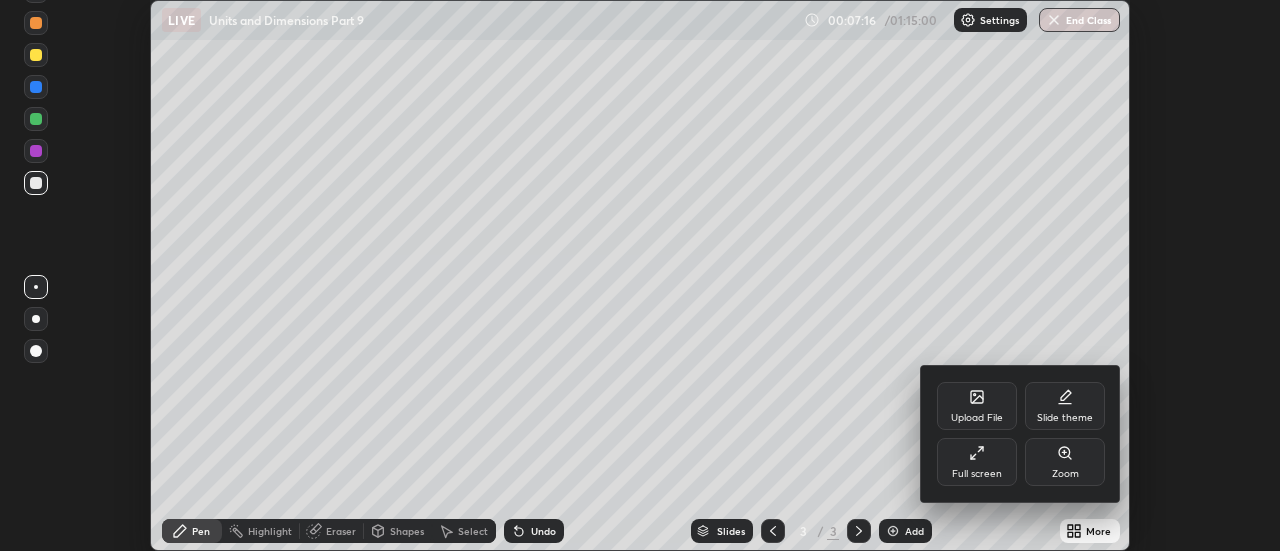 click on "Full screen" at bounding box center [977, 462] 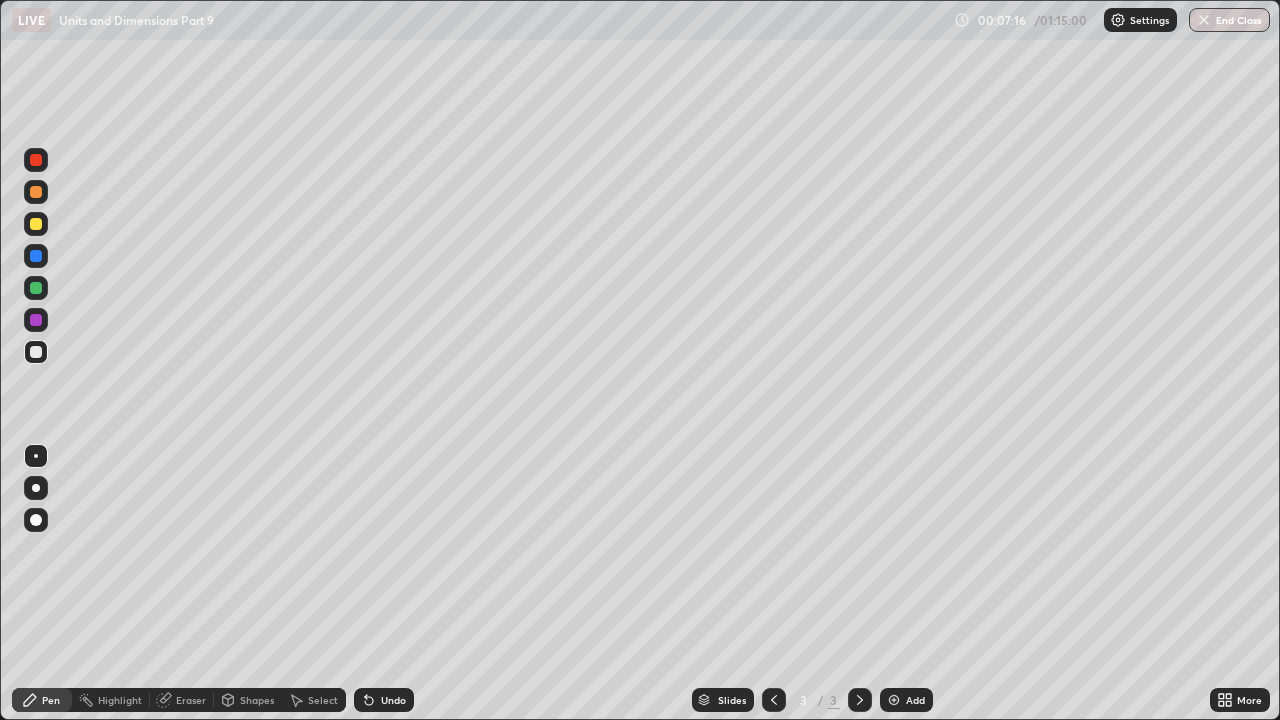 scroll, scrollTop: 99280, scrollLeft: 98720, axis: both 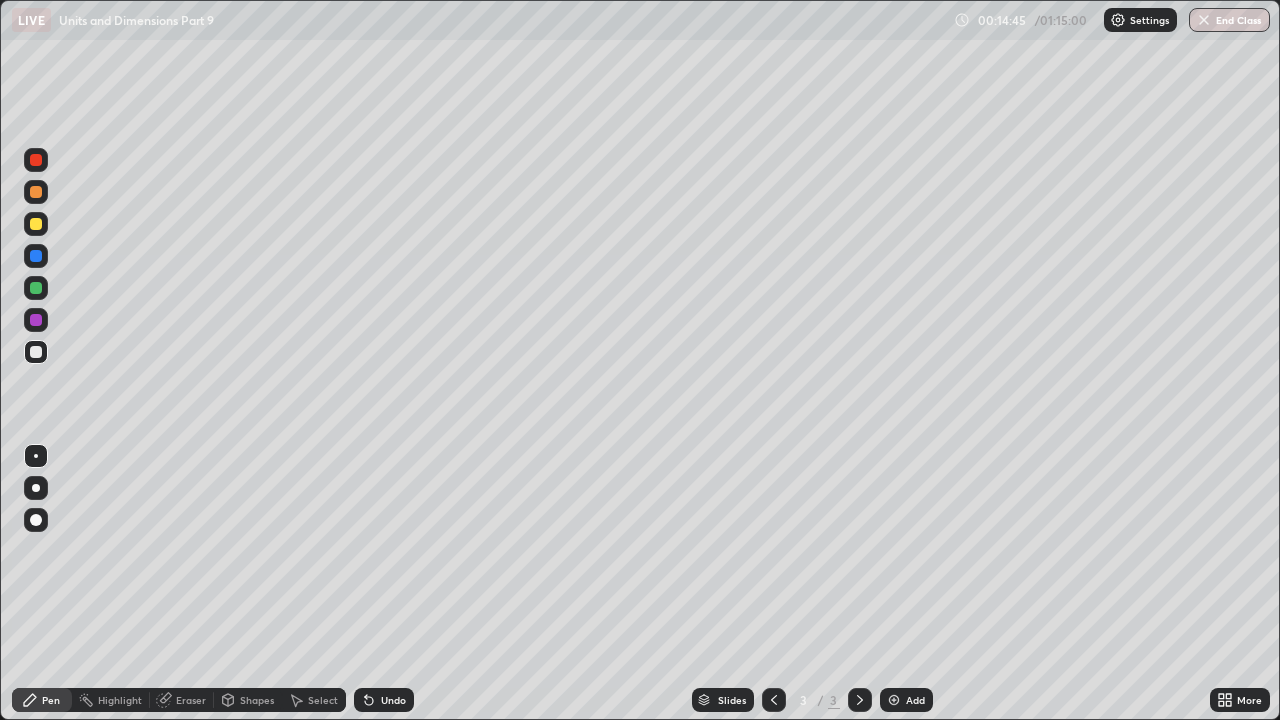 click at bounding box center [36, 224] 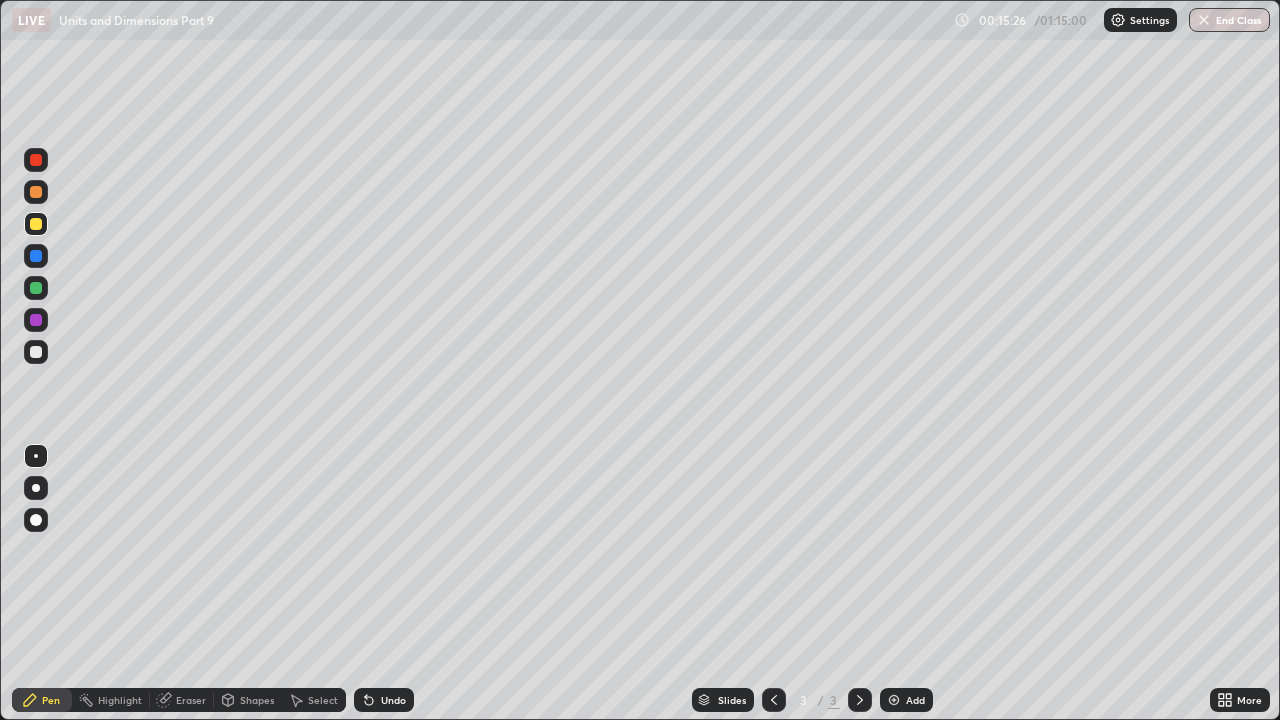 click on "Undo" at bounding box center [393, 700] 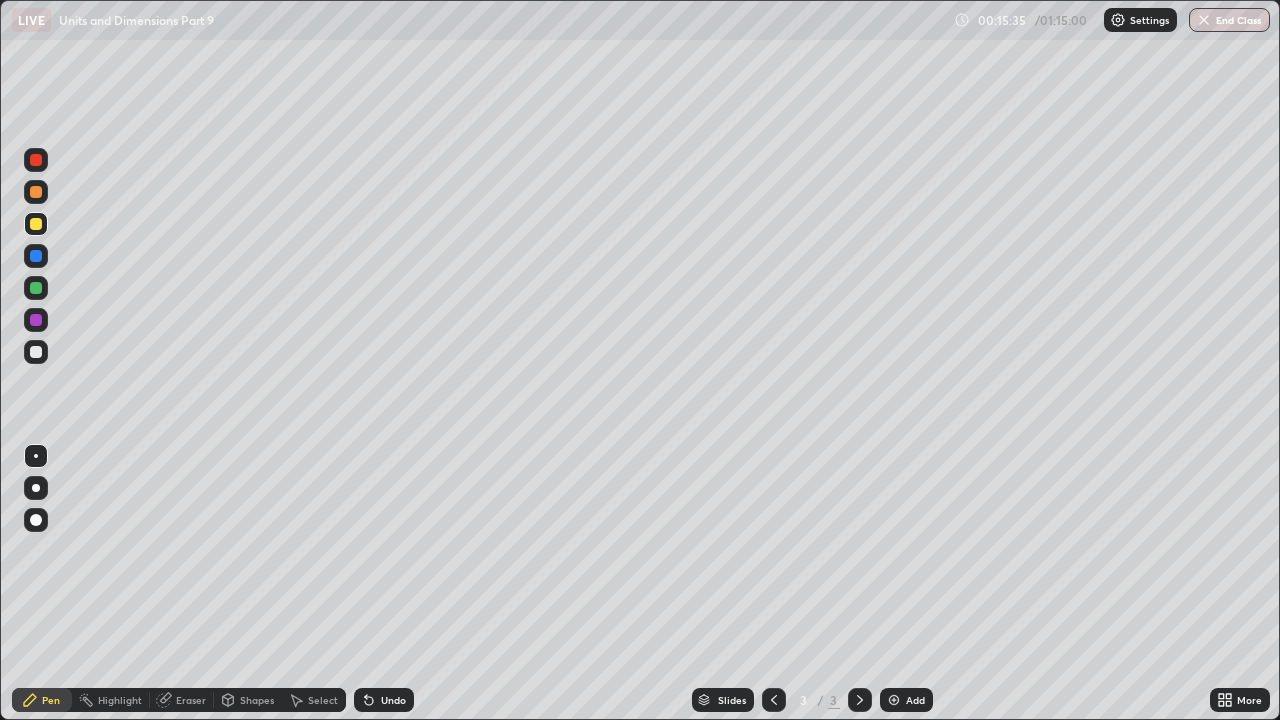 click on "Undo" at bounding box center [393, 700] 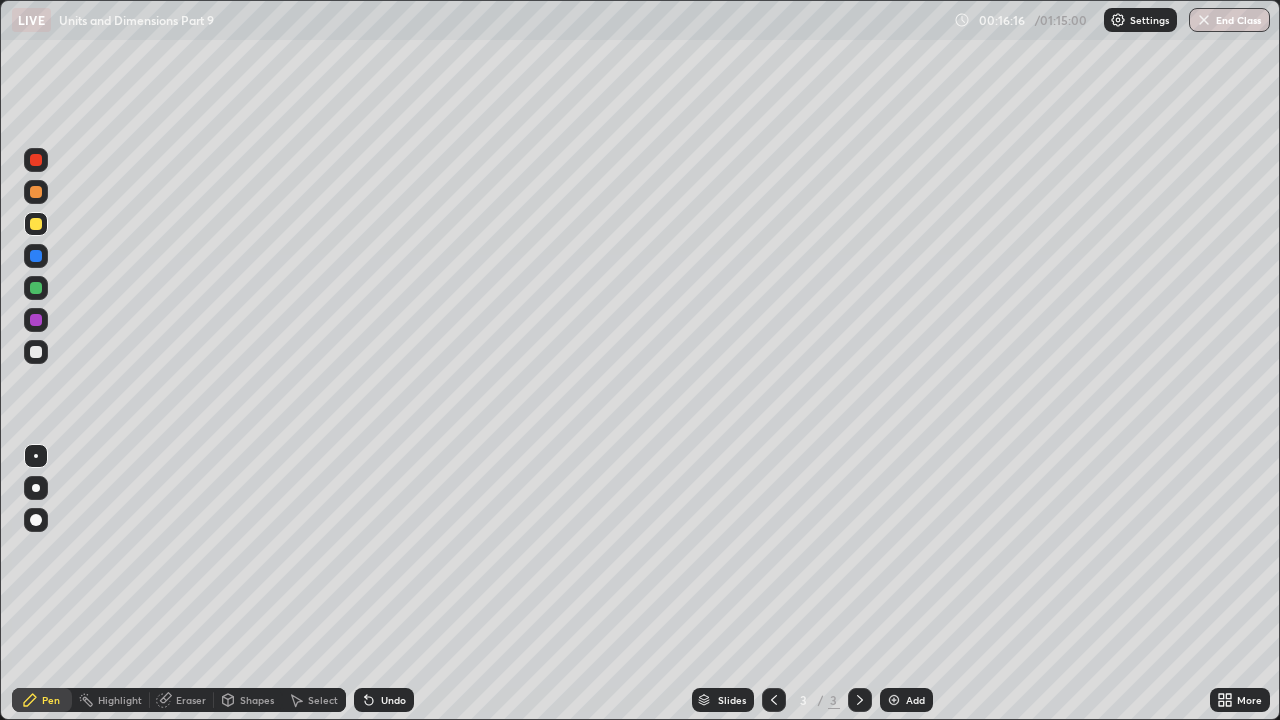 click on "Undo" at bounding box center (393, 700) 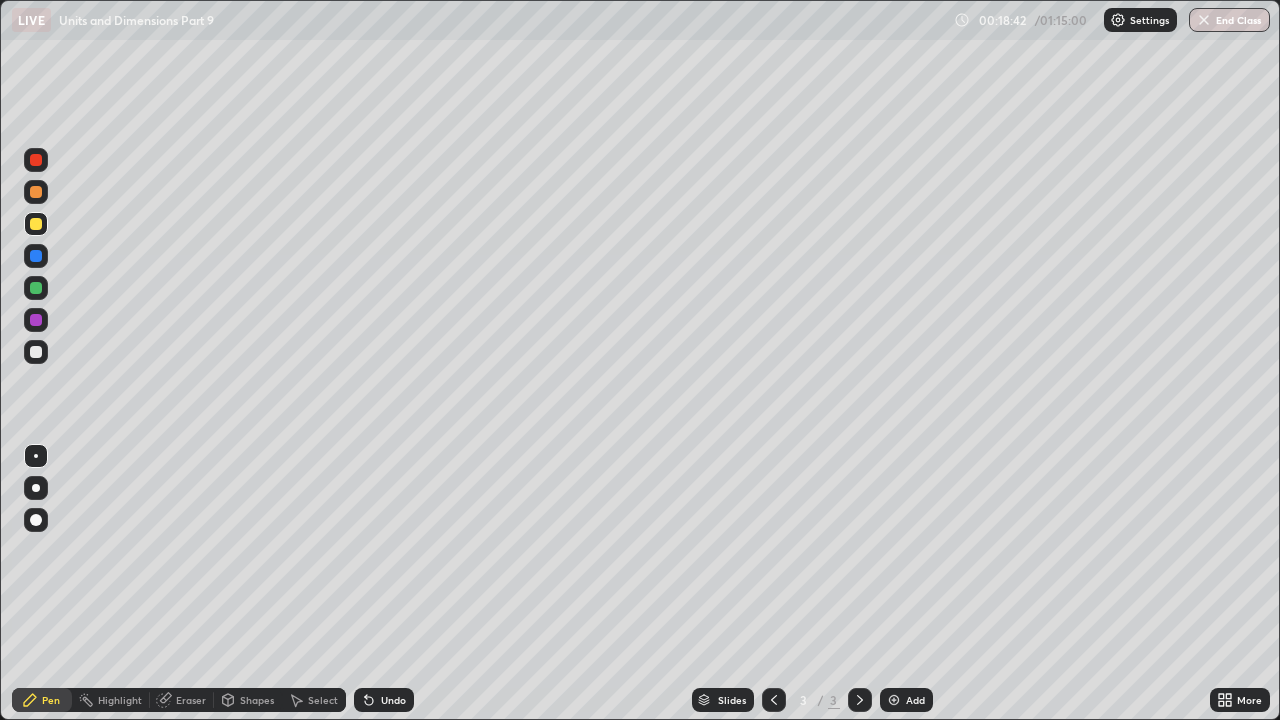 click at bounding box center (894, 700) 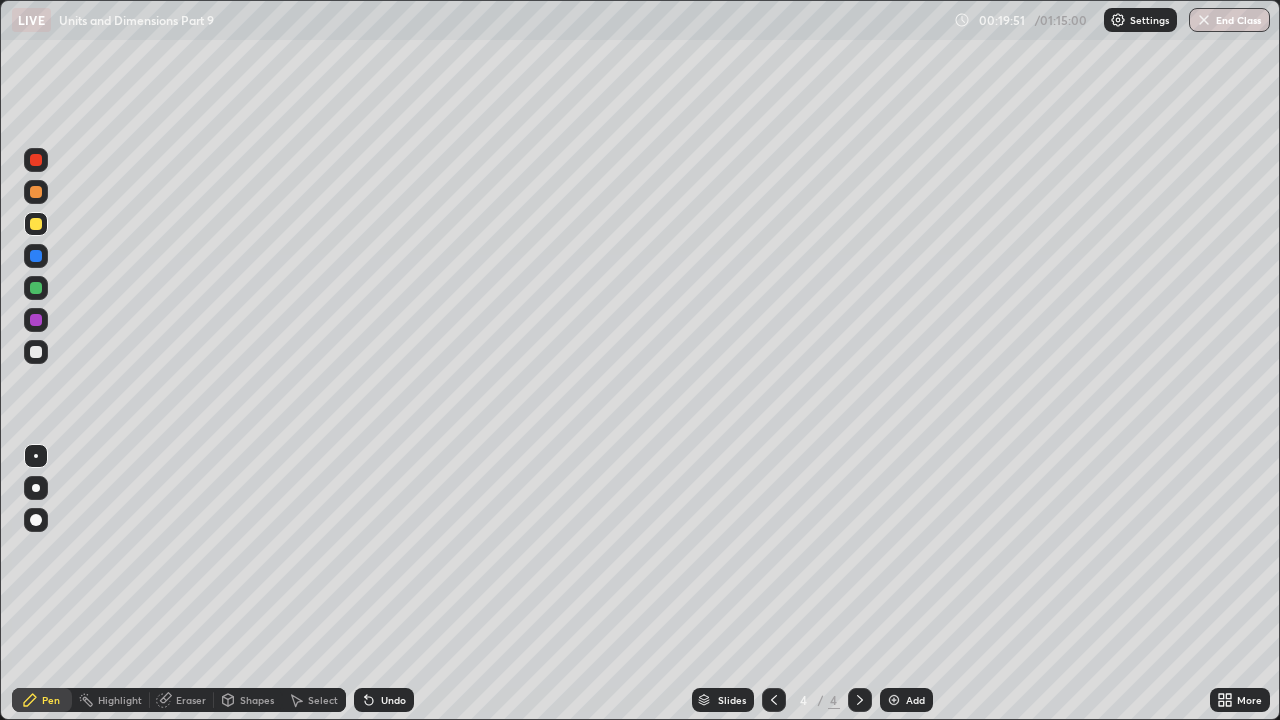 click at bounding box center (36, 352) 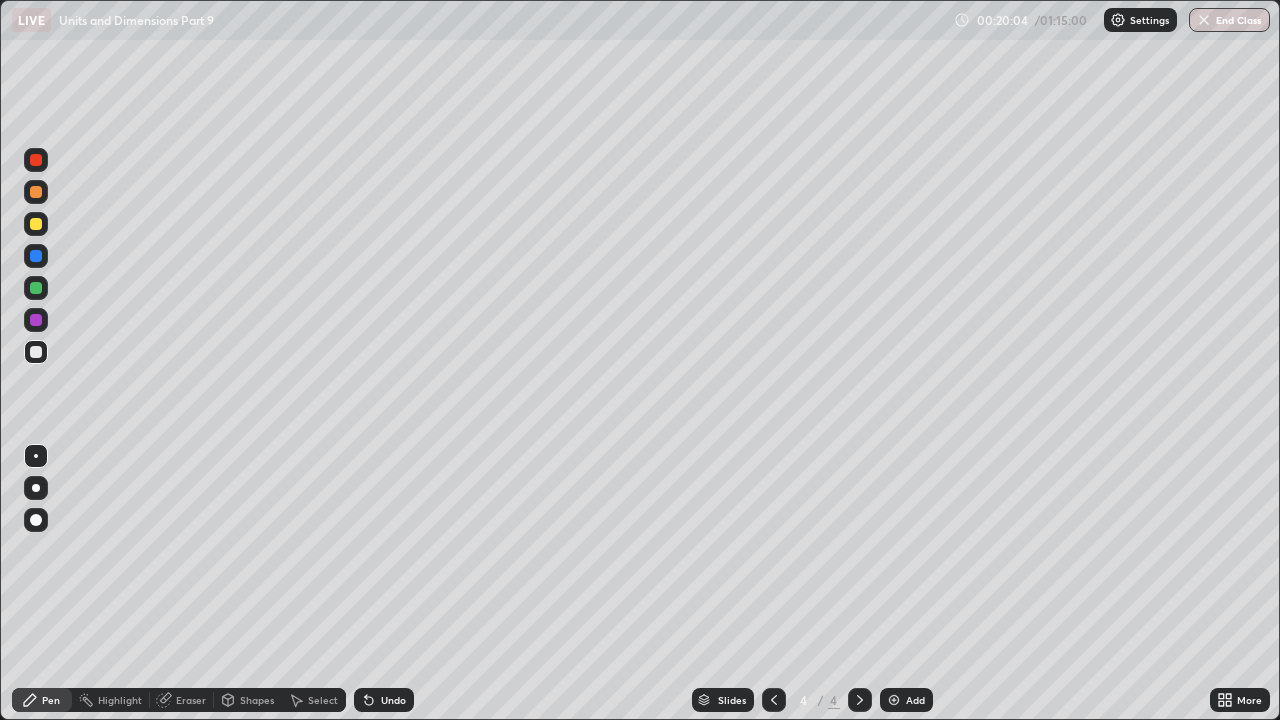 click on "Undo" at bounding box center [393, 700] 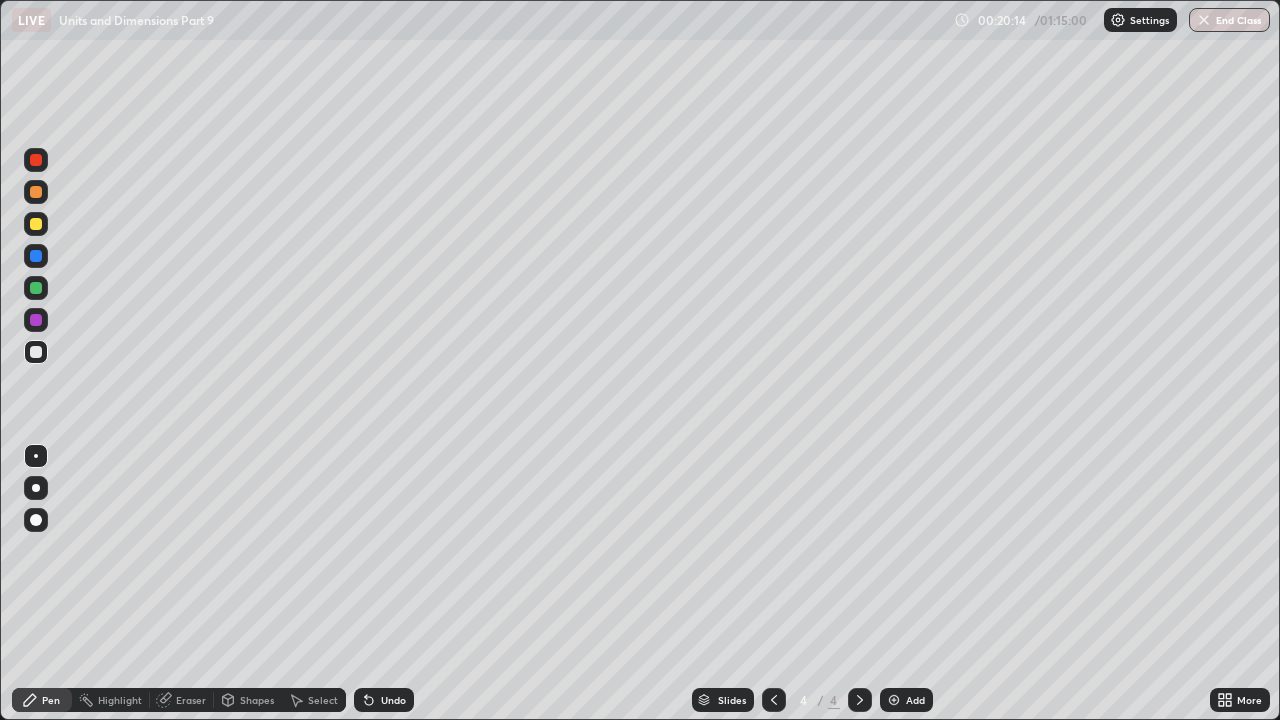 click 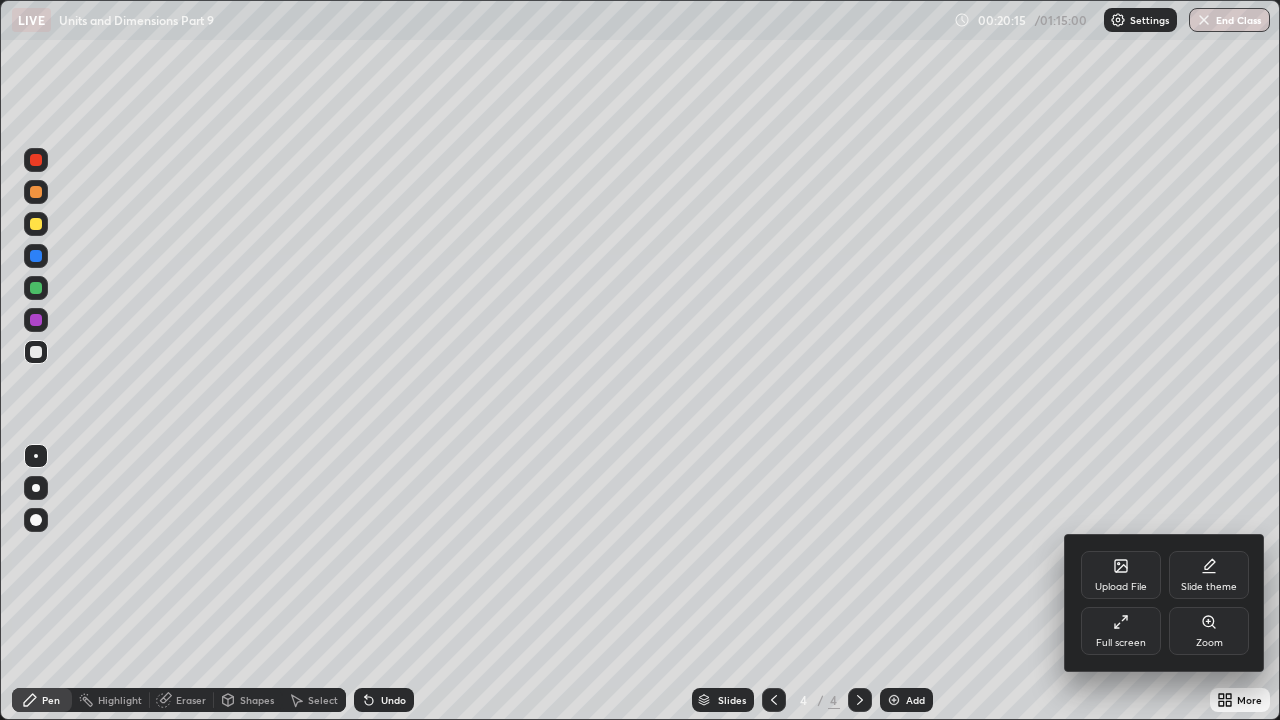 click on "Full screen" at bounding box center (1121, 631) 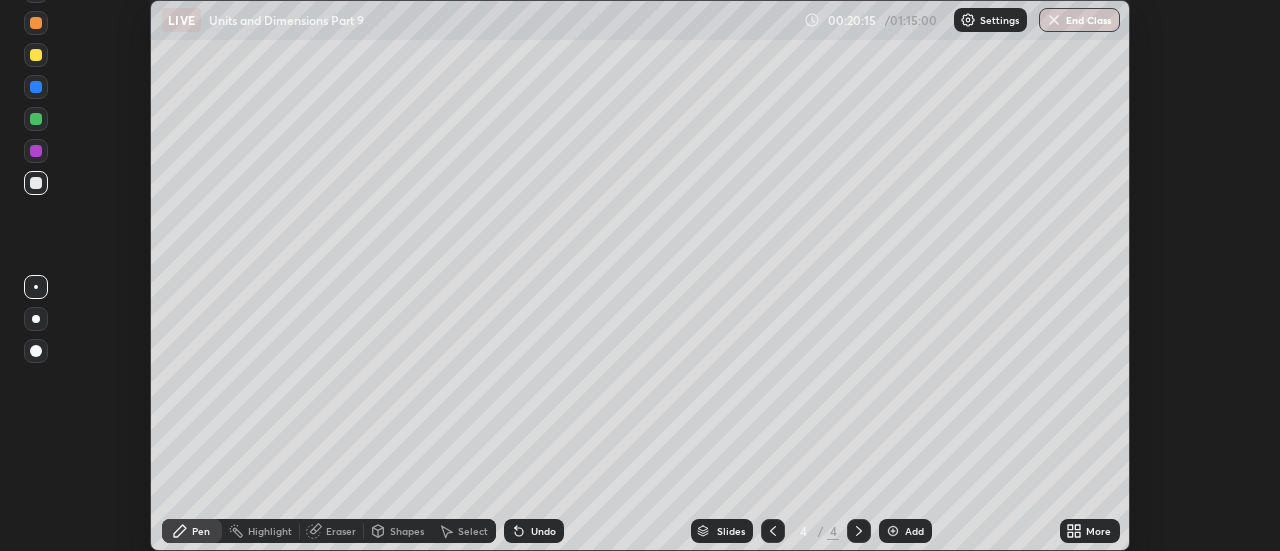 scroll, scrollTop: 551, scrollLeft: 1280, axis: both 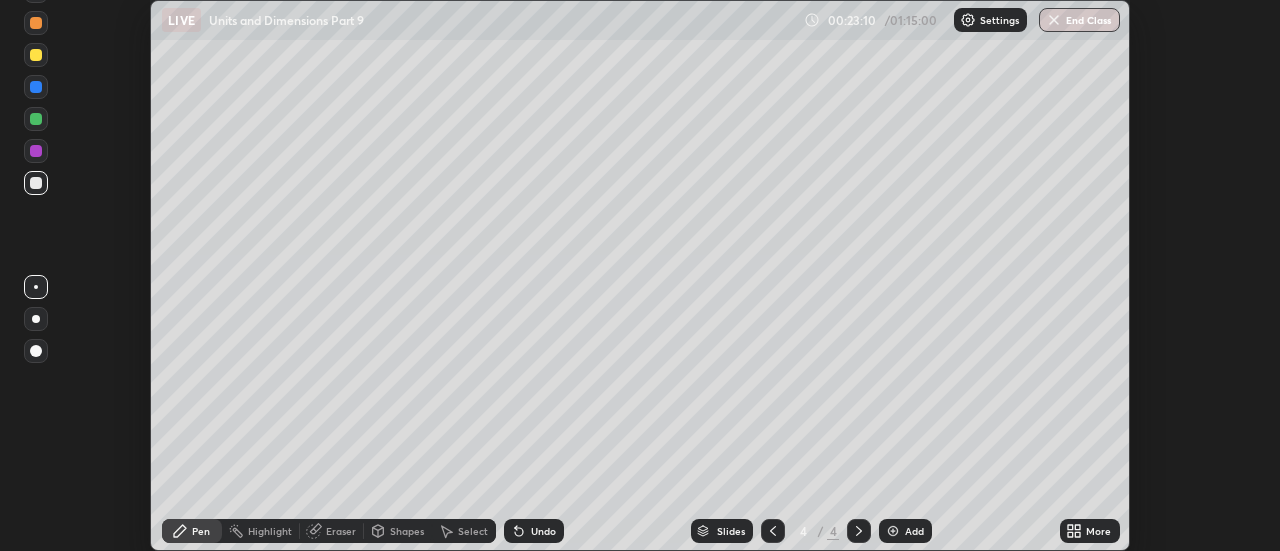click 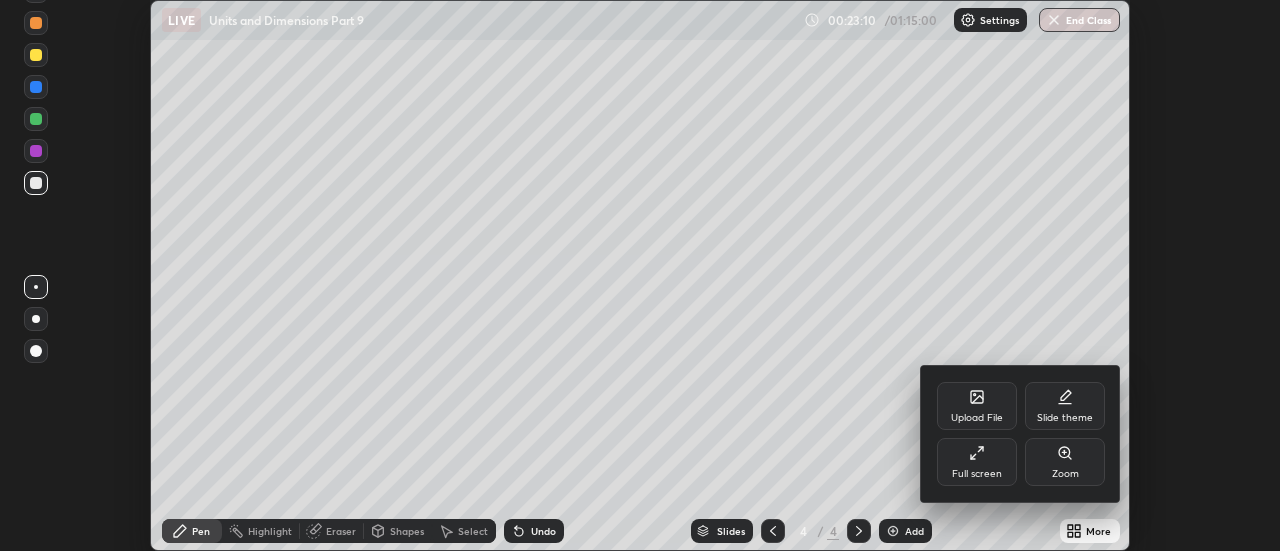 click 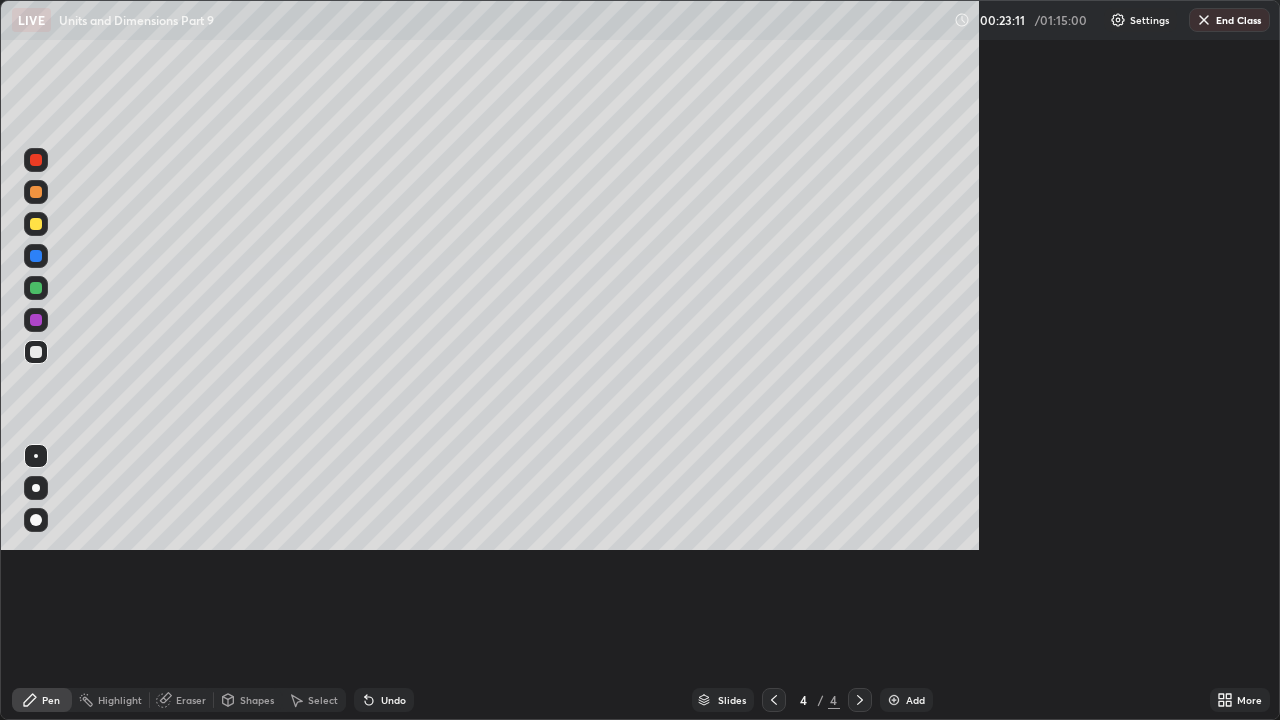 scroll, scrollTop: 99280, scrollLeft: 98720, axis: both 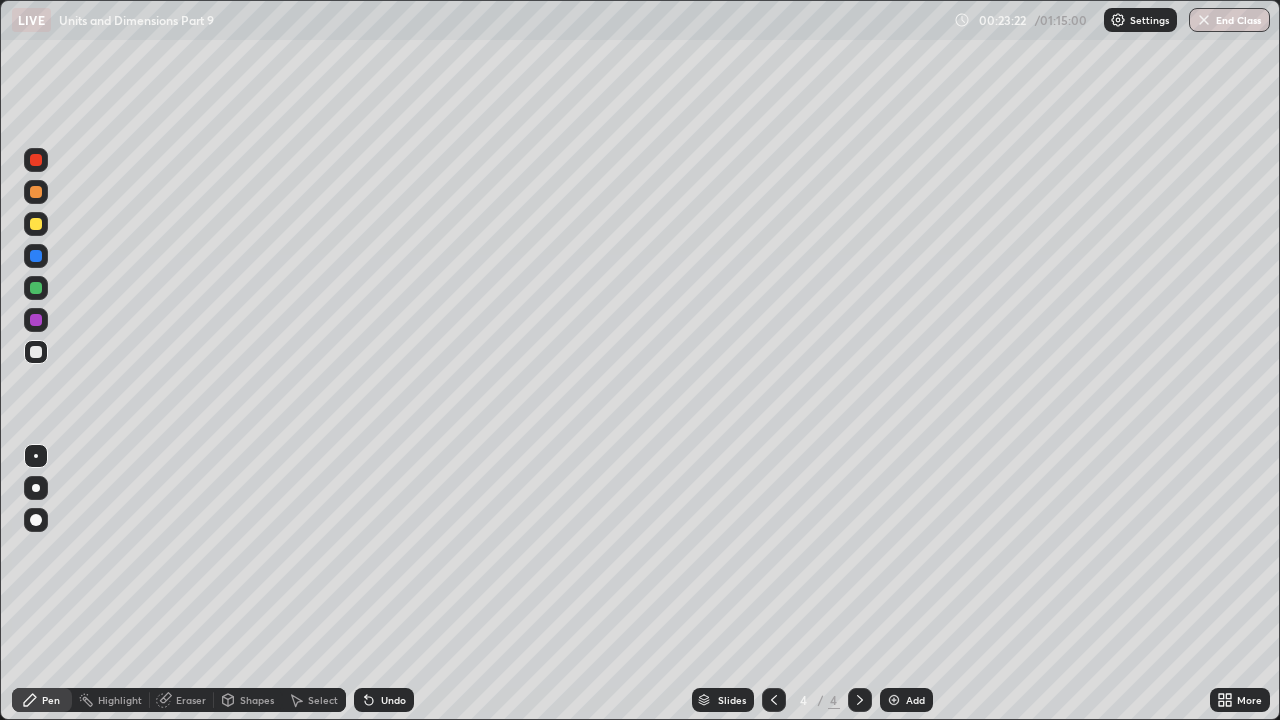 click at bounding box center [36, 224] 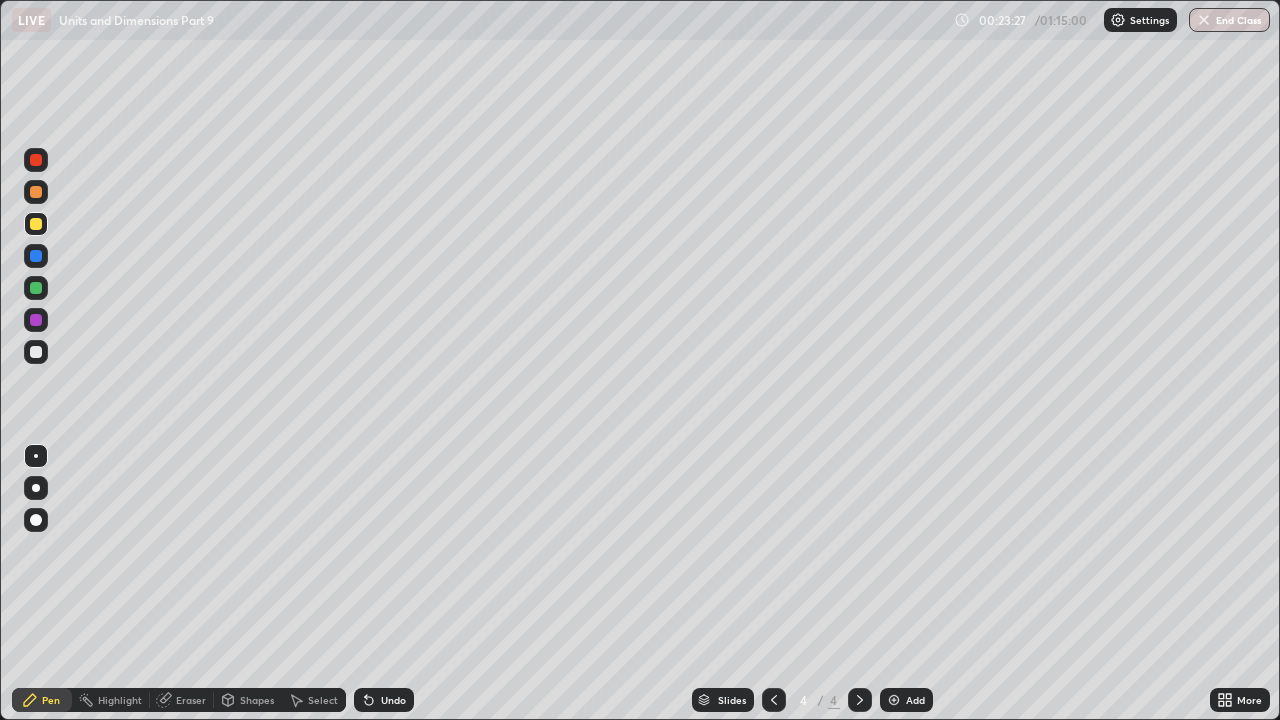 click on "Undo" at bounding box center (393, 700) 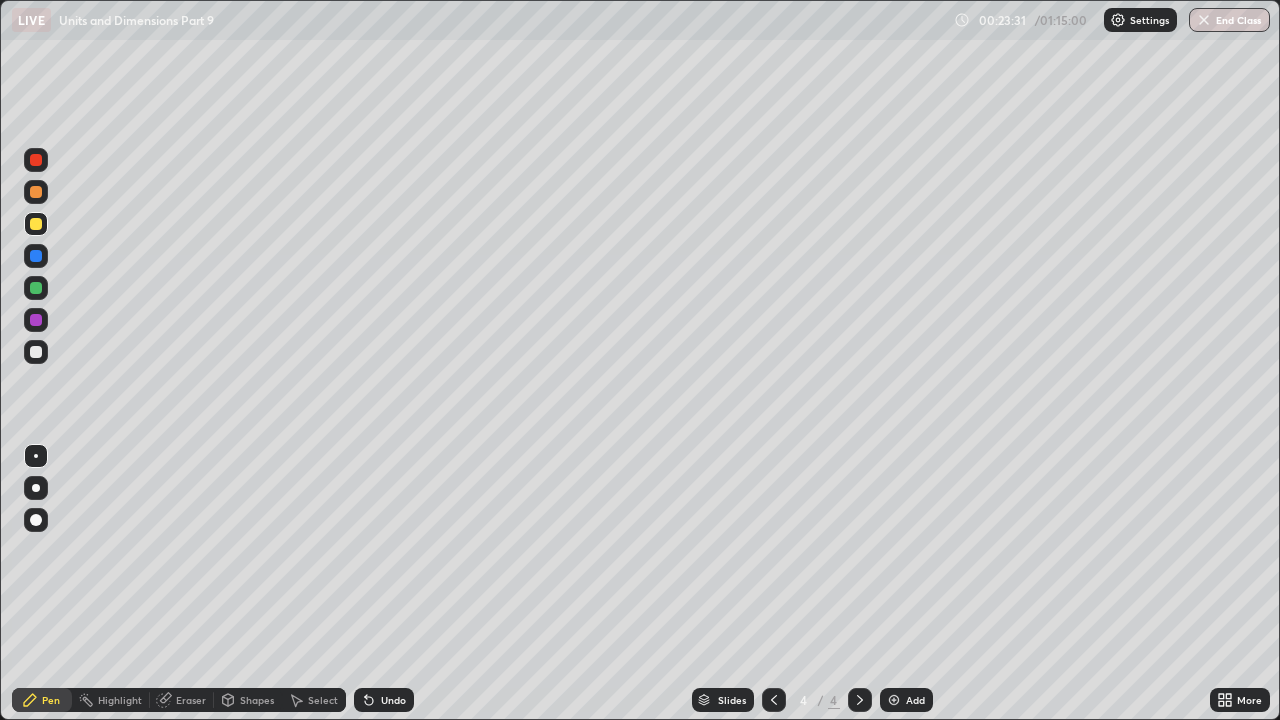 click on "Undo" at bounding box center (384, 700) 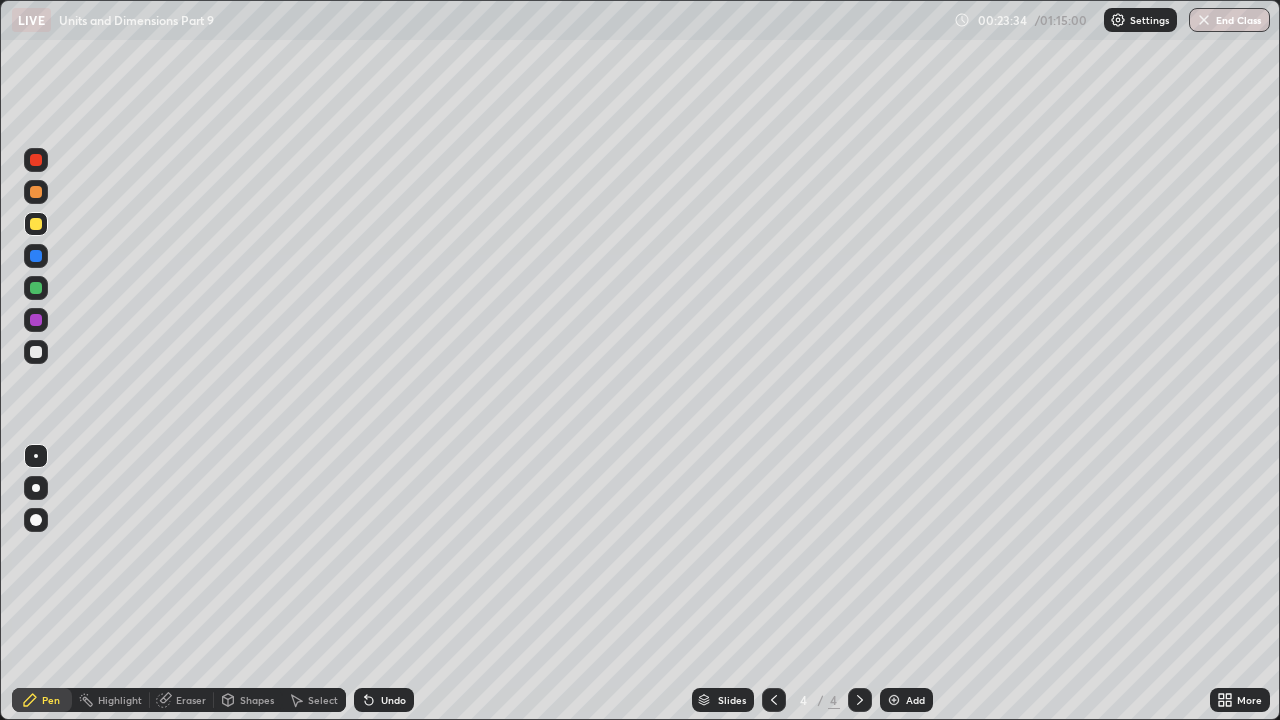 click at bounding box center [36, 352] 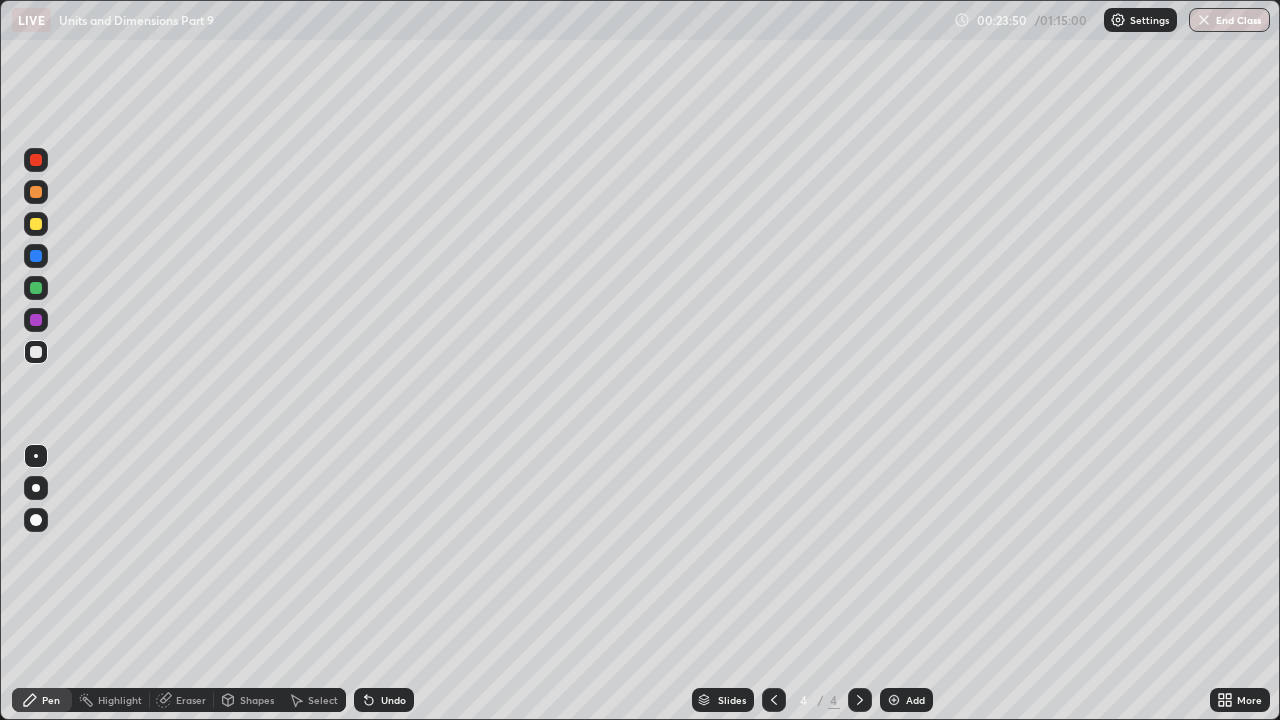 click at bounding box center [36, 224] 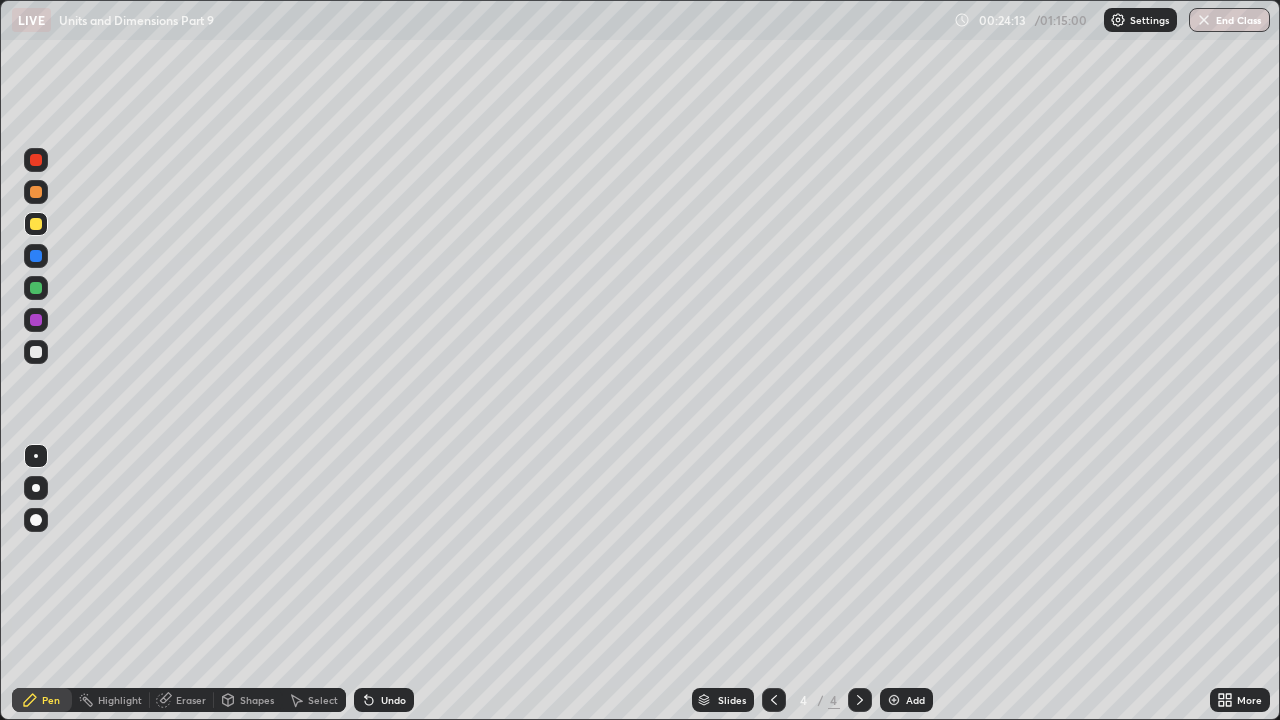 click on "Undo" at bounding box center [393, 700] 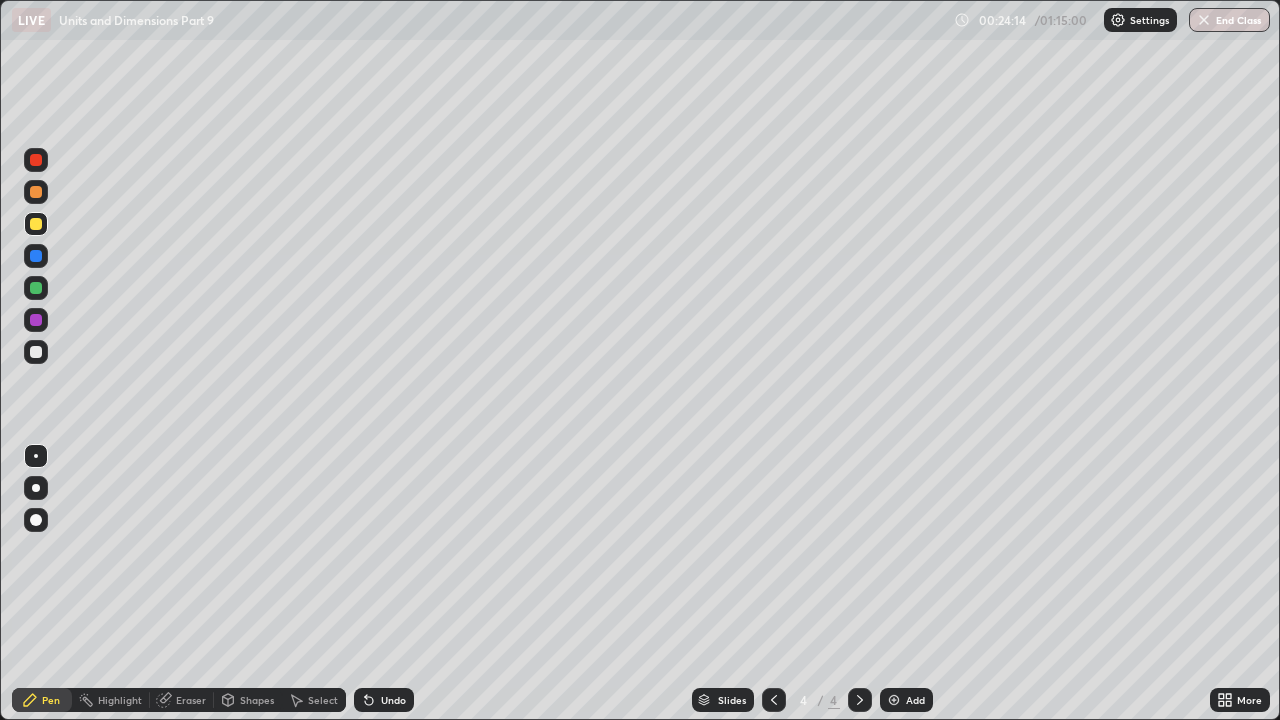 click on "Undo" at bounding box center (393, 700) 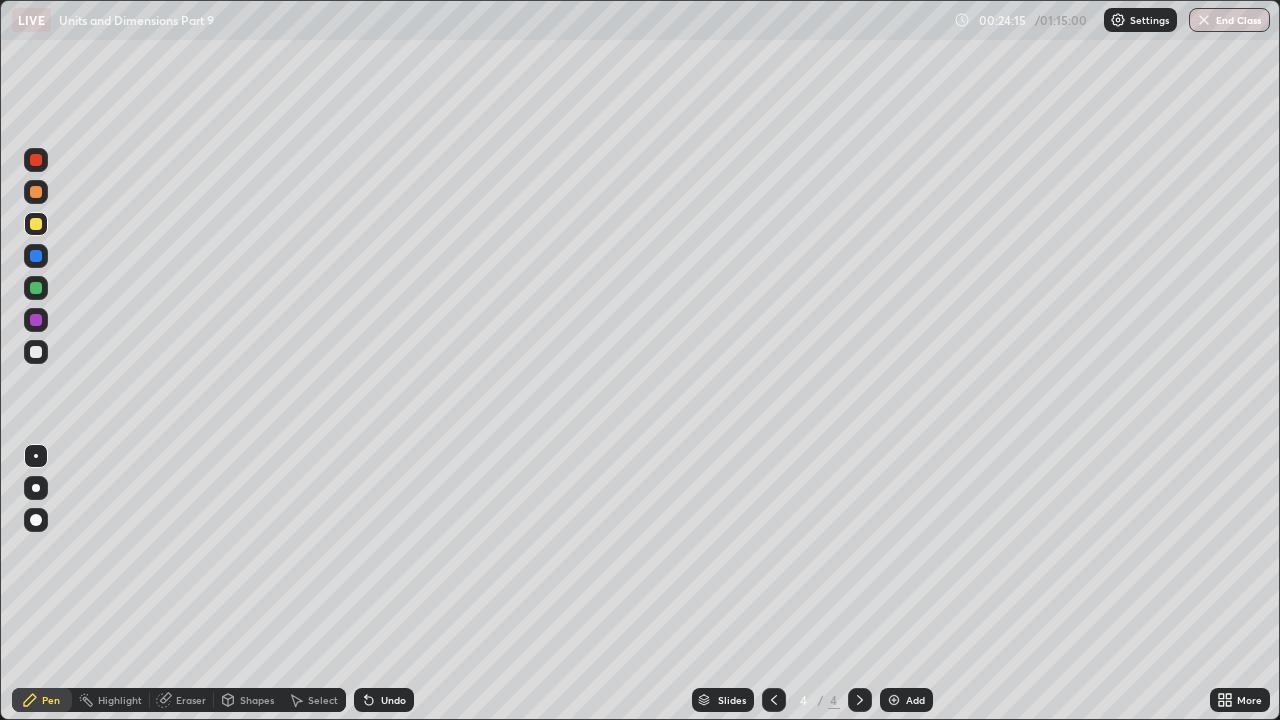 click 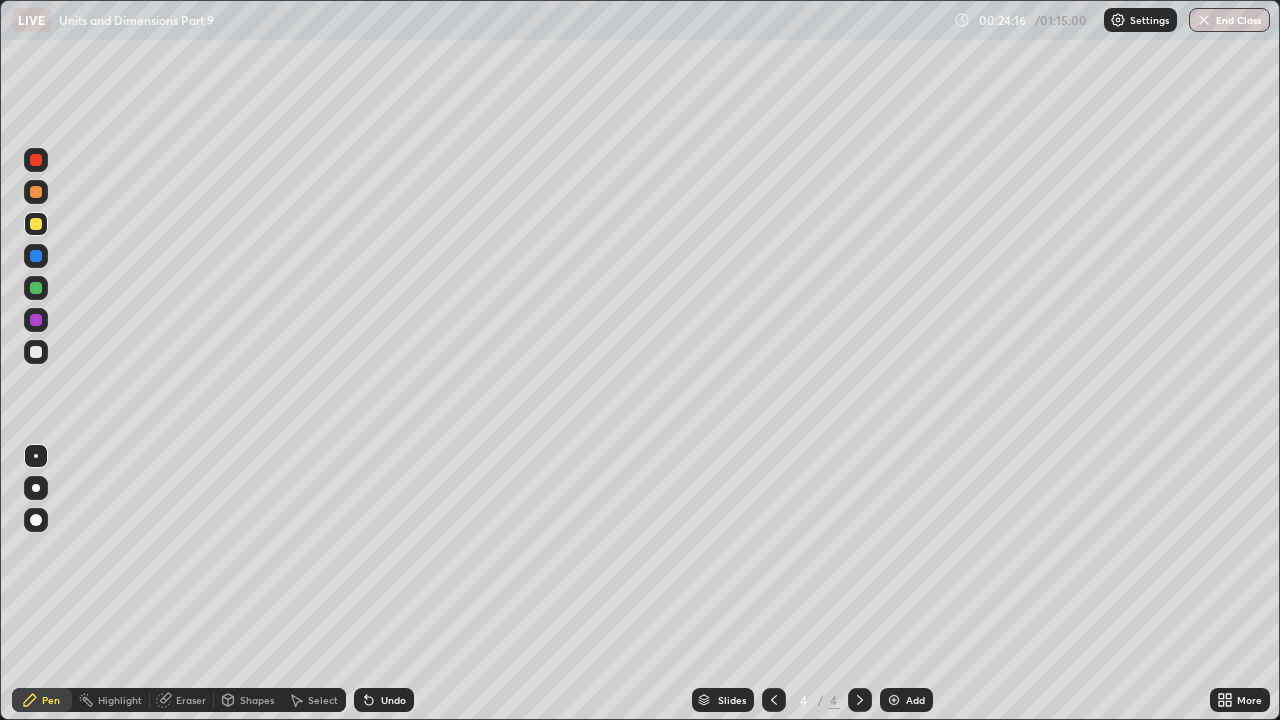 click at bounding box center [36, 352] 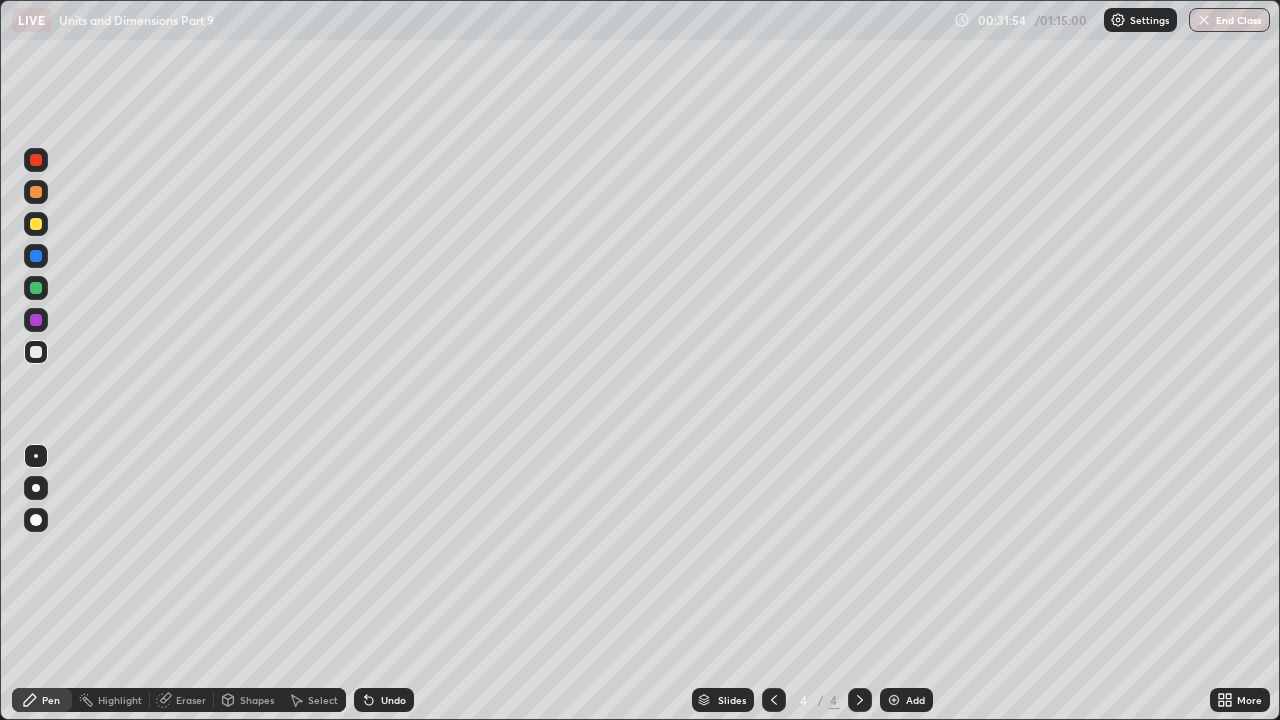 click on "Add" at bounding box center (906, 700) 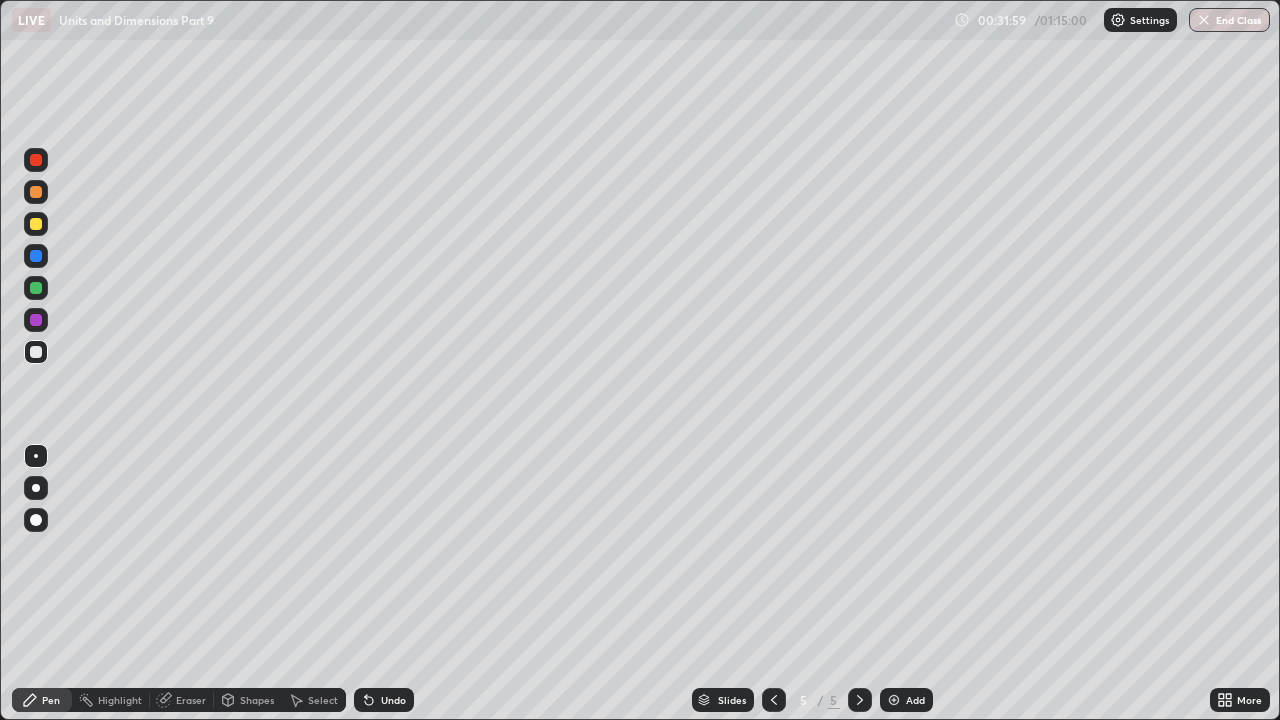 click 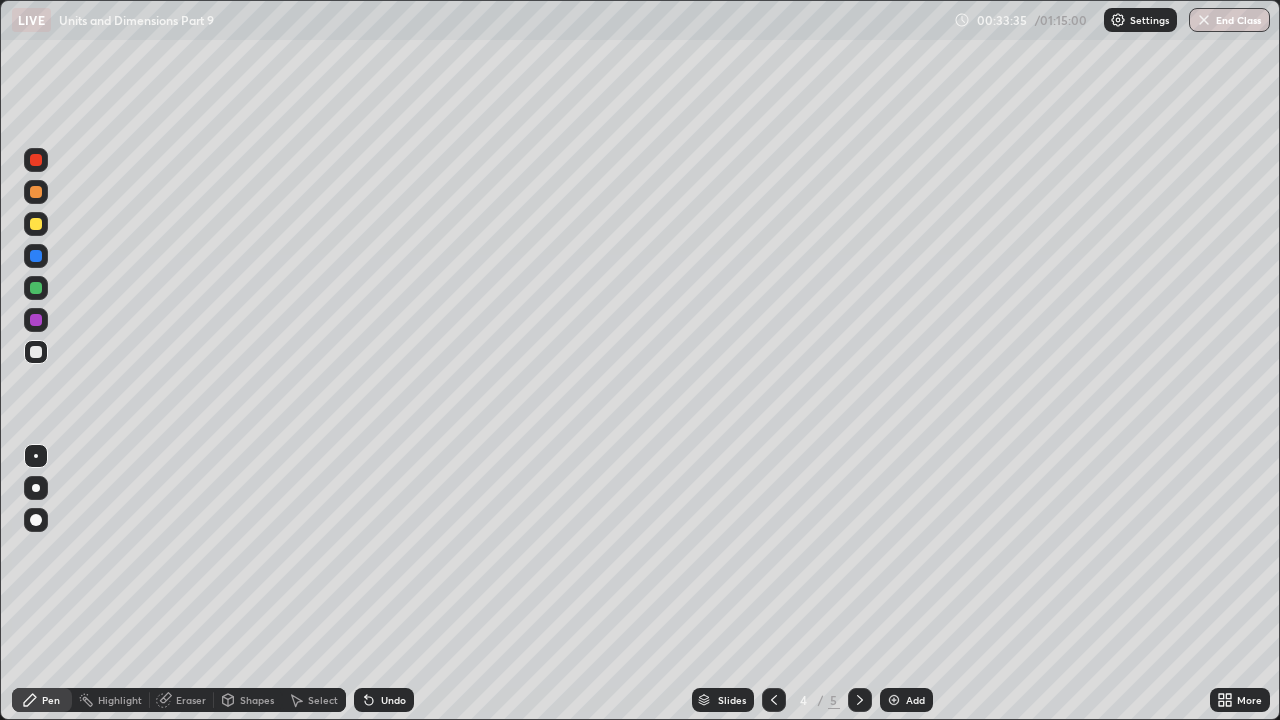 click 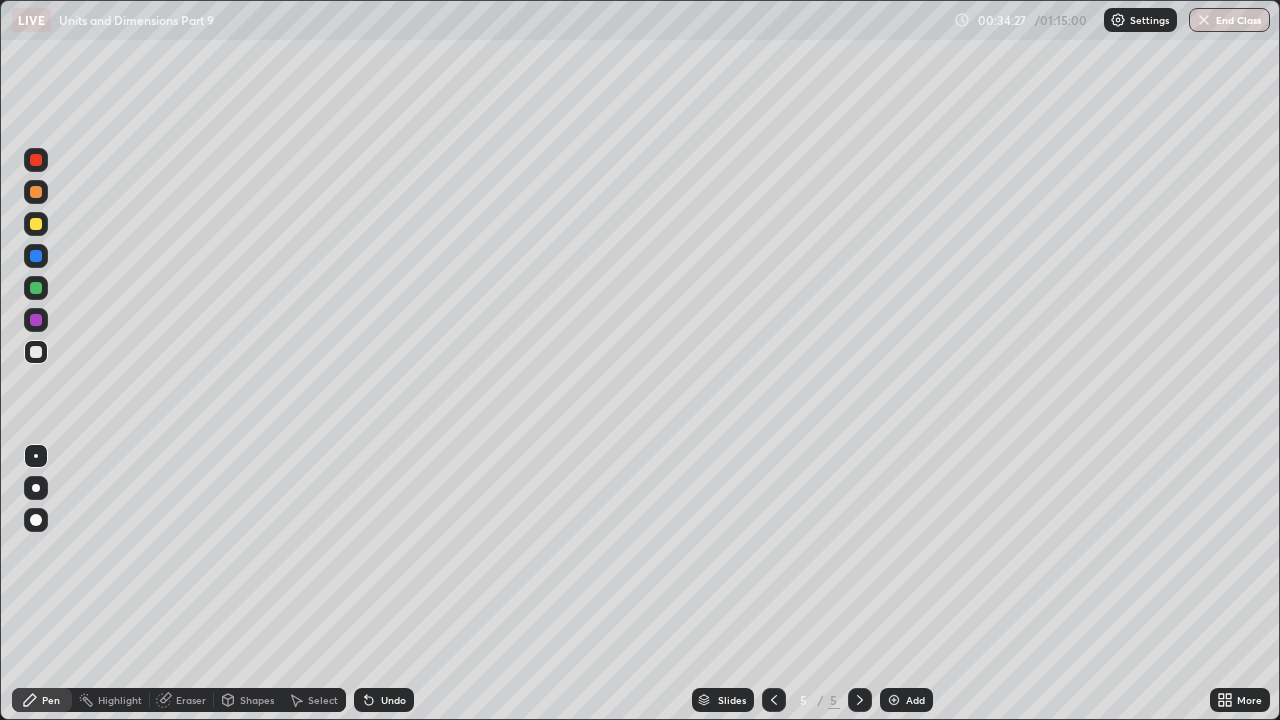click 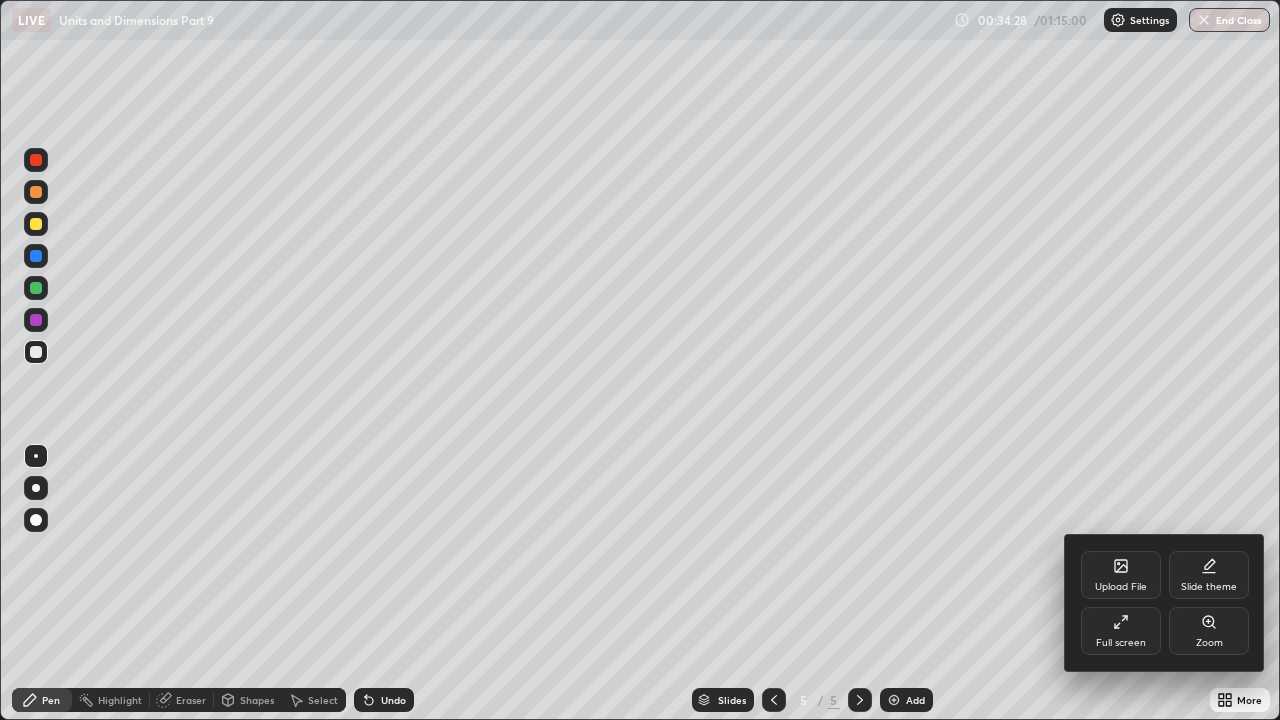 click on "Full screen" at bounding box center [1121, 631] 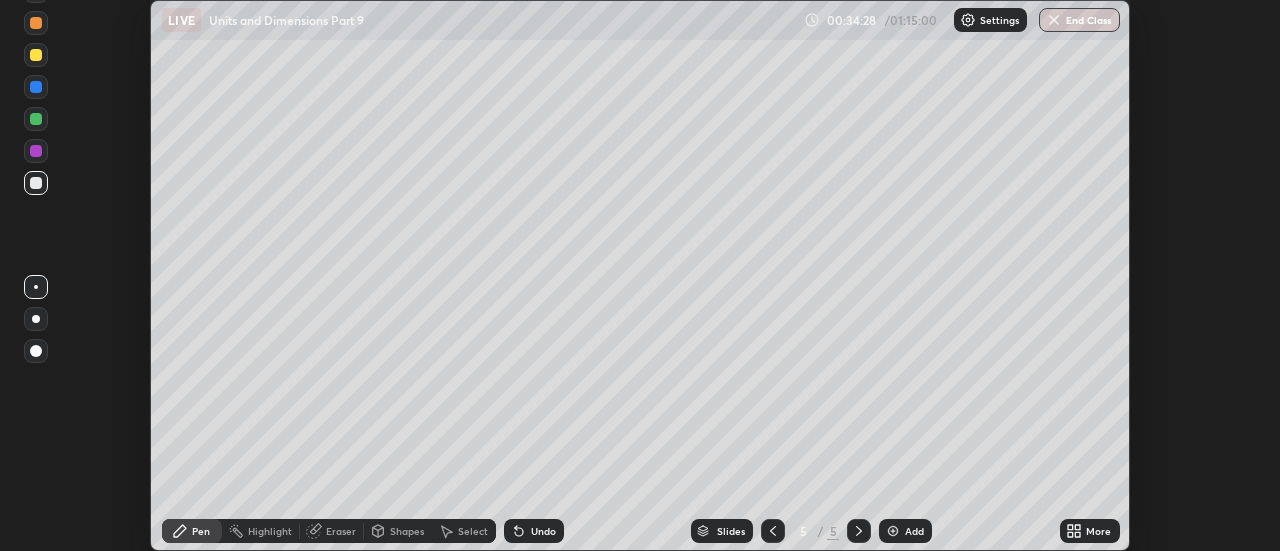 scroll, scrollTop: 551, scrollLeft: 1280, axis: both 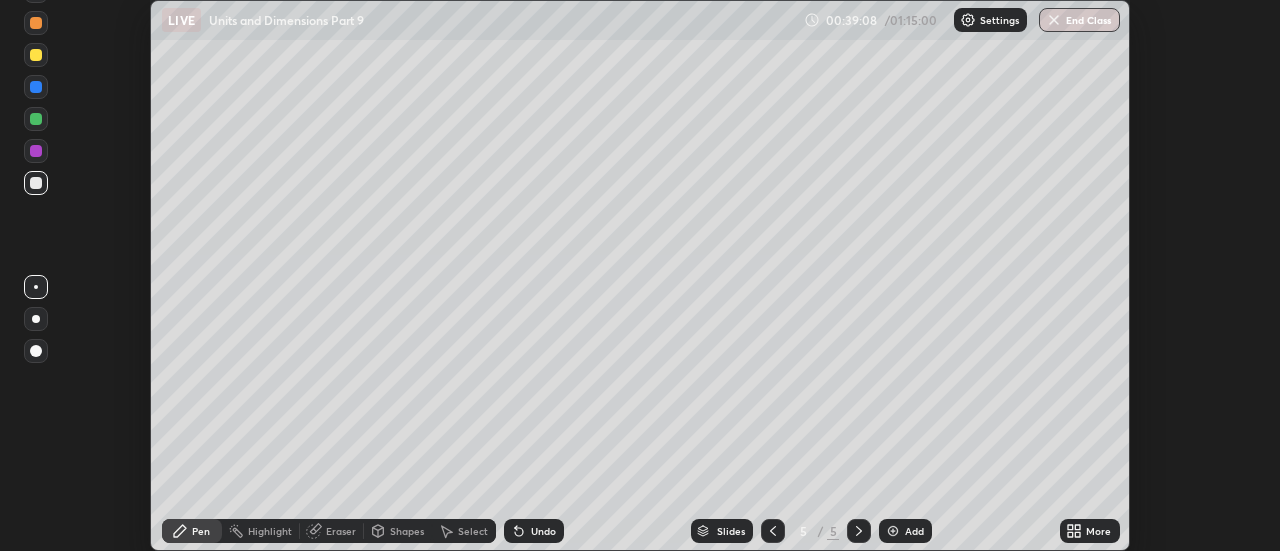 click on "More" at bounding box center (1090, 531) 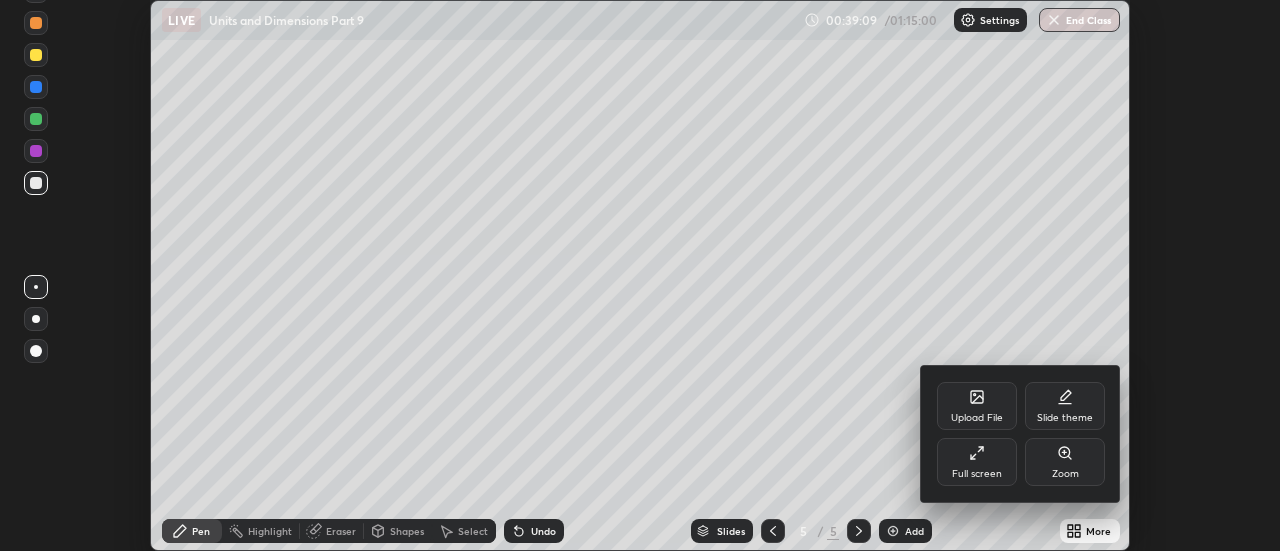click on "Full screen" at bounding box center (977, 474) 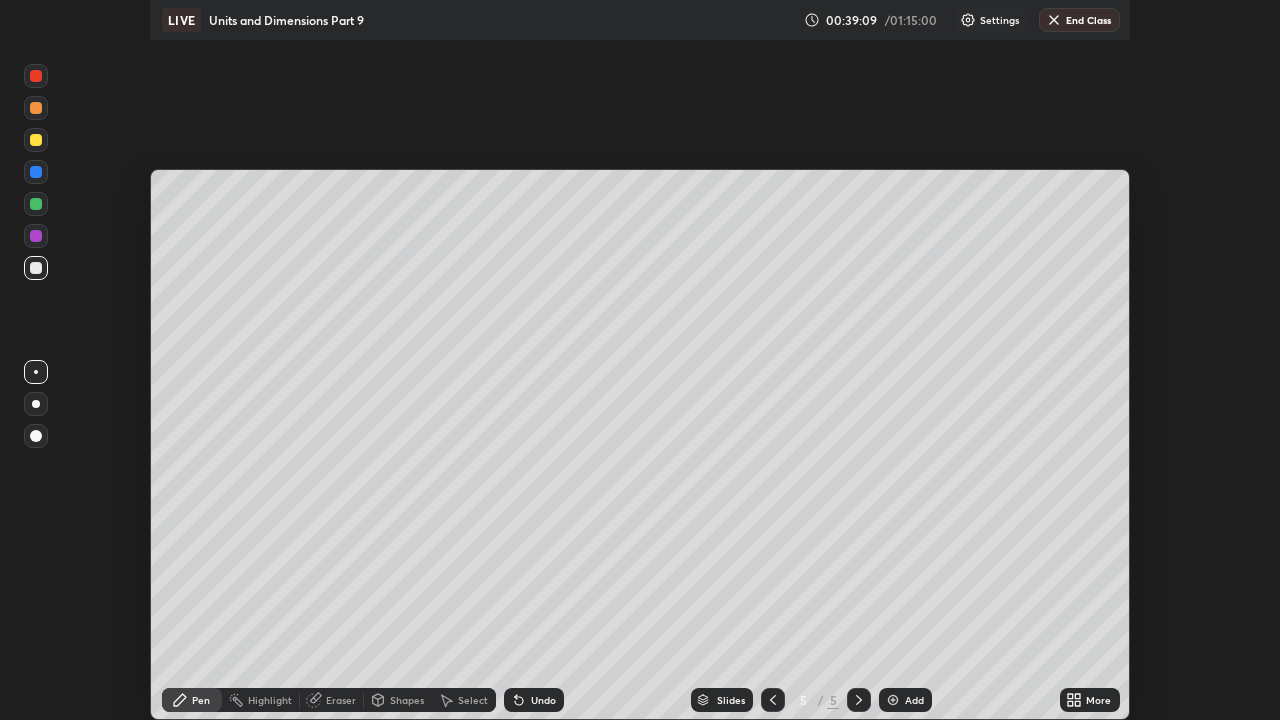 scroll, scrollTop: 99280, scrollLeft: 98720, axis: both 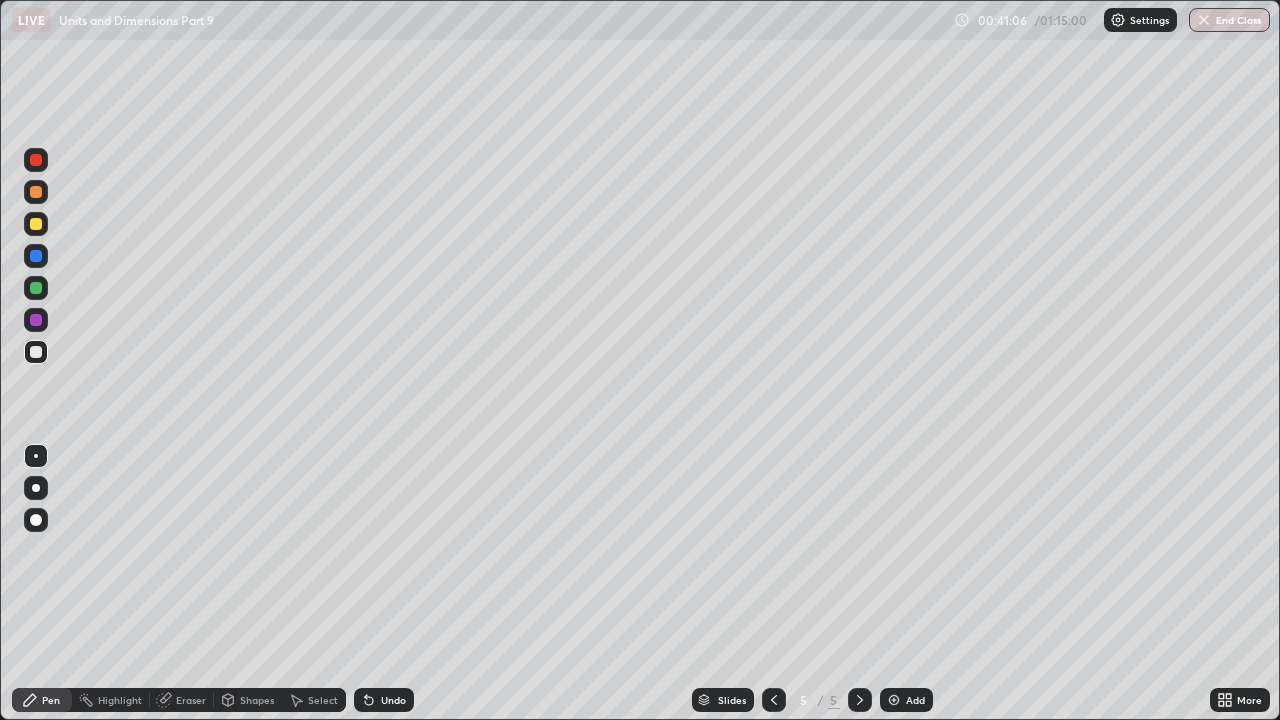 click on "Undo" at bounding box center (393, 700) 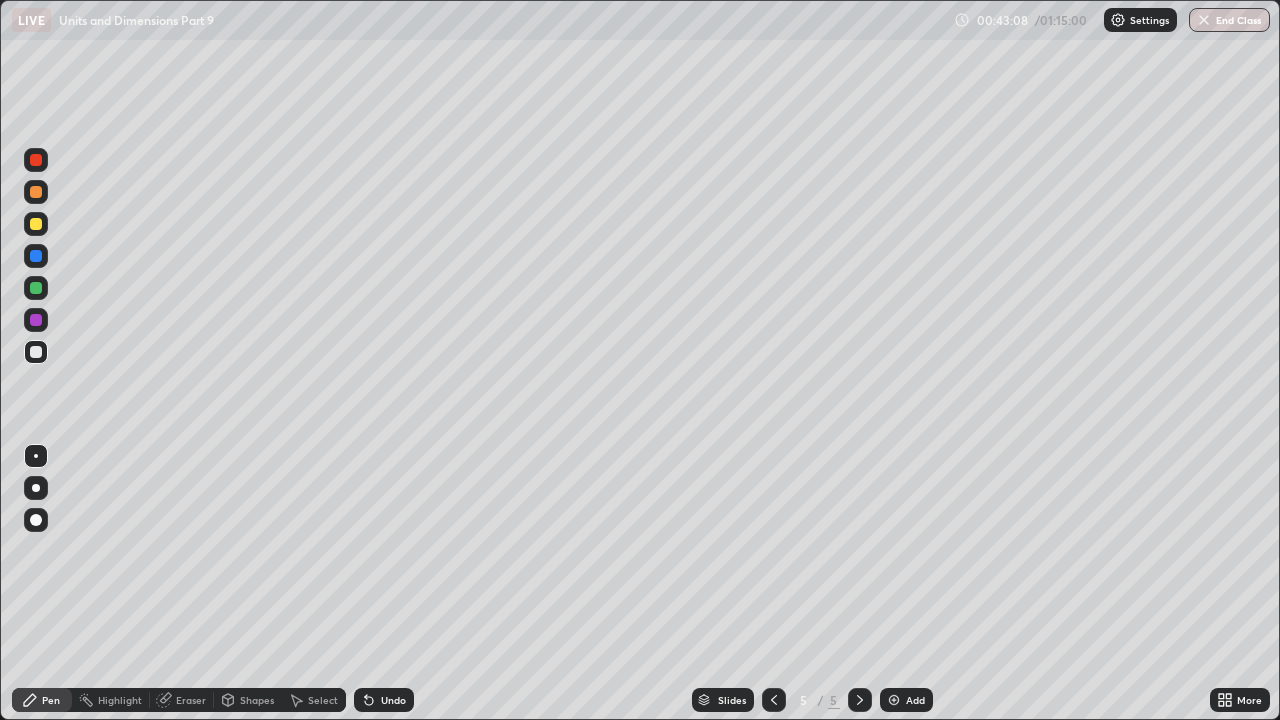 click at bounding box center (36, 224) 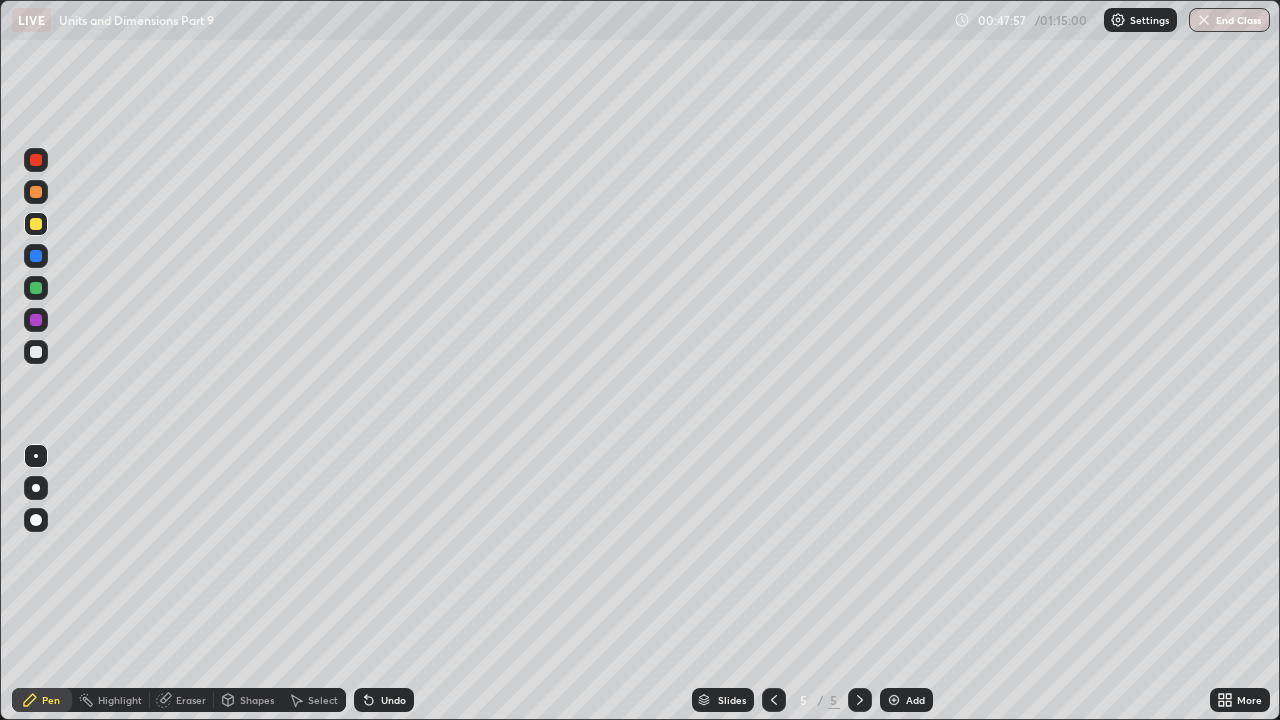 click at bounding box center (36, 352) 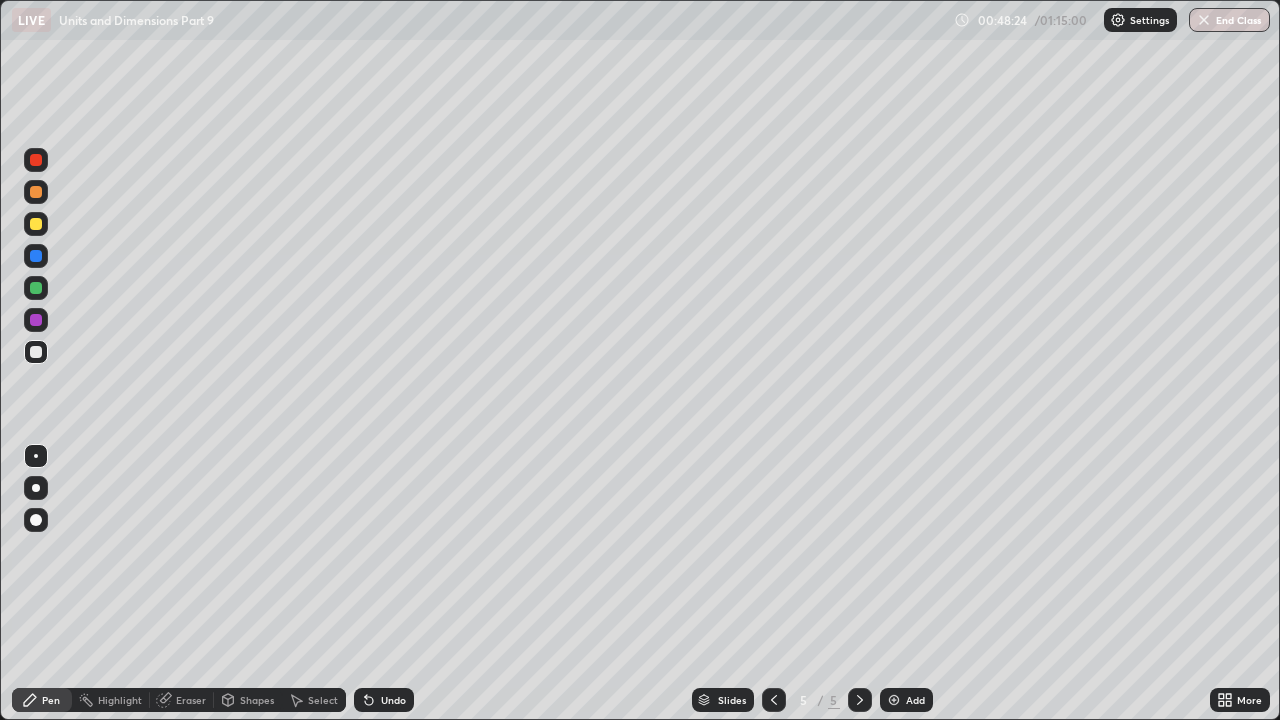 click on "Undo" at bounding box center (393, 700) 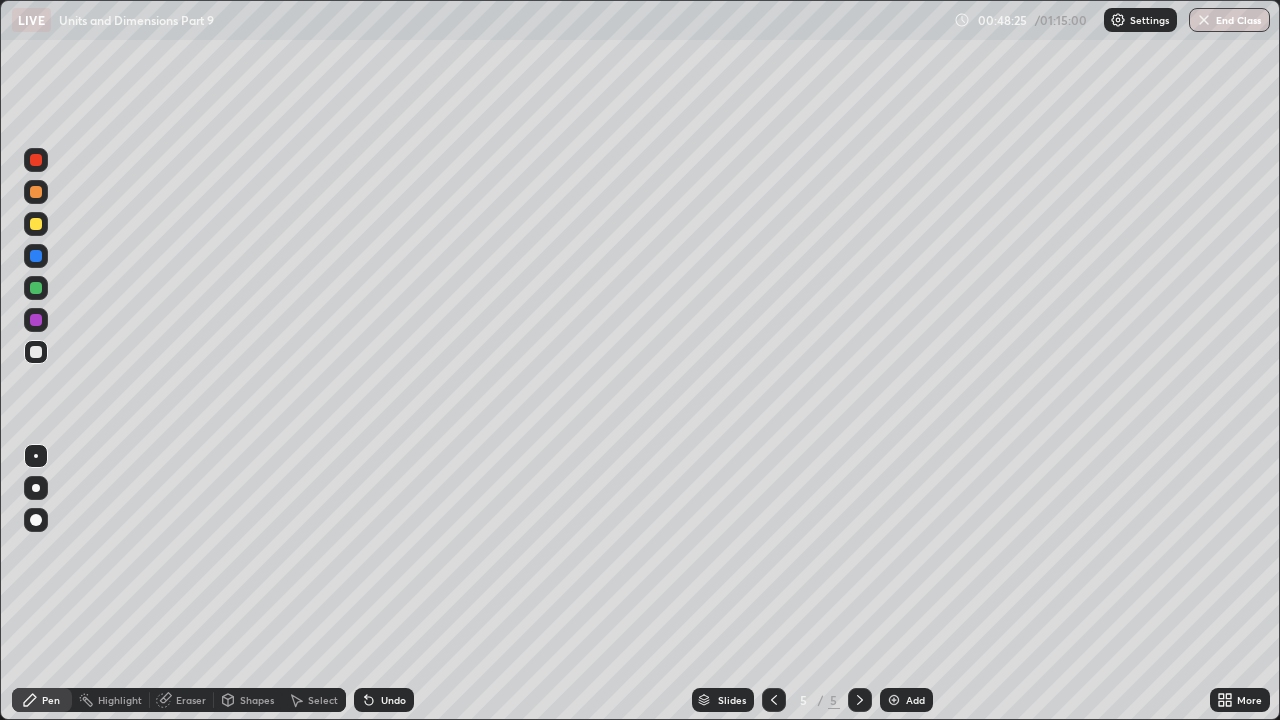 click on "Undo" at bounding box center (393, 700) 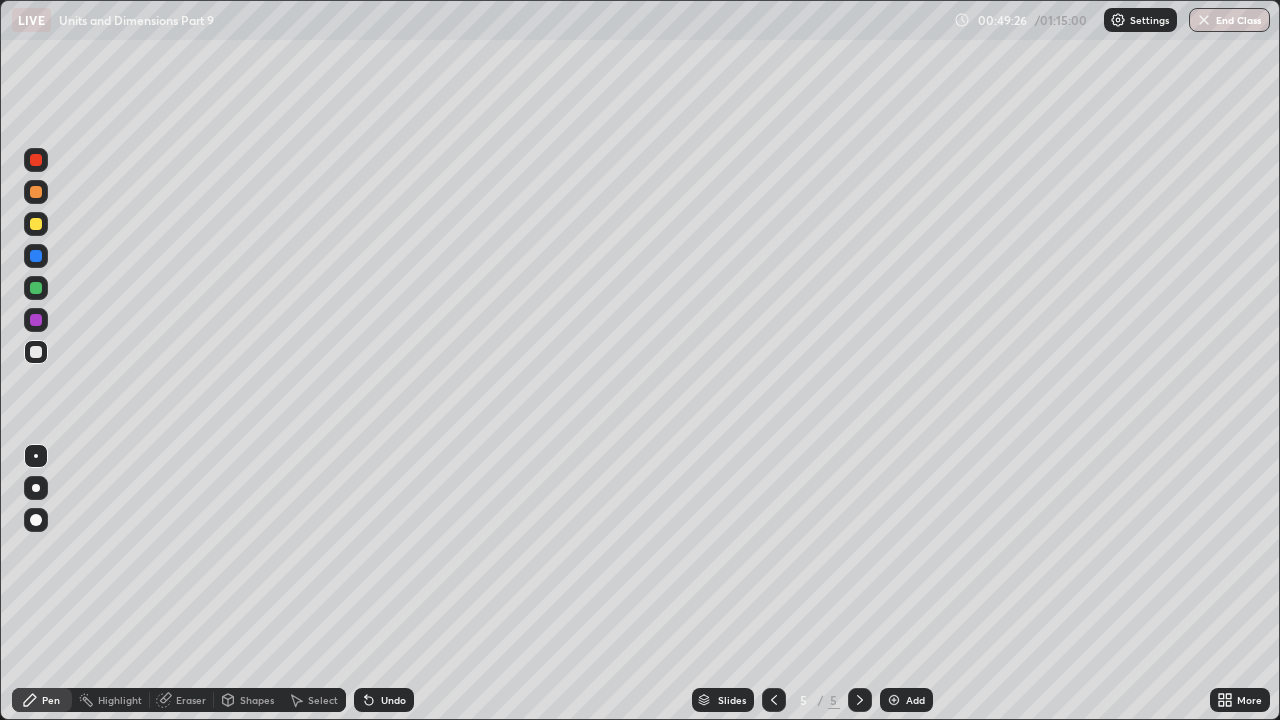 click on "Undo" at bounding box center (384, 700) 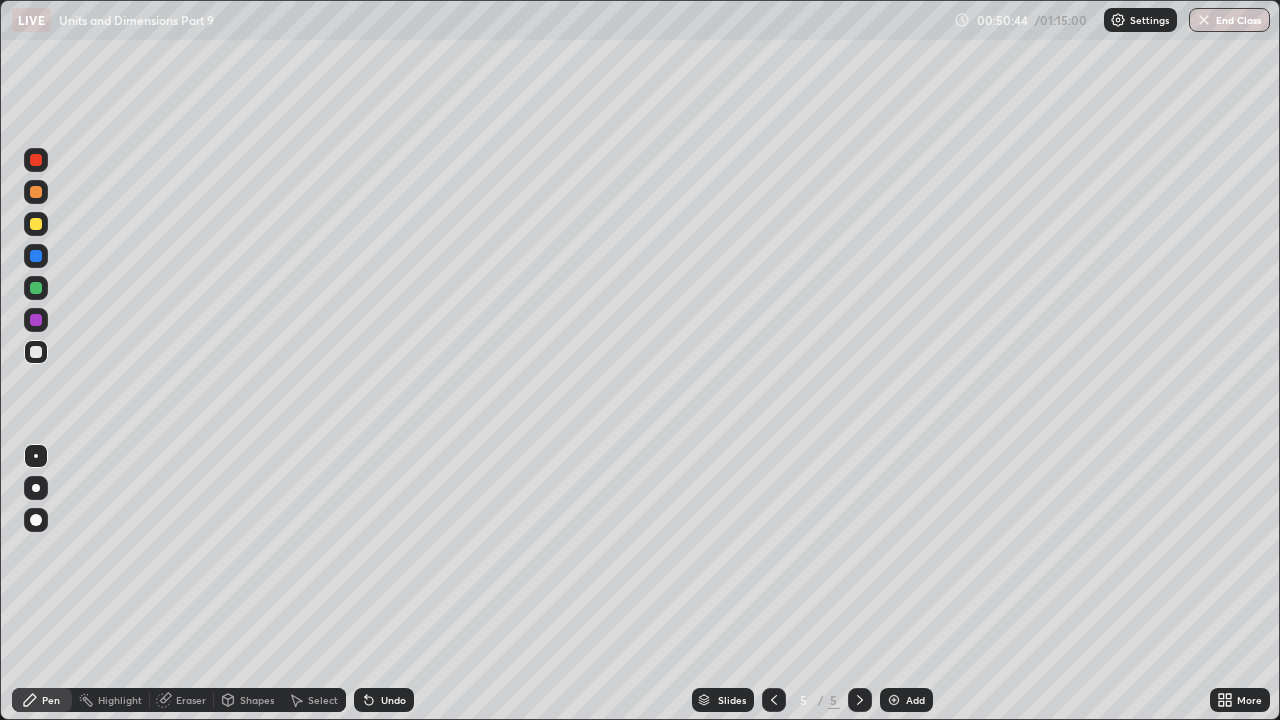 click on "Add" at bounding box center (915, 700) 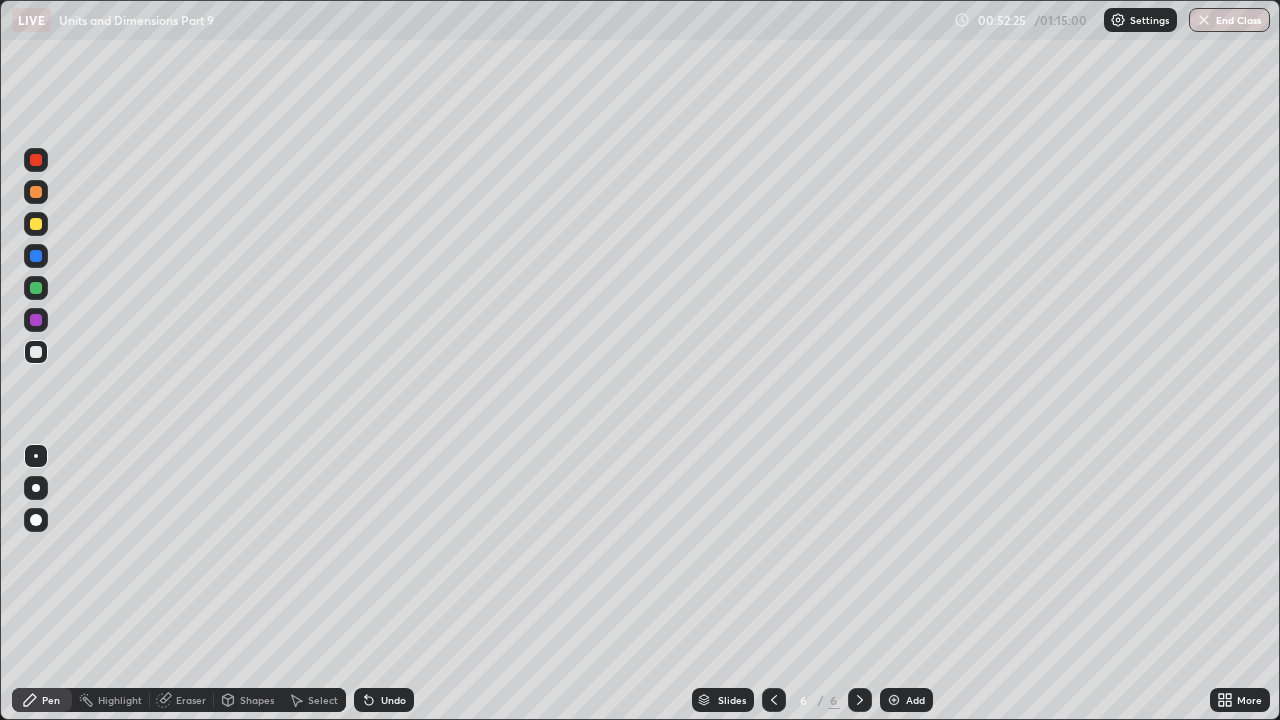 click 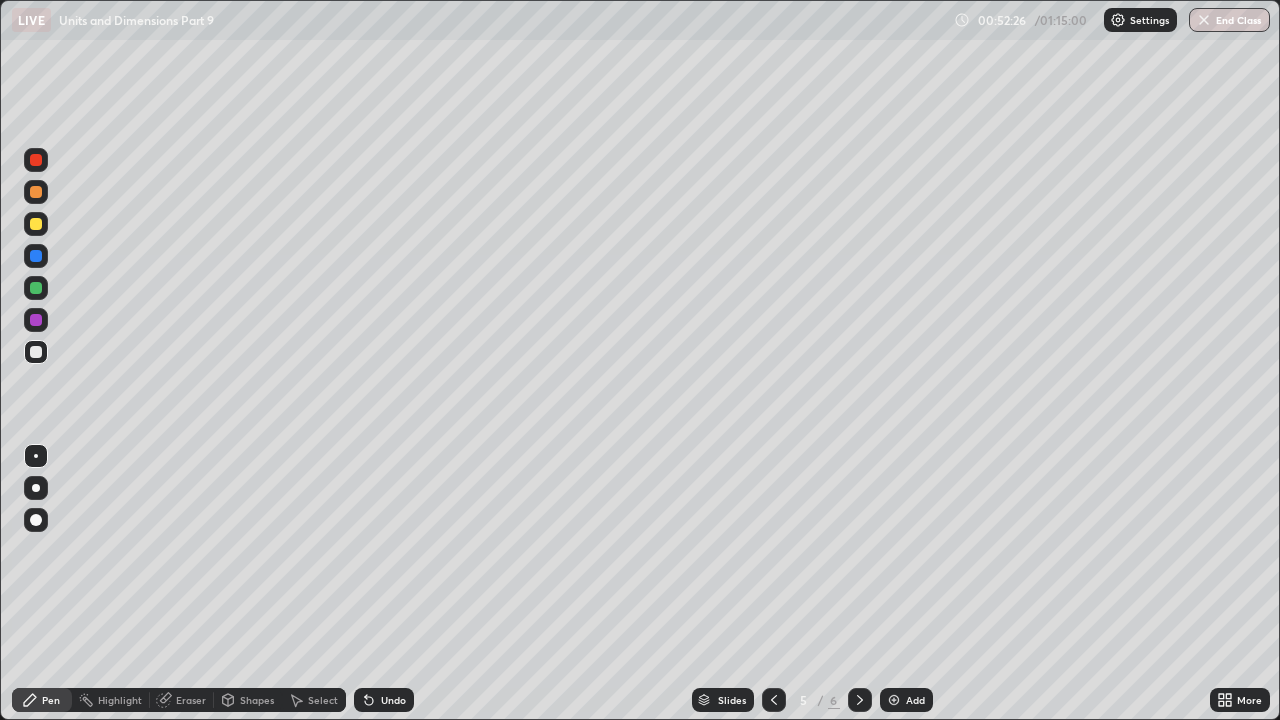 click 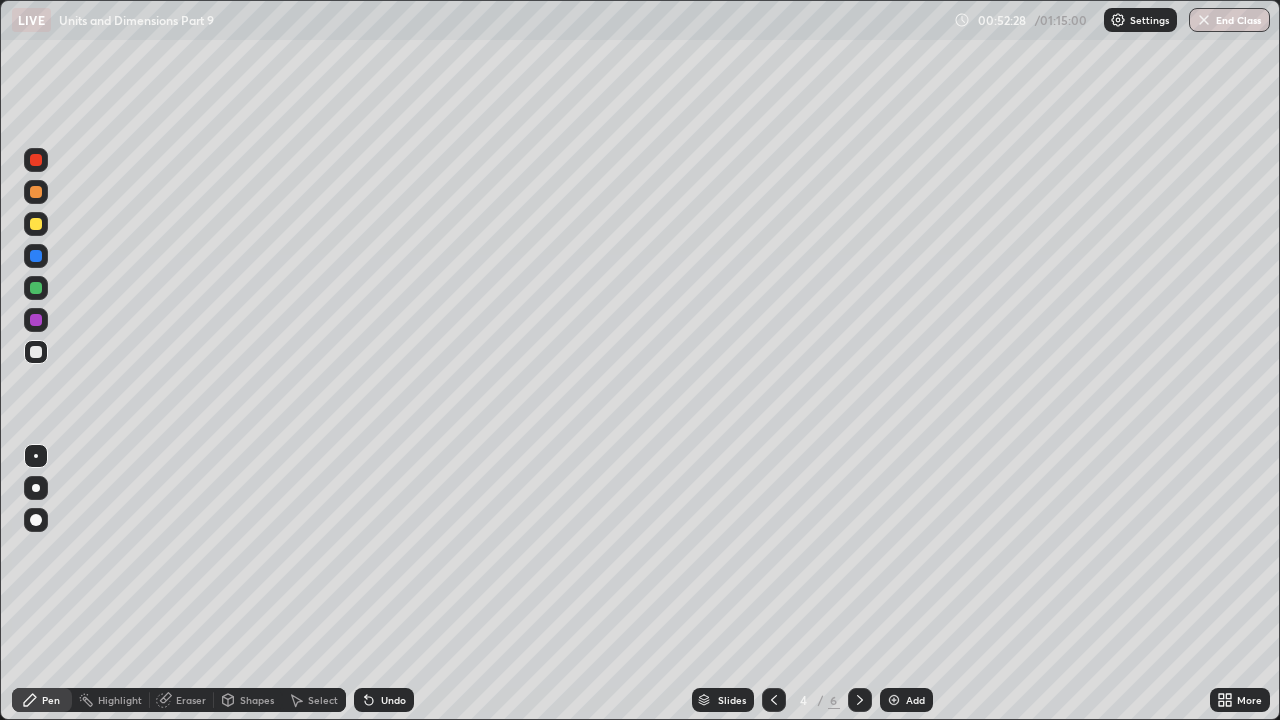 click 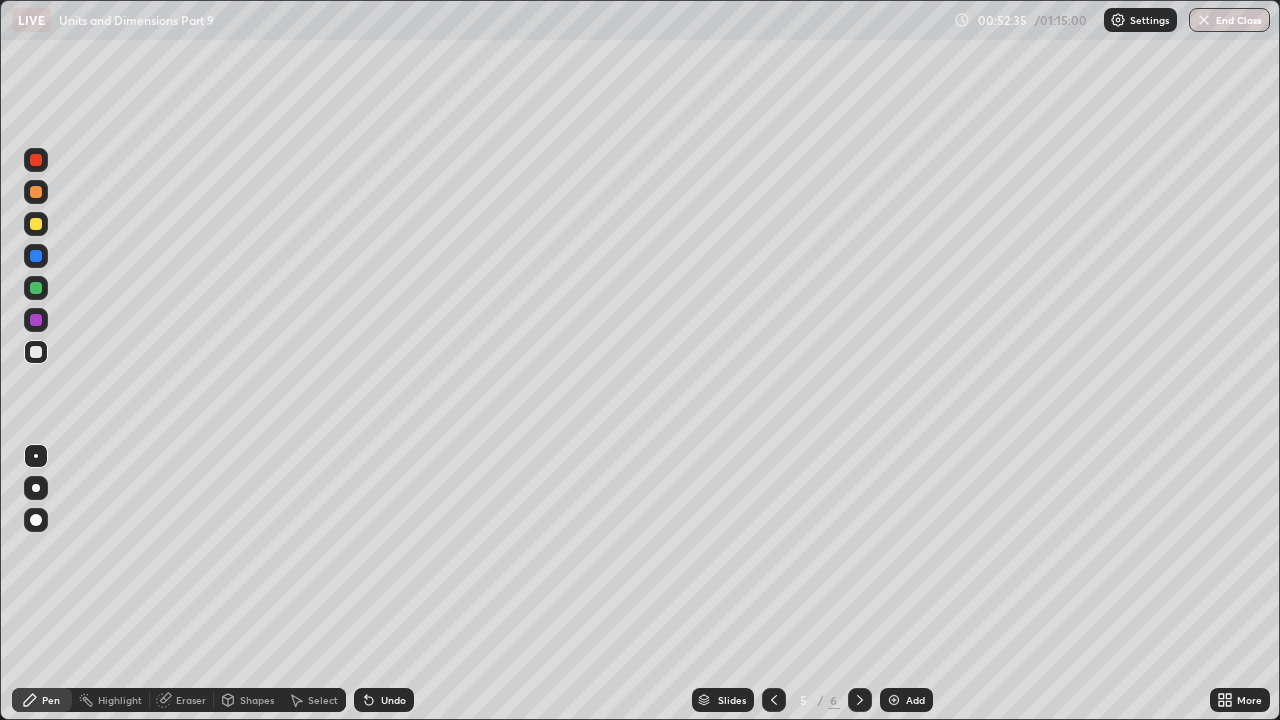 click 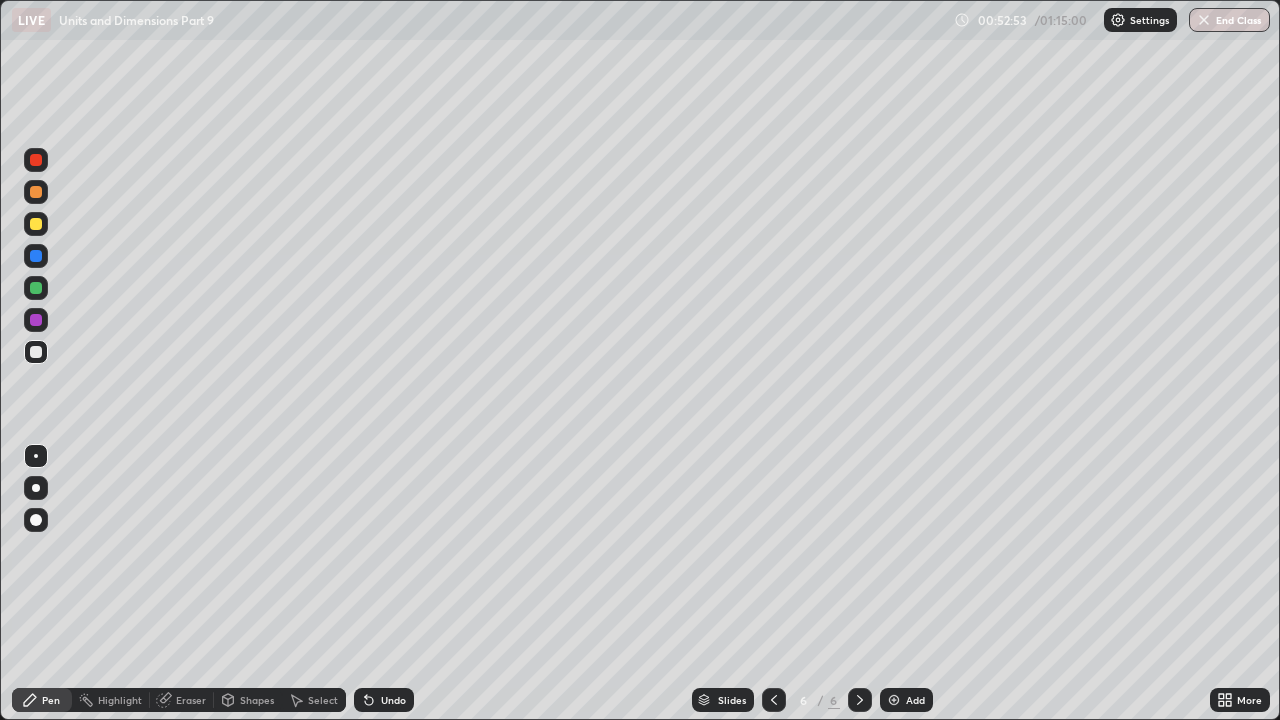 click on "Eraser" at bounding box center [191, 700] 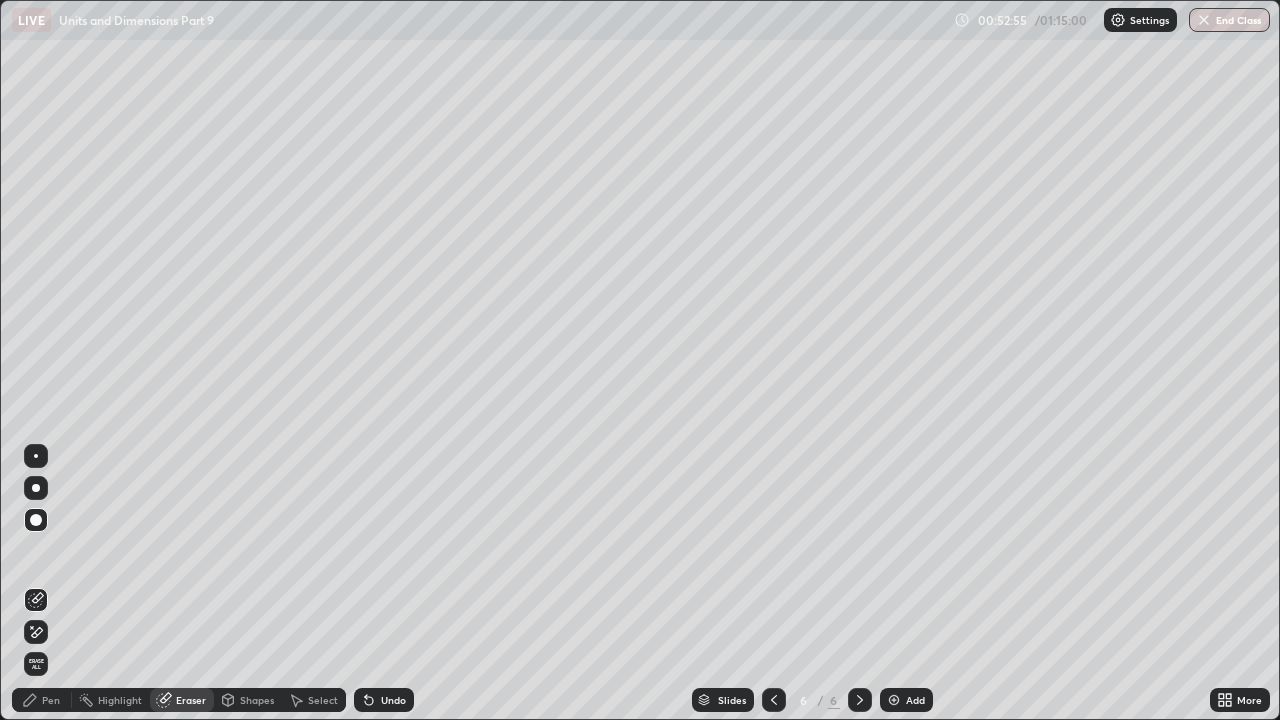 click at bounding box center (36, 520) 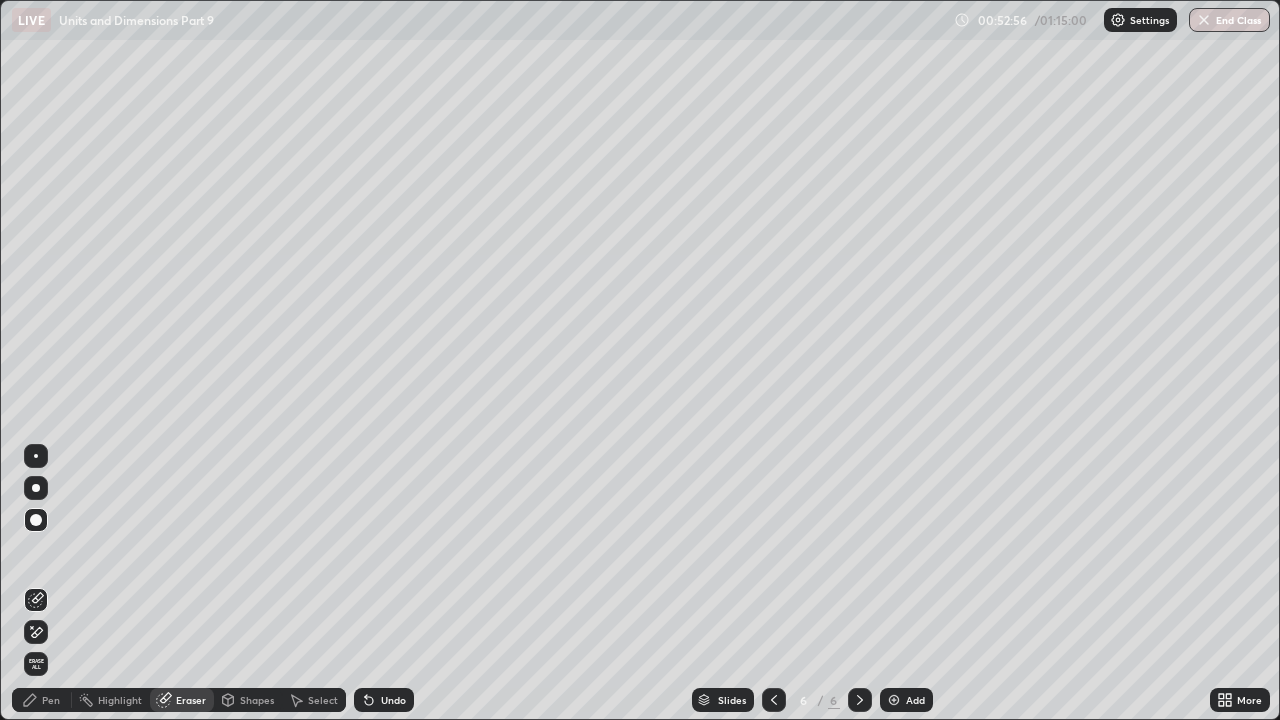 click on "Pen" at bounding box center [42, 700] 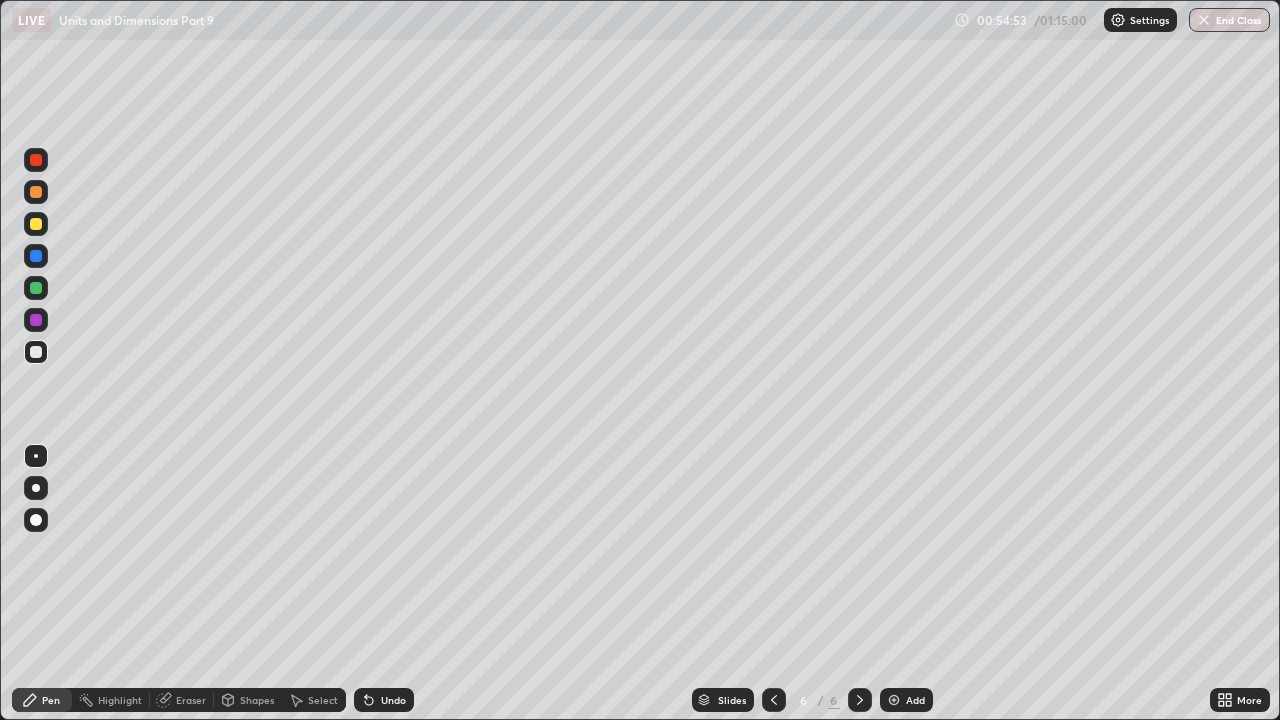 click at bounding box center (36, 224) 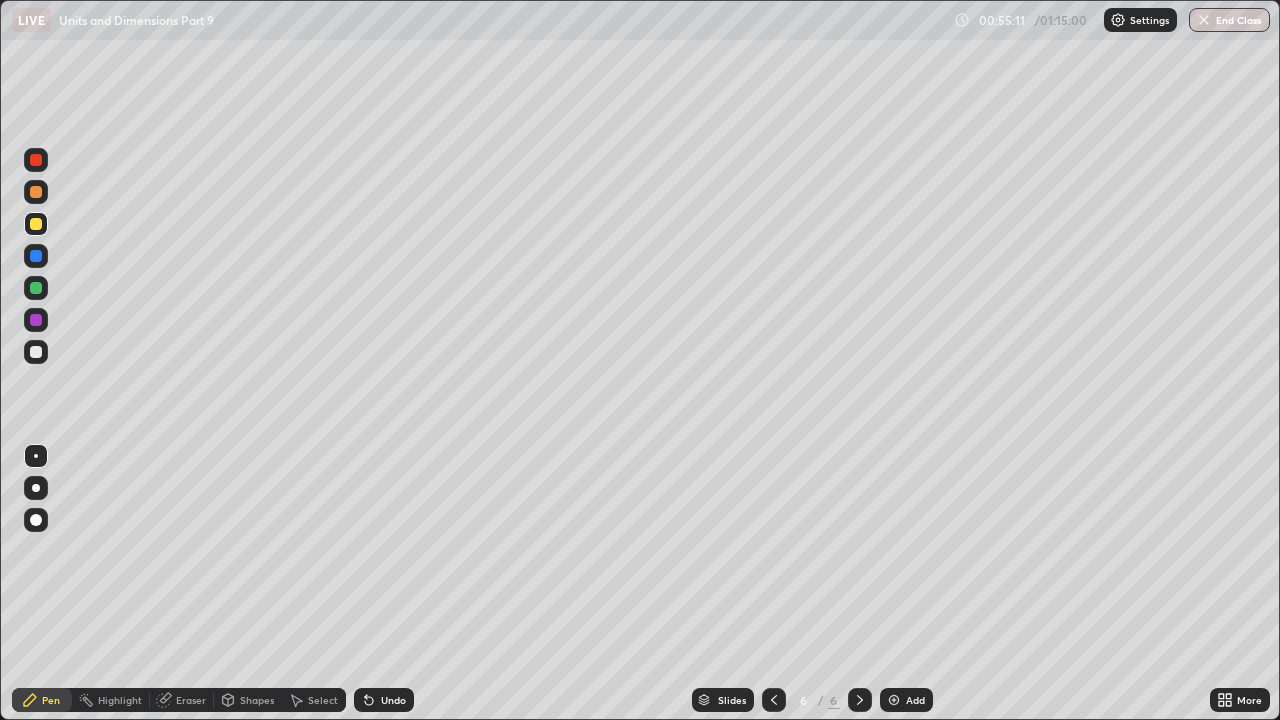 click on "Undo" at bounding box center (393, 700) 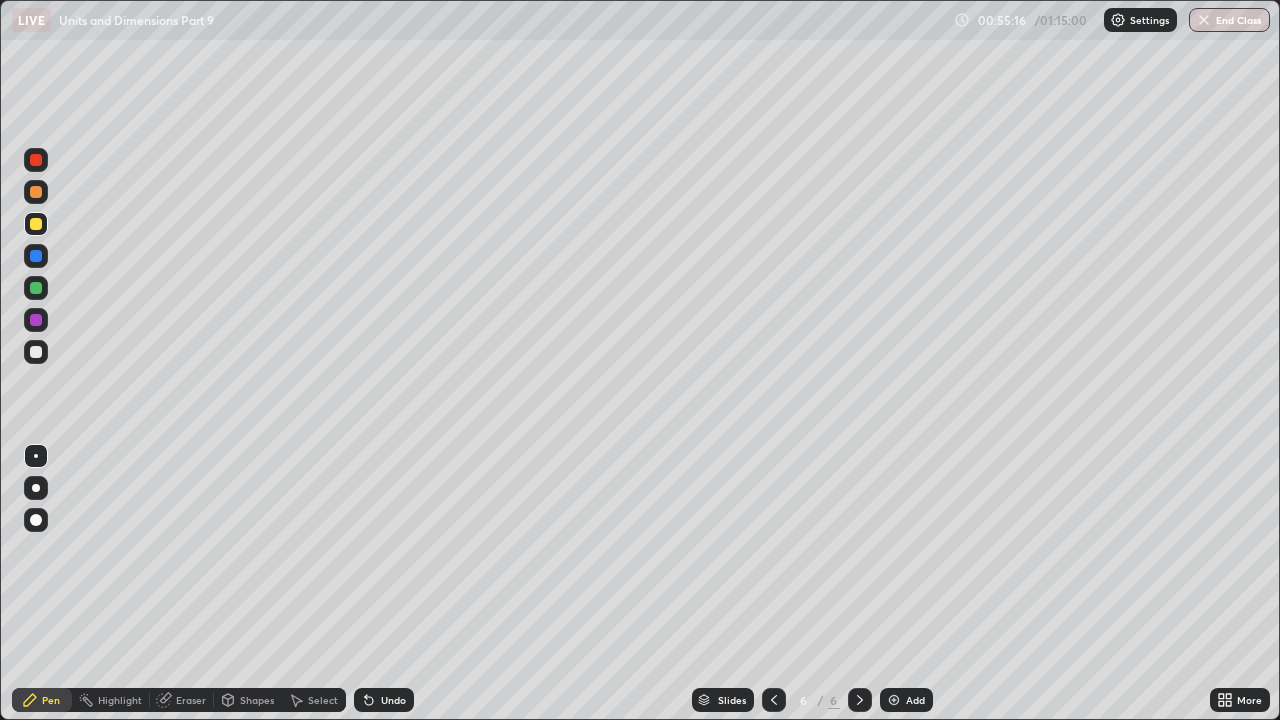 click on "Undo" at bounding box center [384, 700] 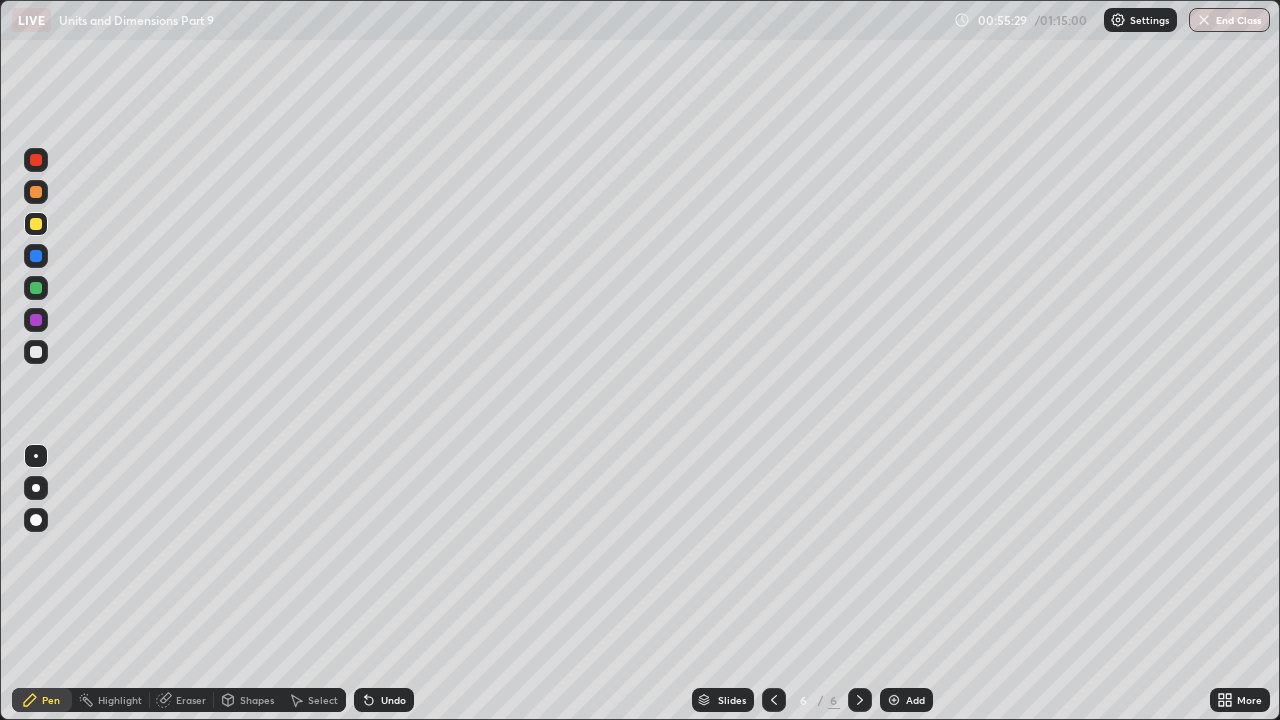 click on "Undo" at bounding box center [384, 700] 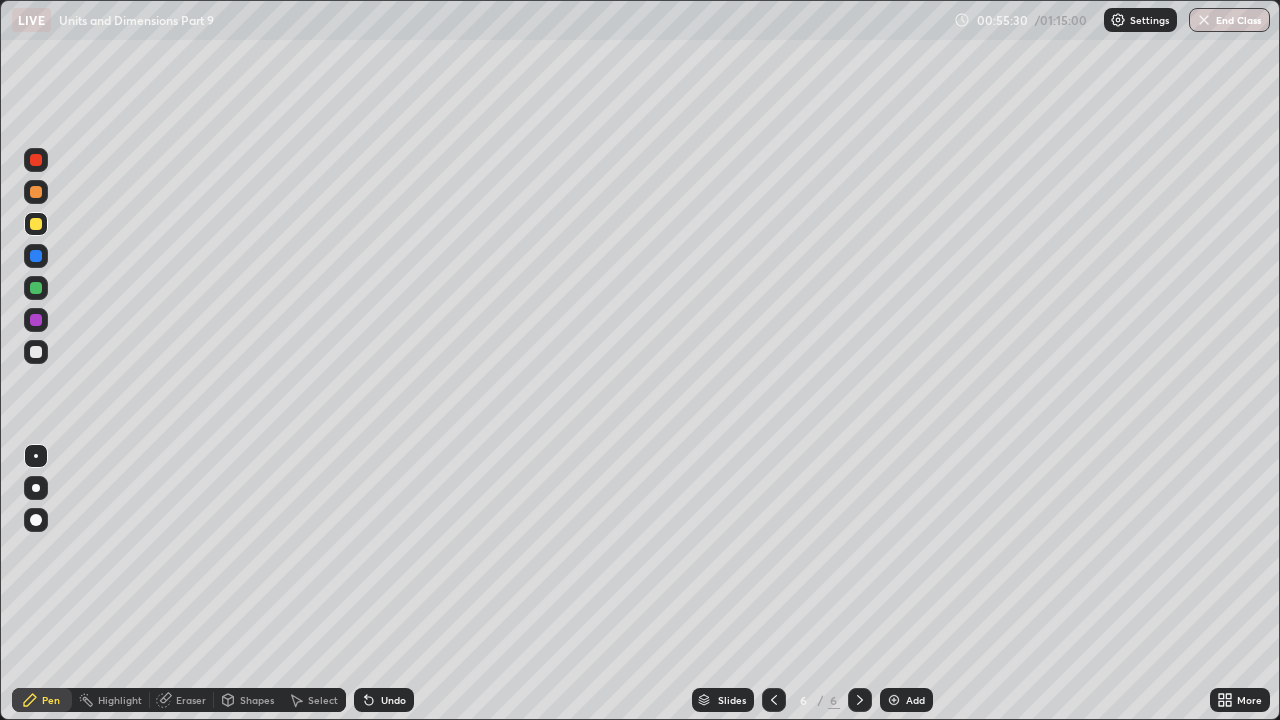 click on "Undo" at bounding box center (384, 700) 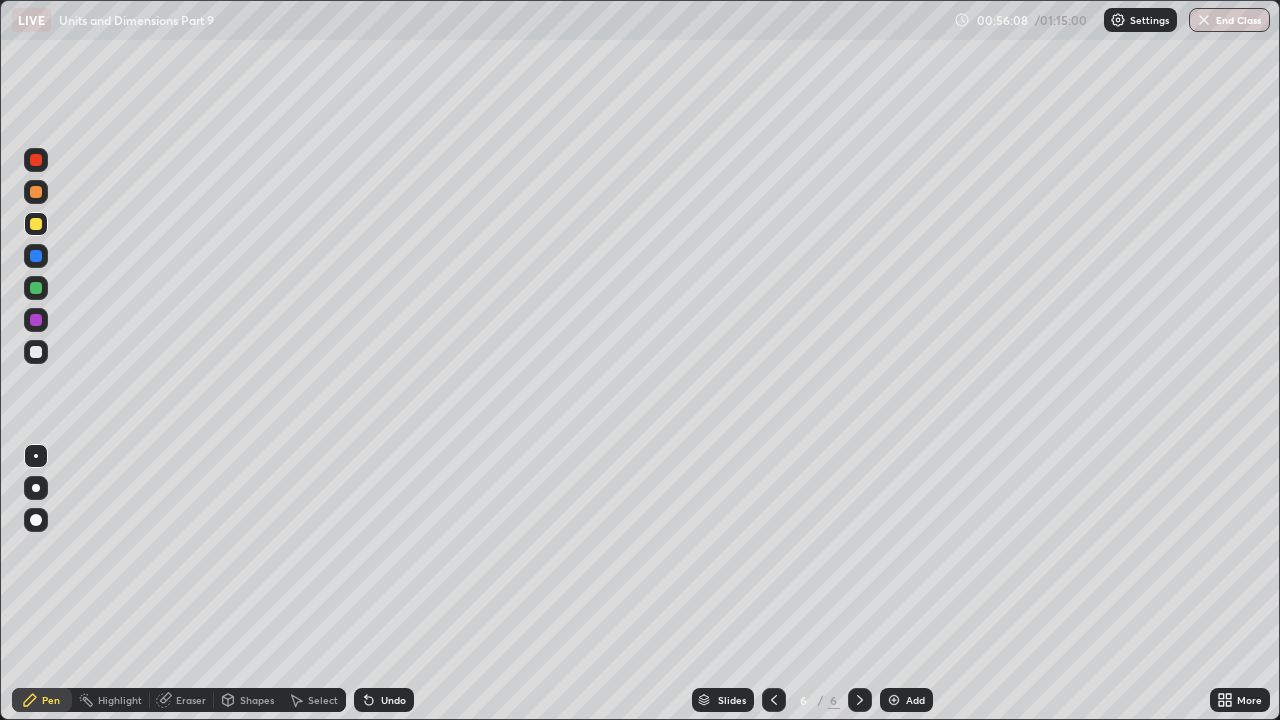 click 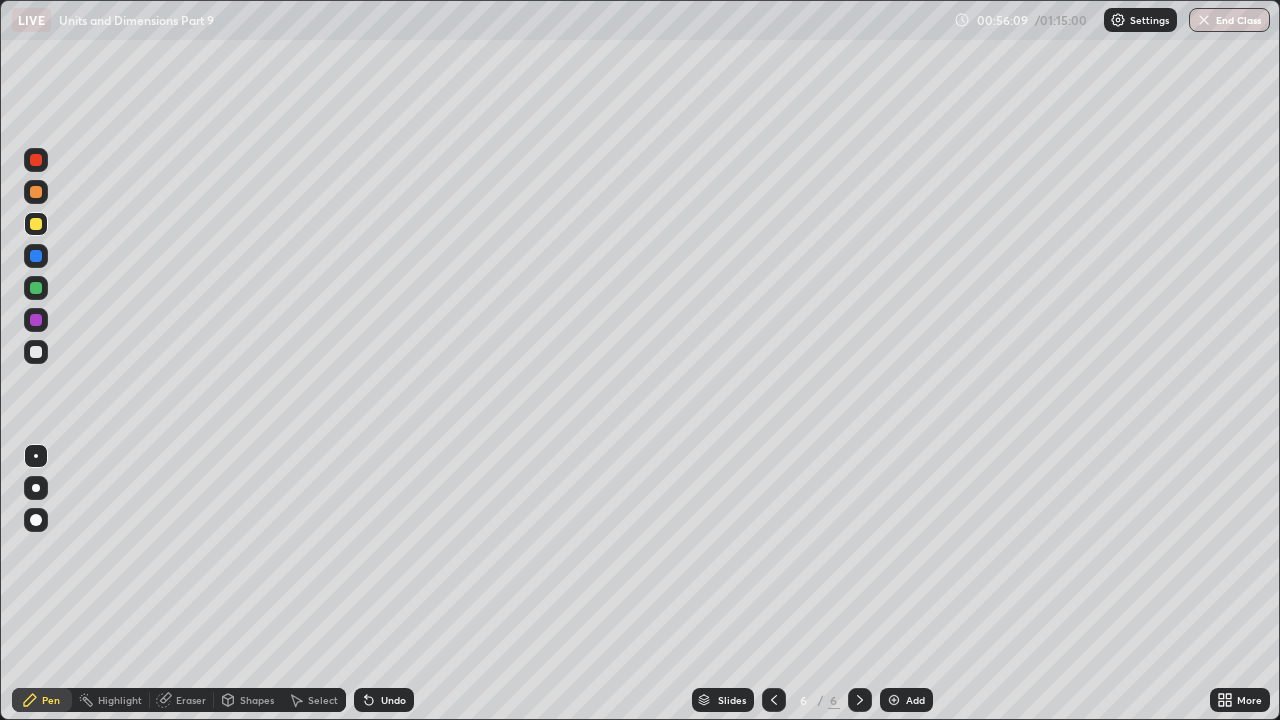 click on "Undo" at bounding box center [384, 700] 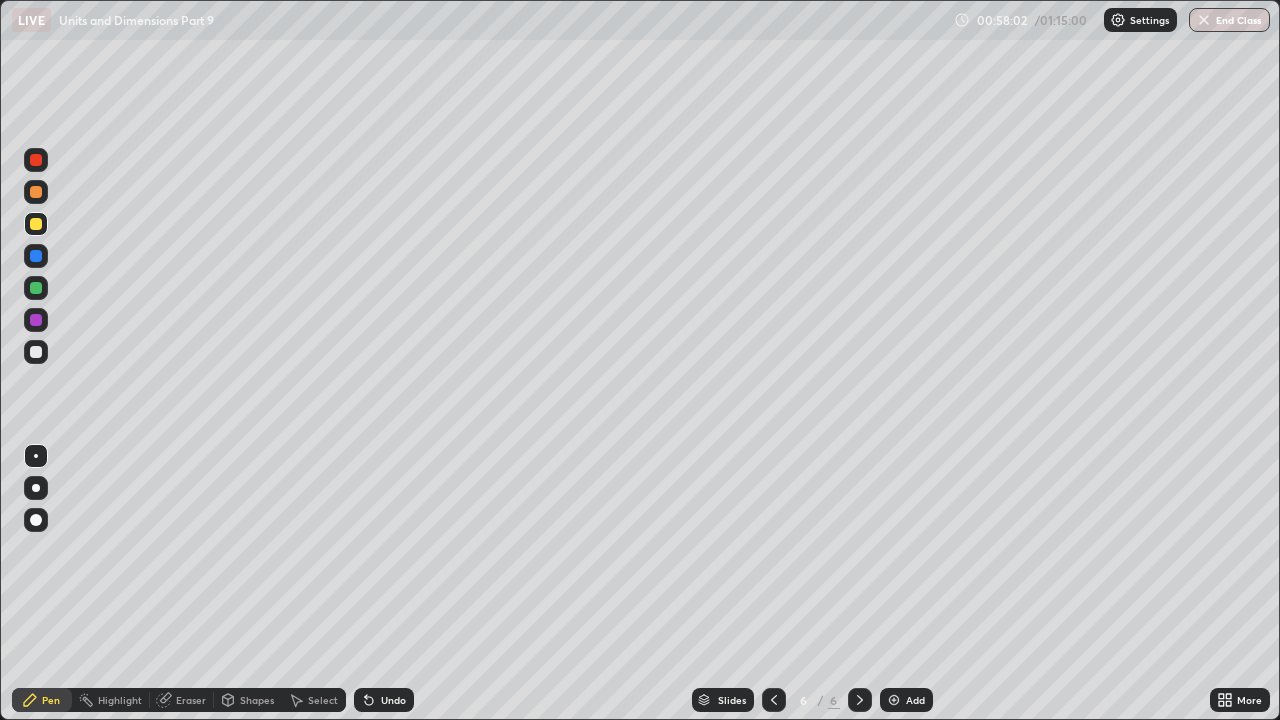 click at bounding box center (36, 352) 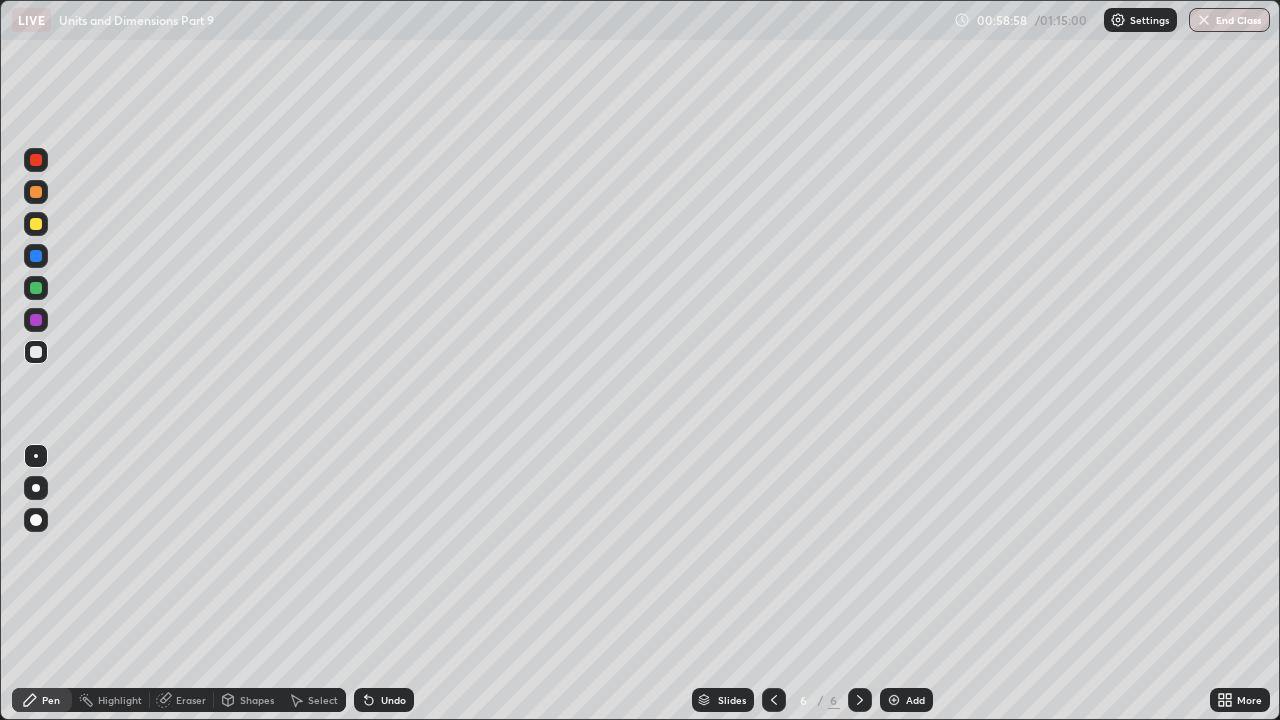 click on "Eraser" at bounding box center [191, 700] 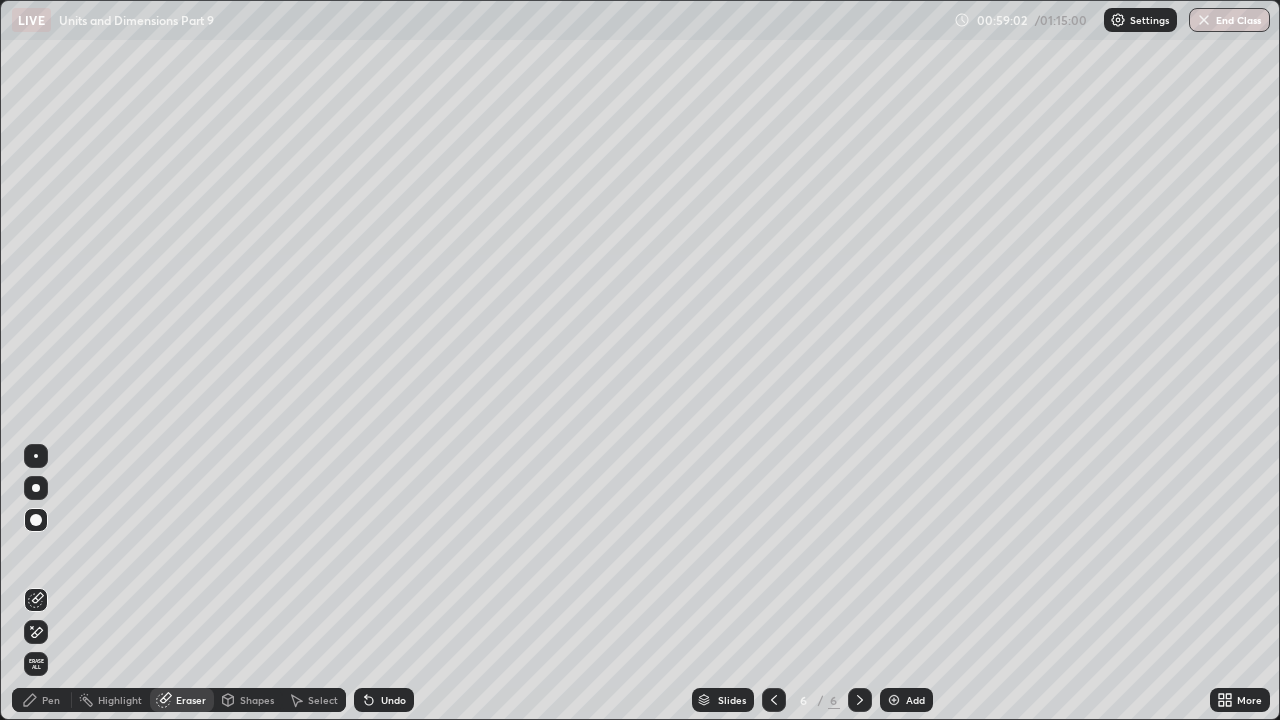 click on "Pen" at bounding box center (51, 700) 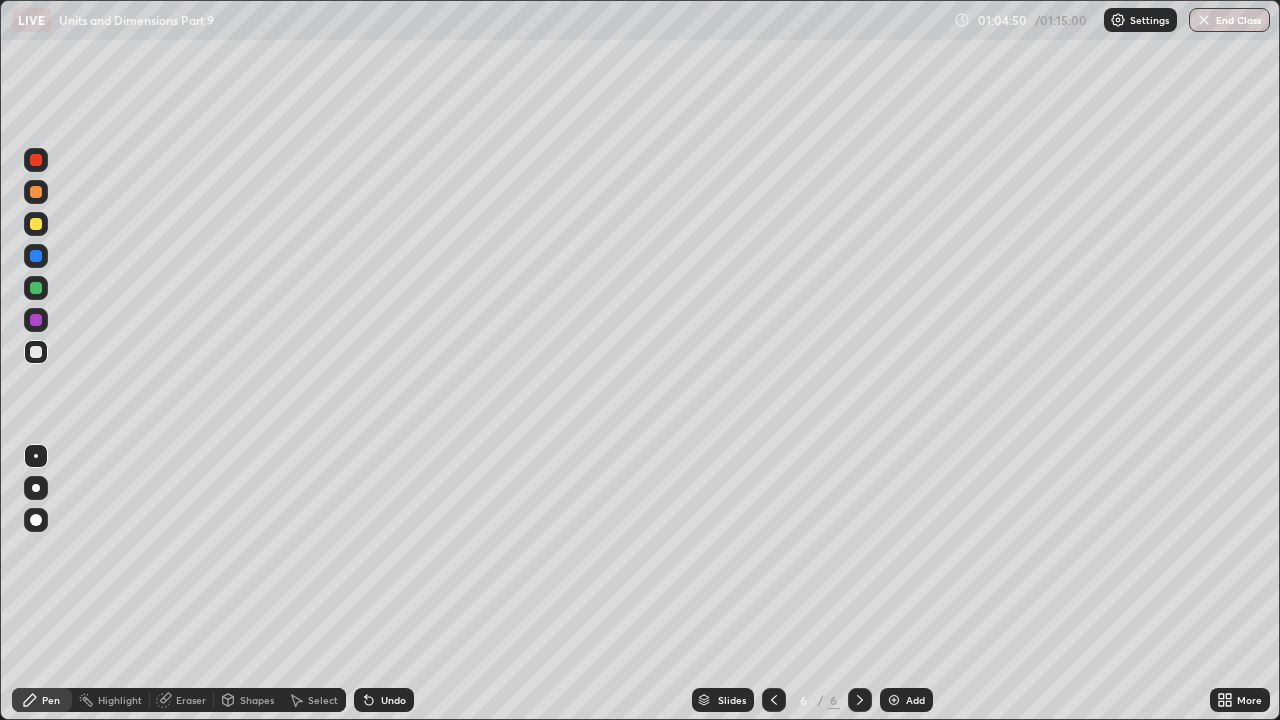 click at bounding box center [36, 224] 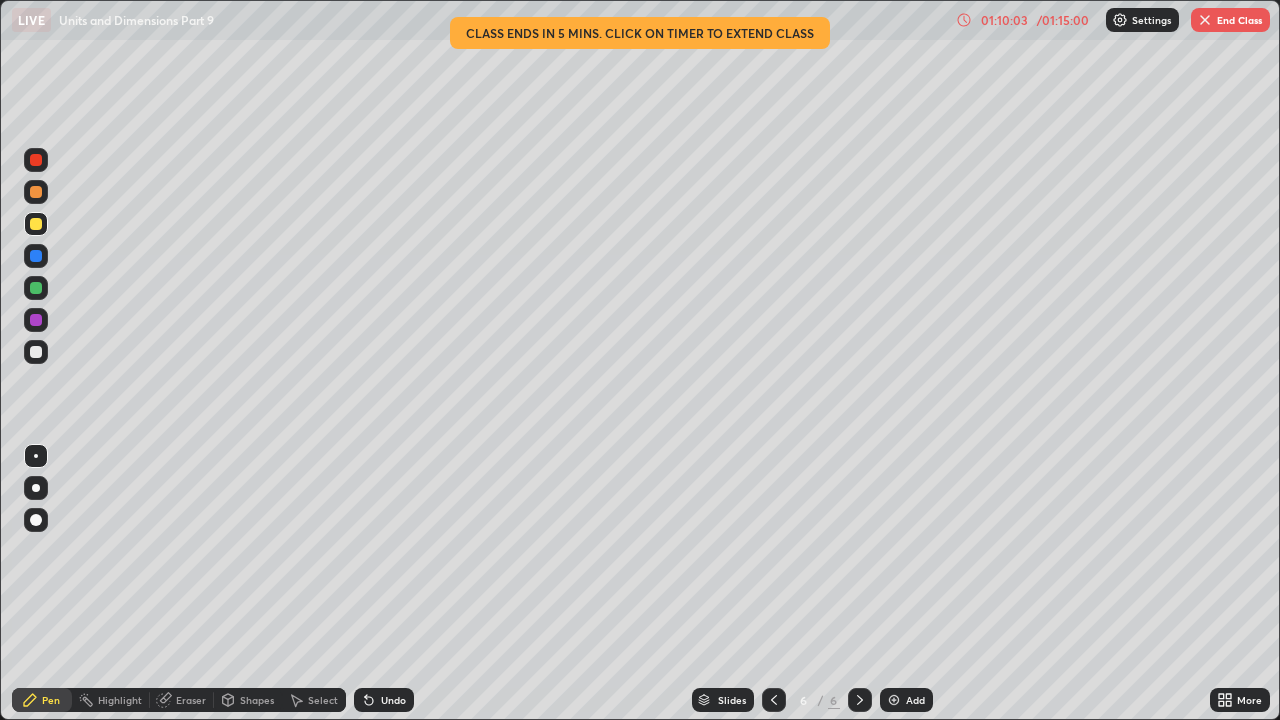 click on "Undo" at bounding box center (393, 700) 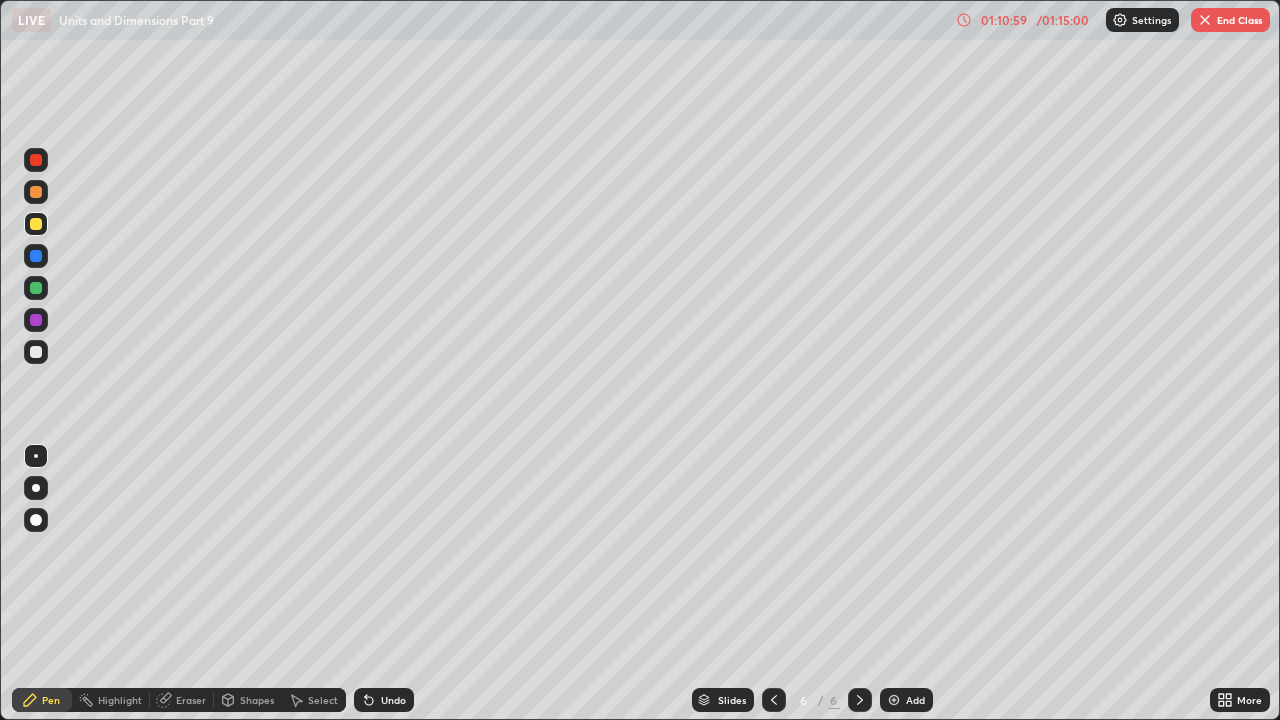 click on "Eraser" at bounding box center (191, 700) 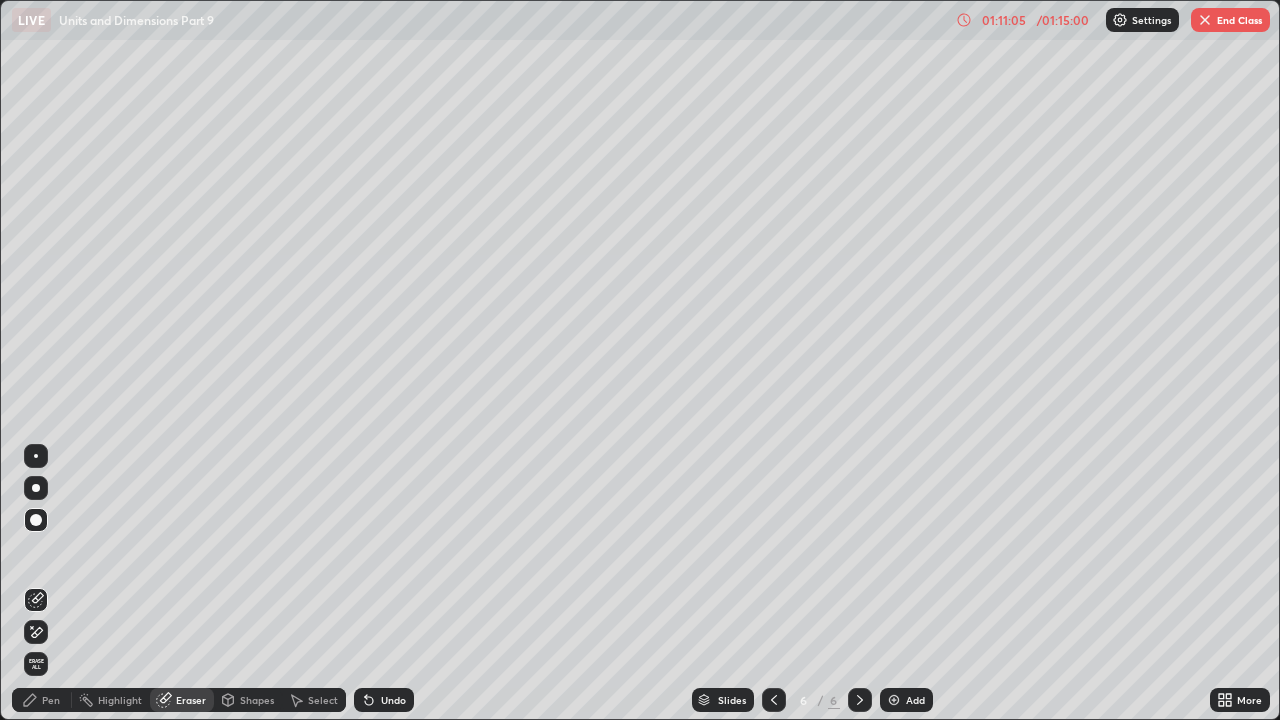 click on "Pen" at bounding box center [51, 700] 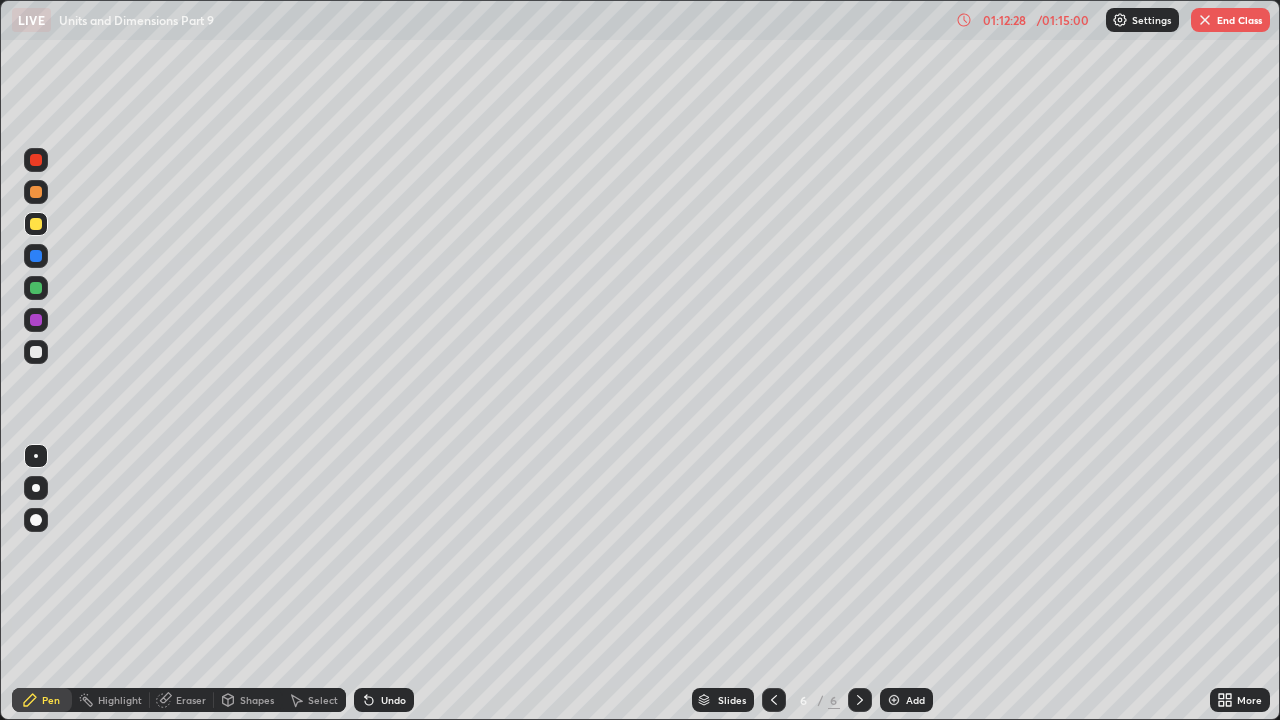 click on "End Class" at bounding box center [1230, 20] 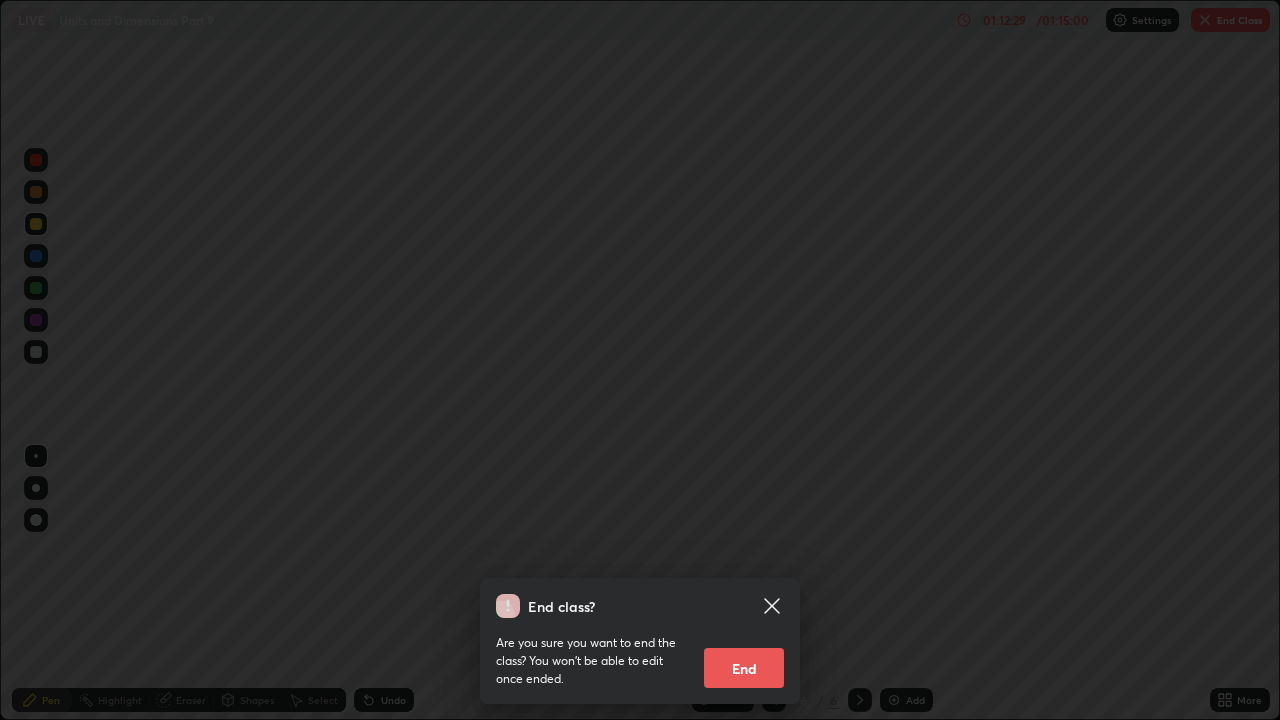 click on "End" at bounding box center [744, 668] 